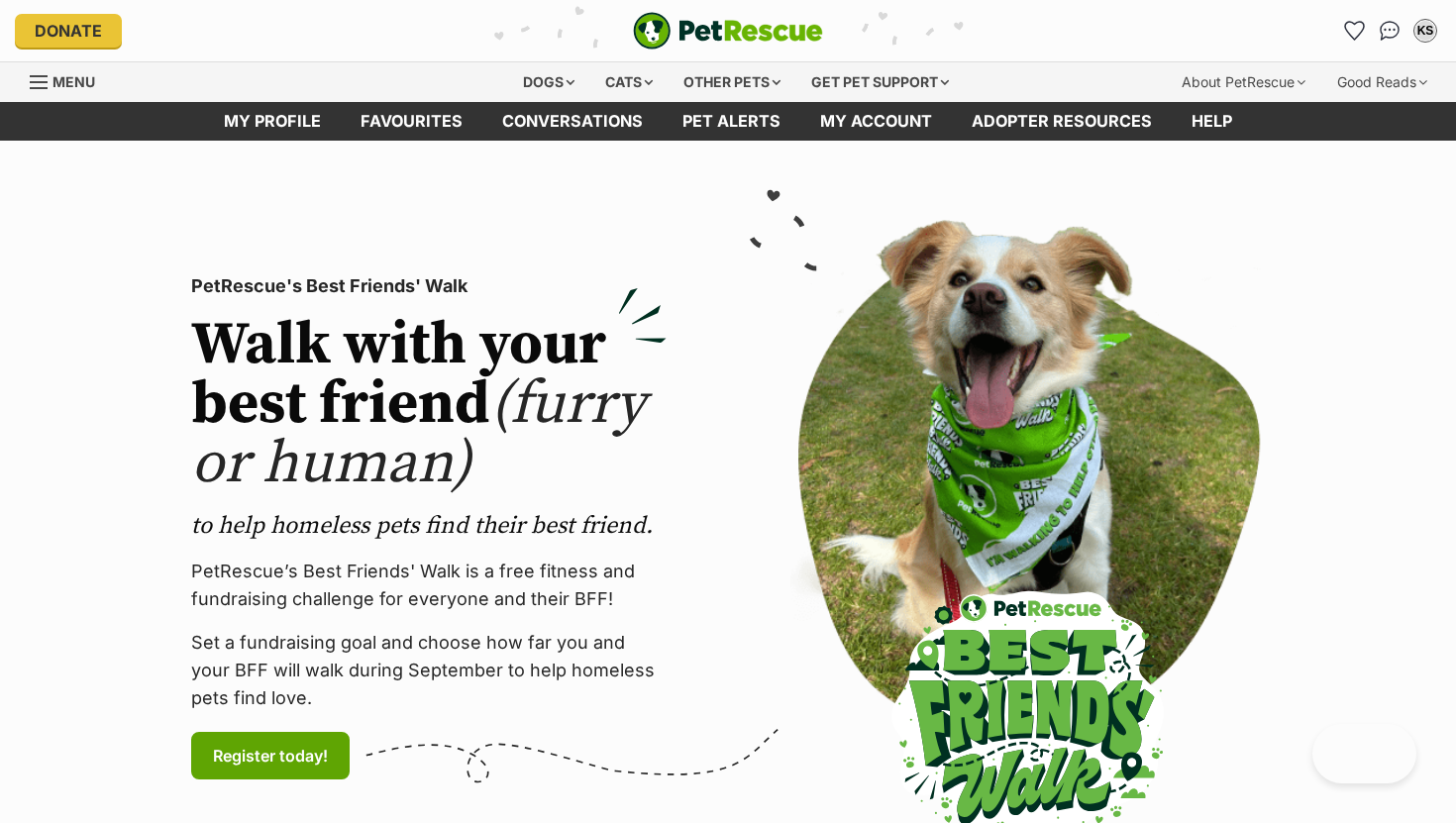 scroll, scrollTop: 0, scrollLeft: 0, axis: both 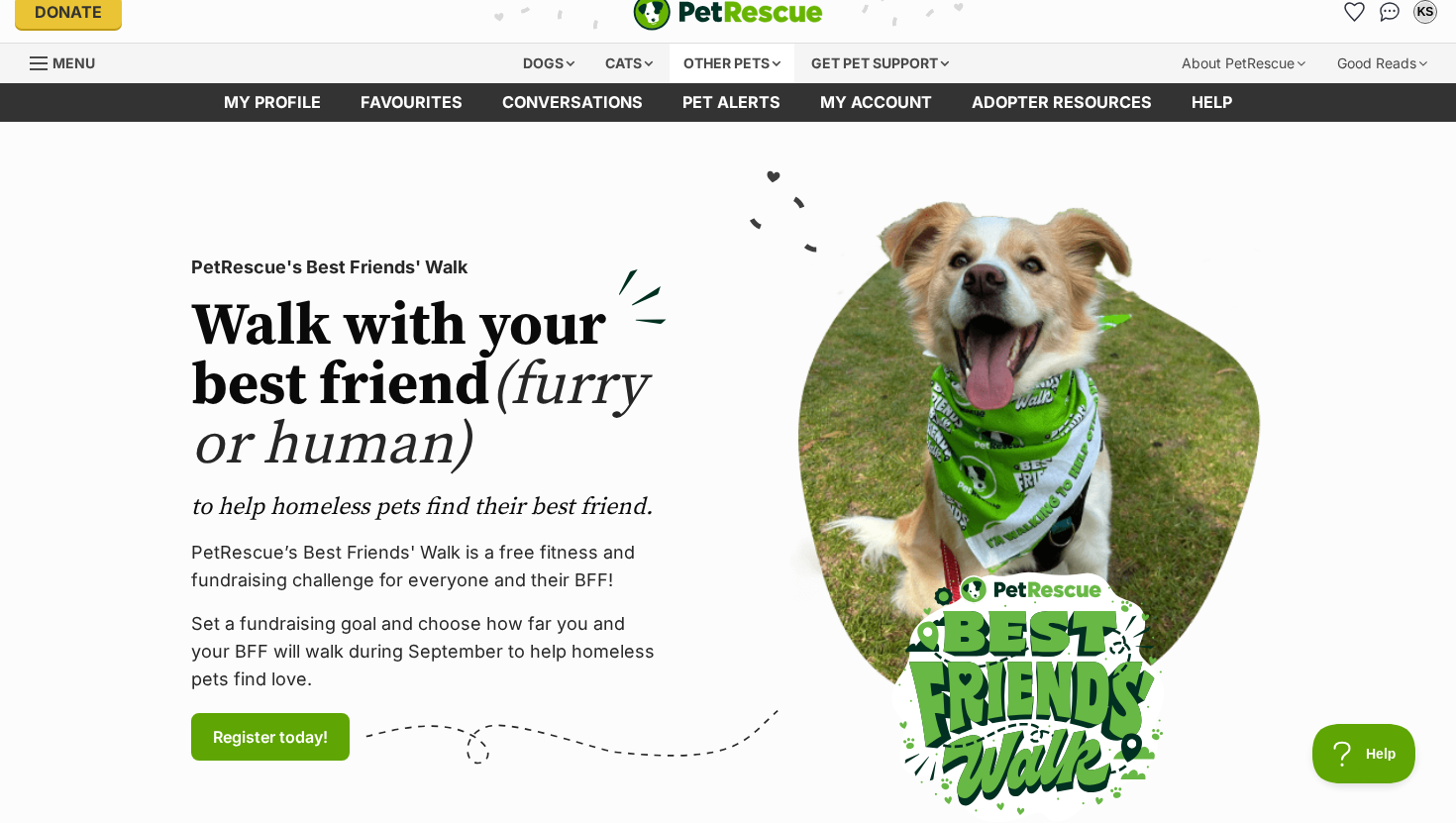 click on "Other pets" at bounding box center [732, 63] 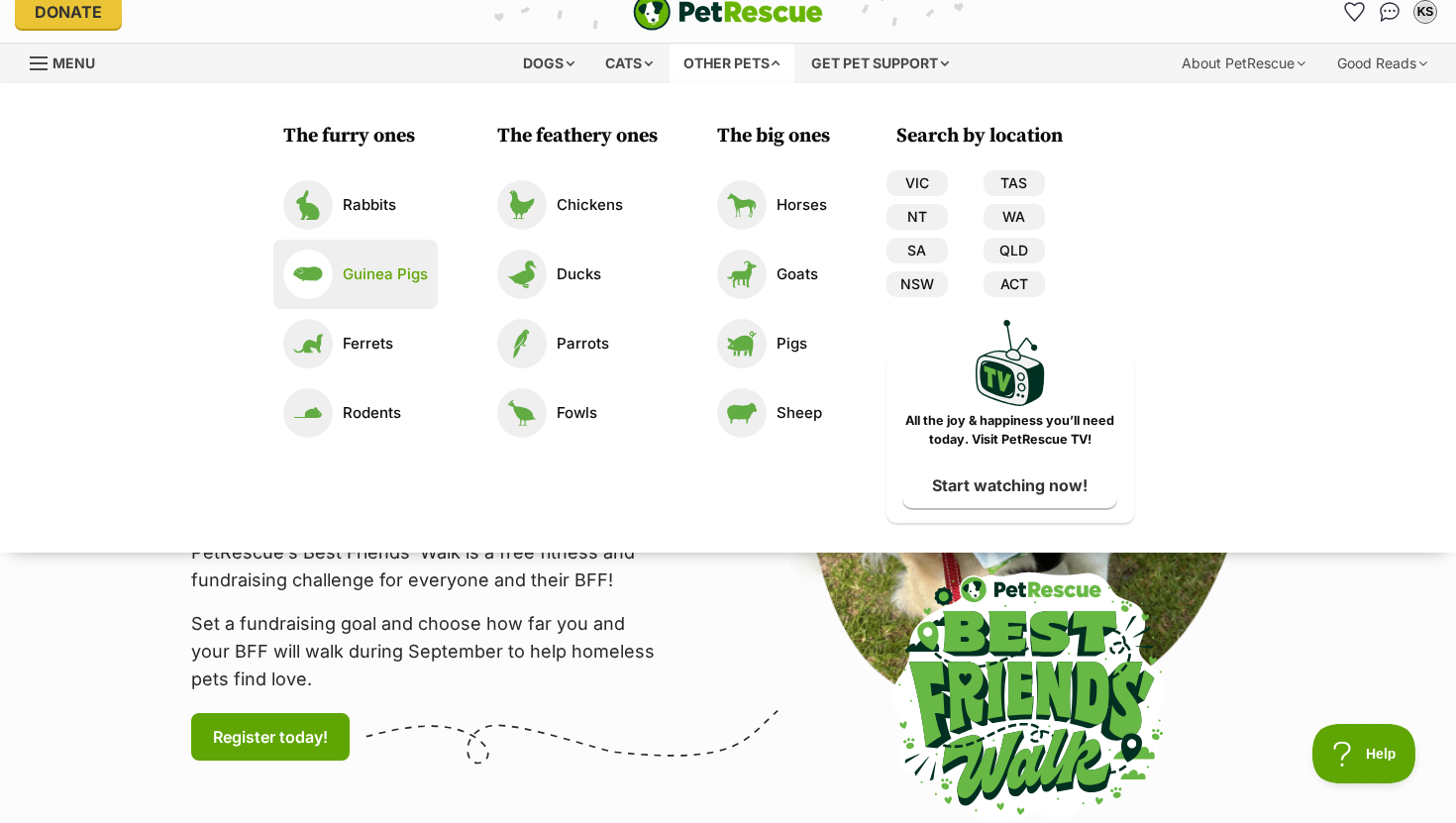 click on "Guinea Pigs" at bounding box center (356, 274) 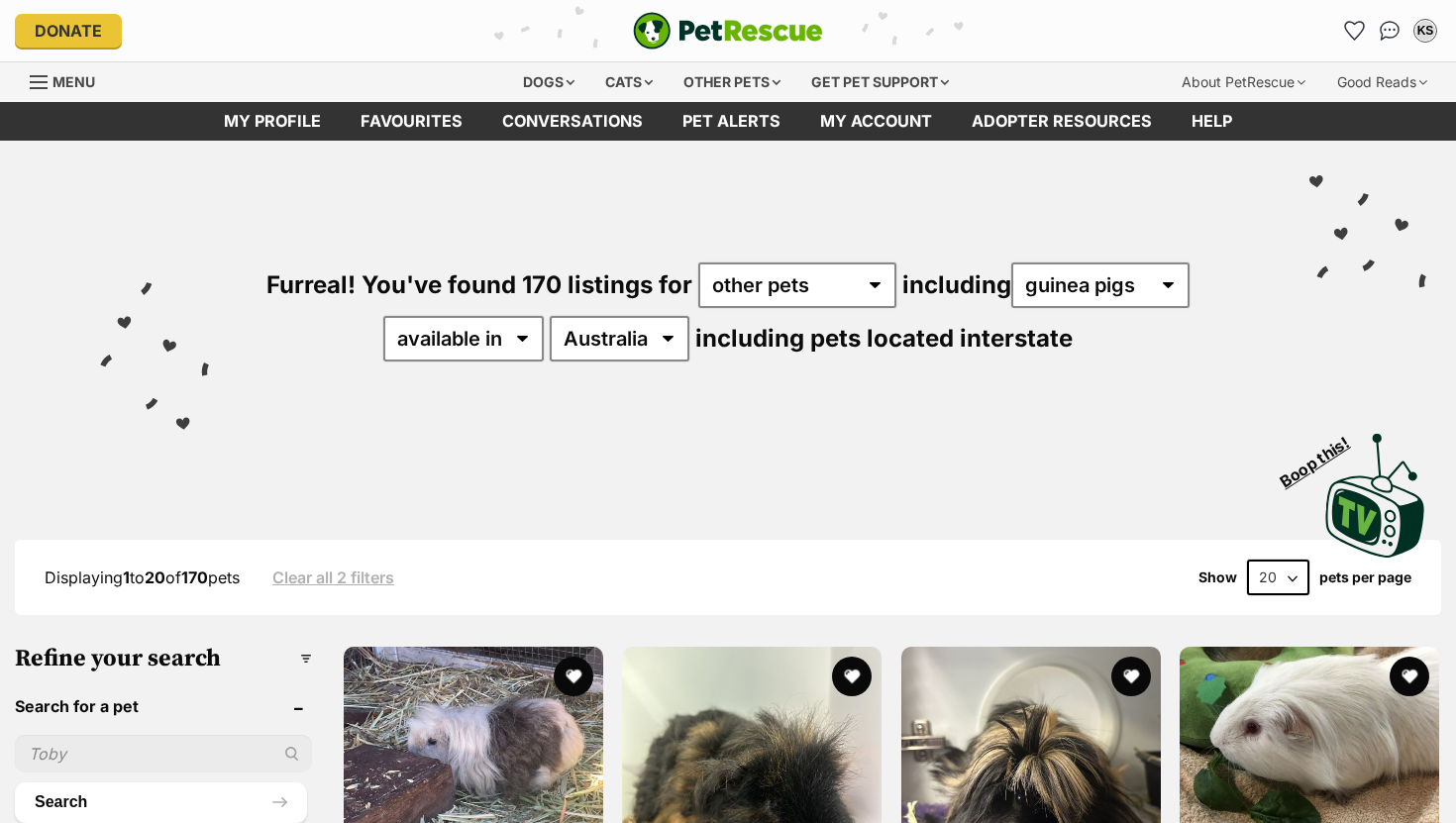 scroll, scrollTop: 0, scrollLeft: 0, axis: both 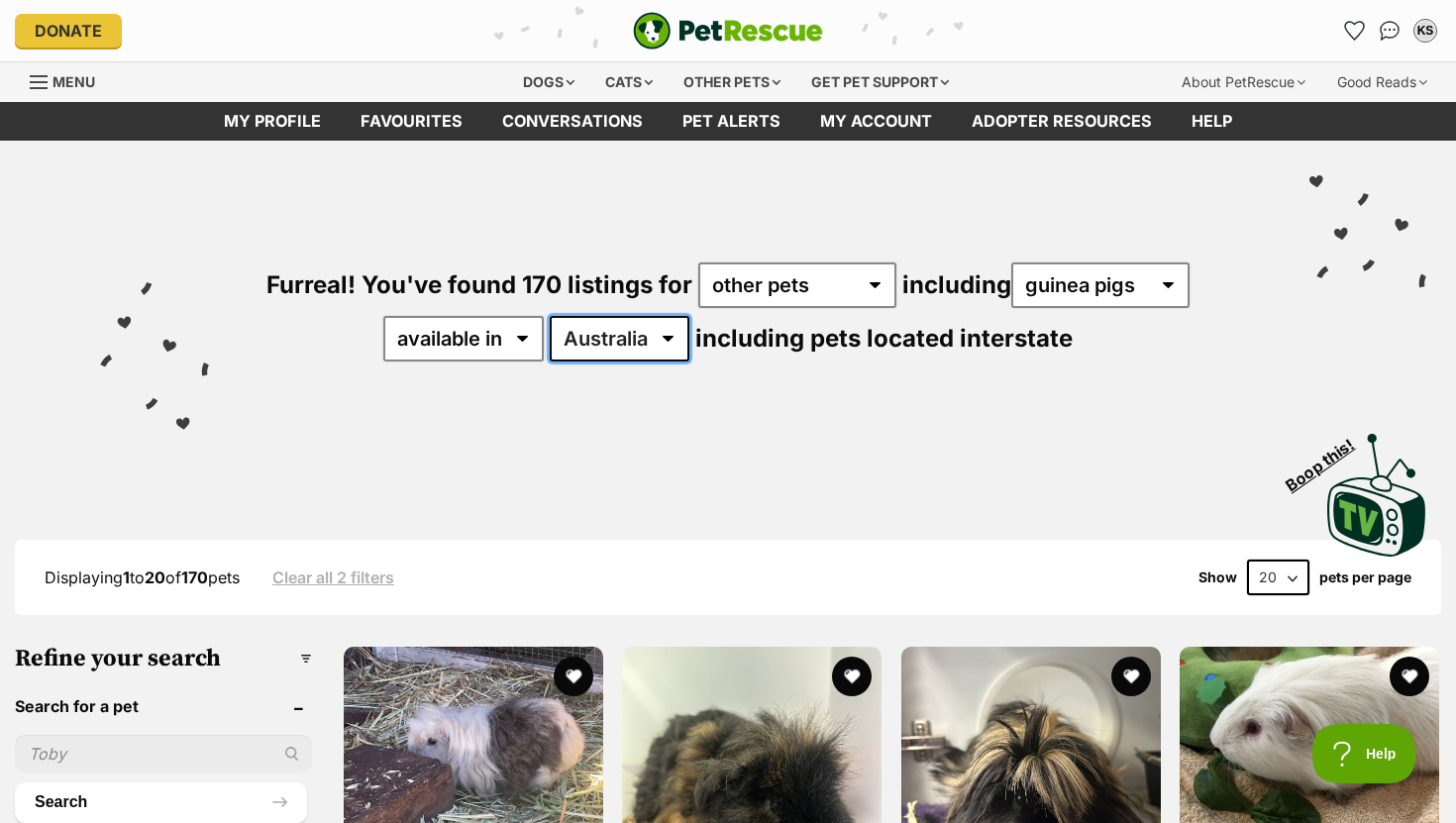 click on "[COUNTRY]
[STATE]
[STATE]
[STATE]
[STATE]
[STATE]
[STATE]" at bounding box center (619, 339) 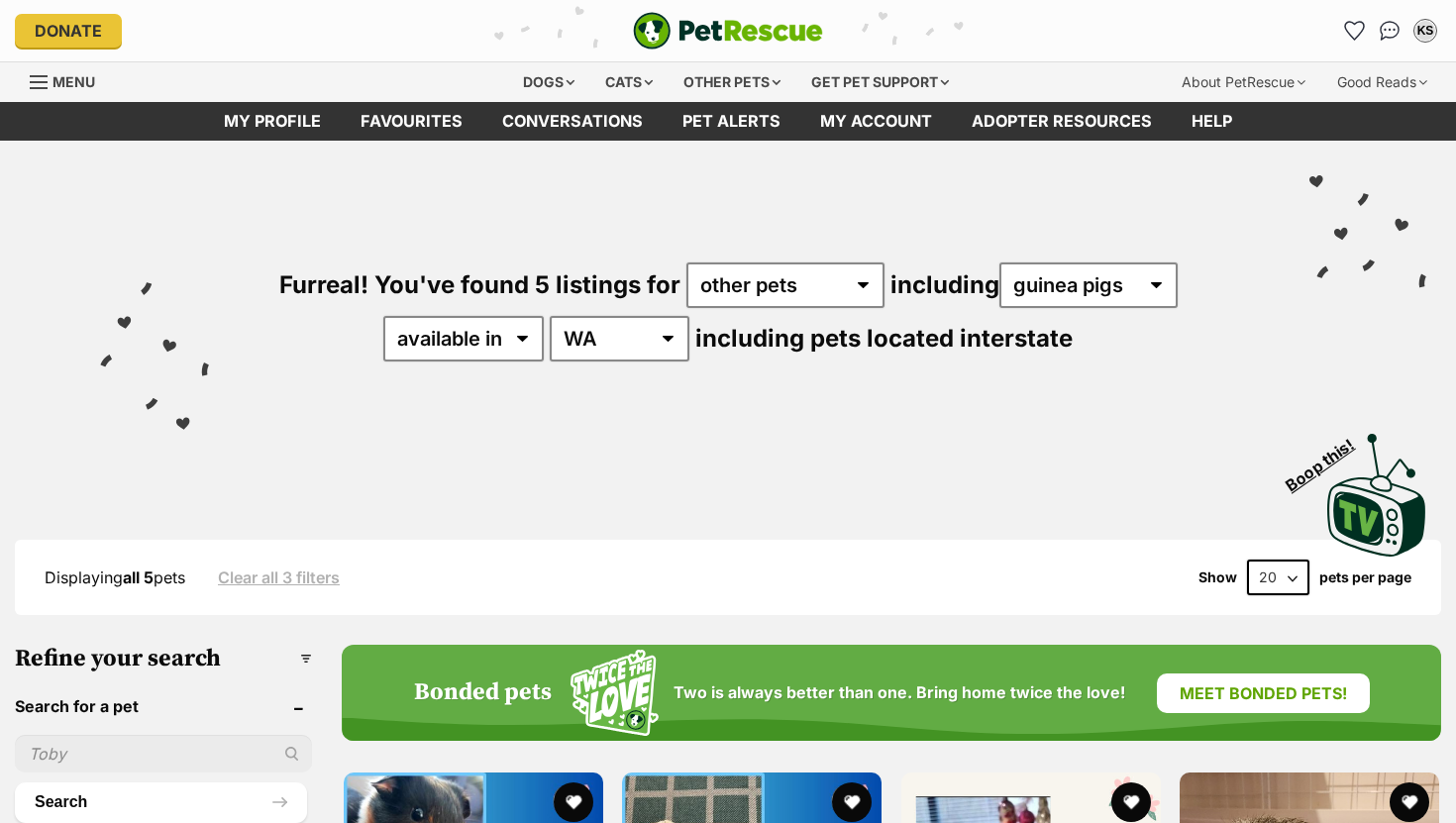 scroll, scrollTop: 0, scrollLeft: 0, axis: both 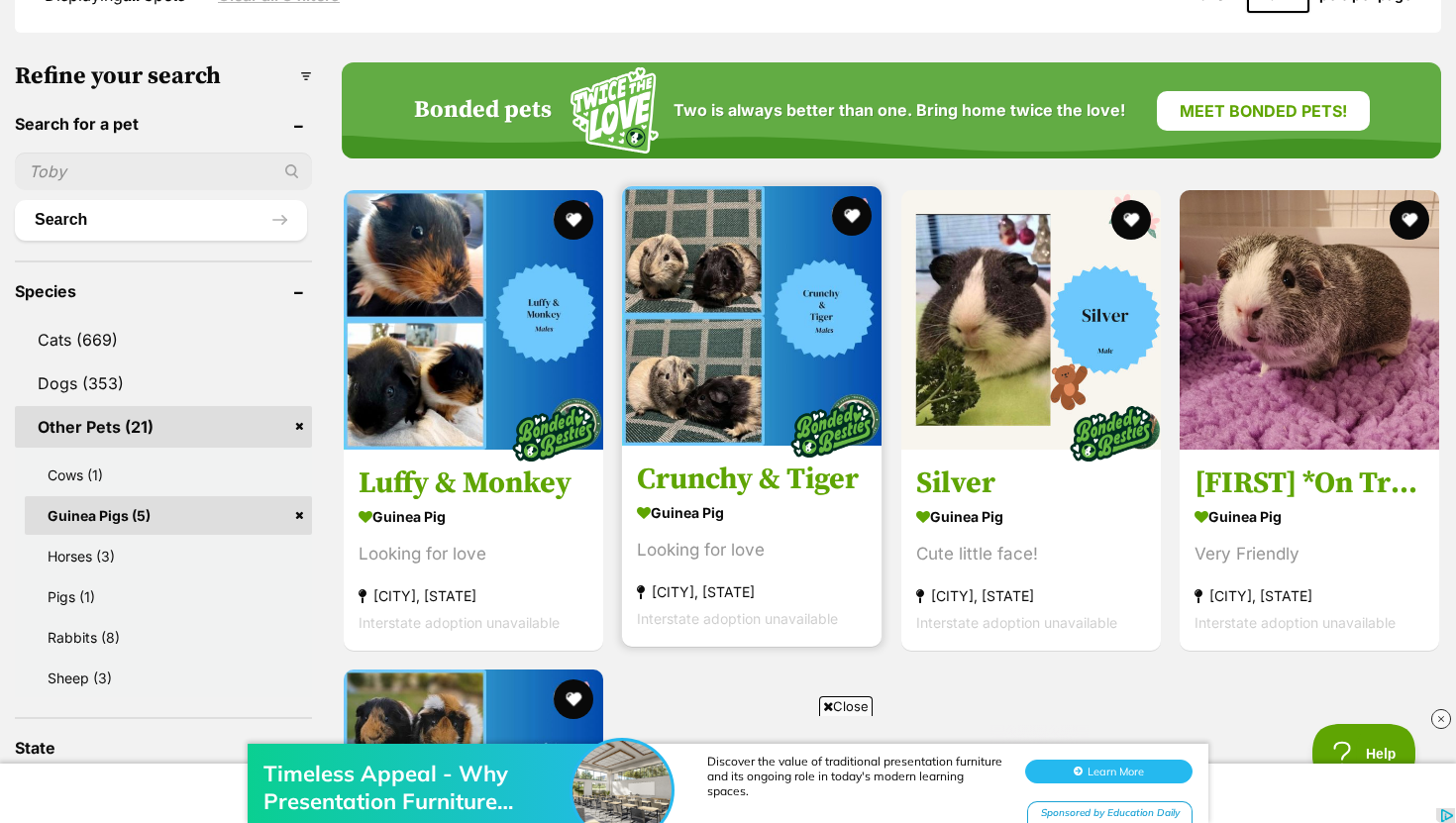 click at bounding box center [752, 316] 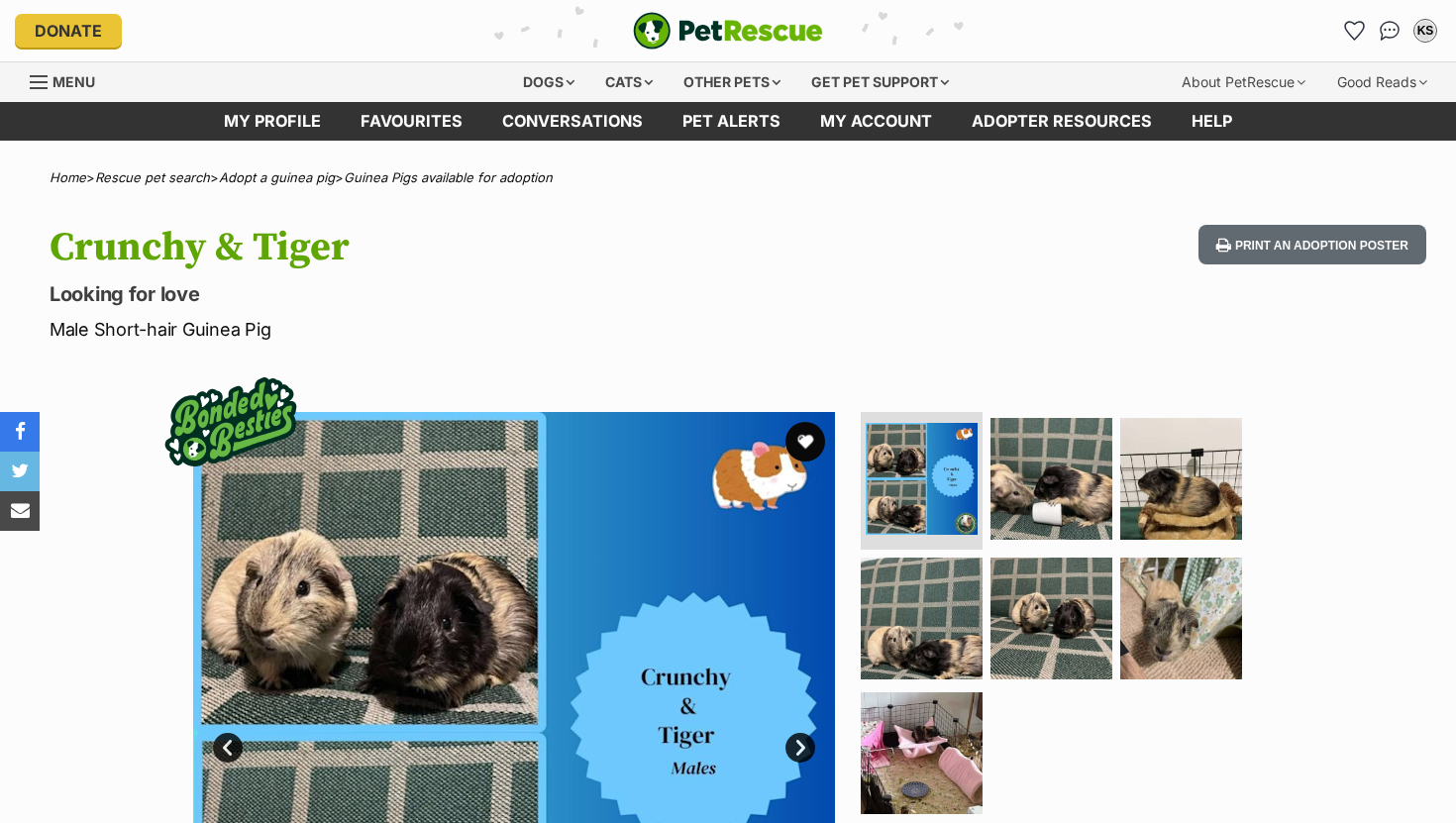 scroll, scrollTop: 0, scrollLeft: 0, axis: both 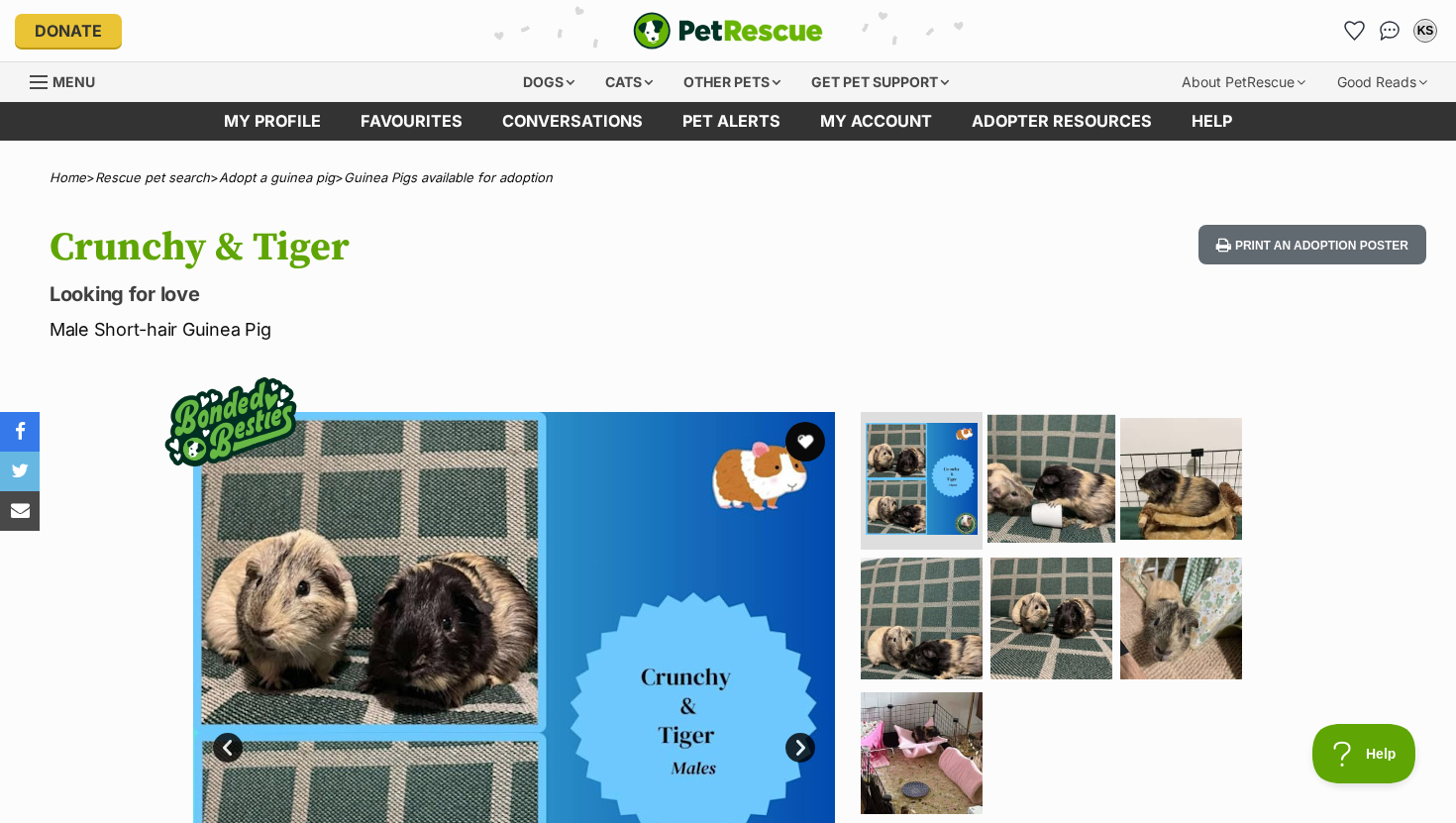 click at bounding box center [1051, 477] 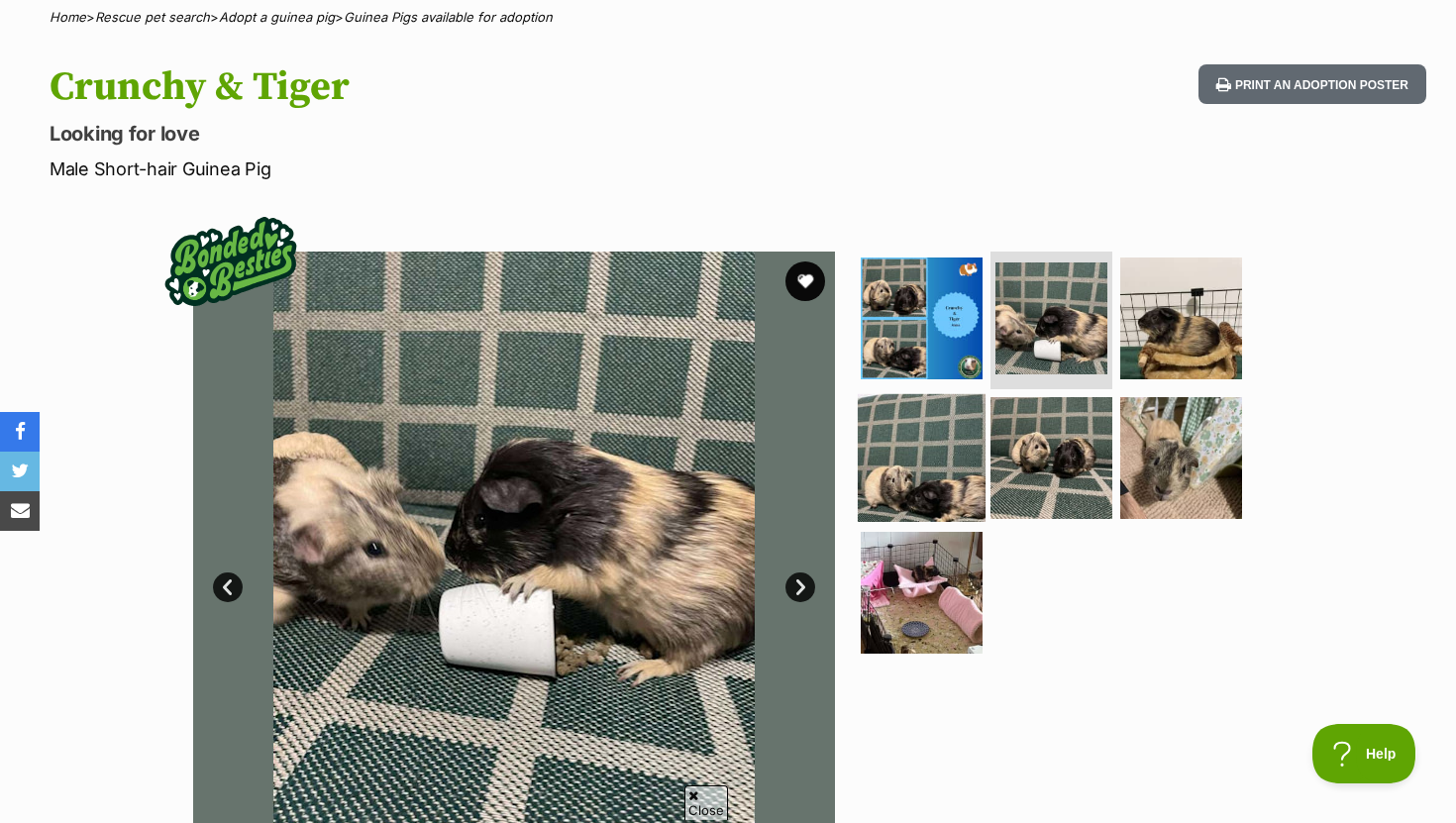 scroll, scrollTop: 0, scrollLeft: 0, axis: both 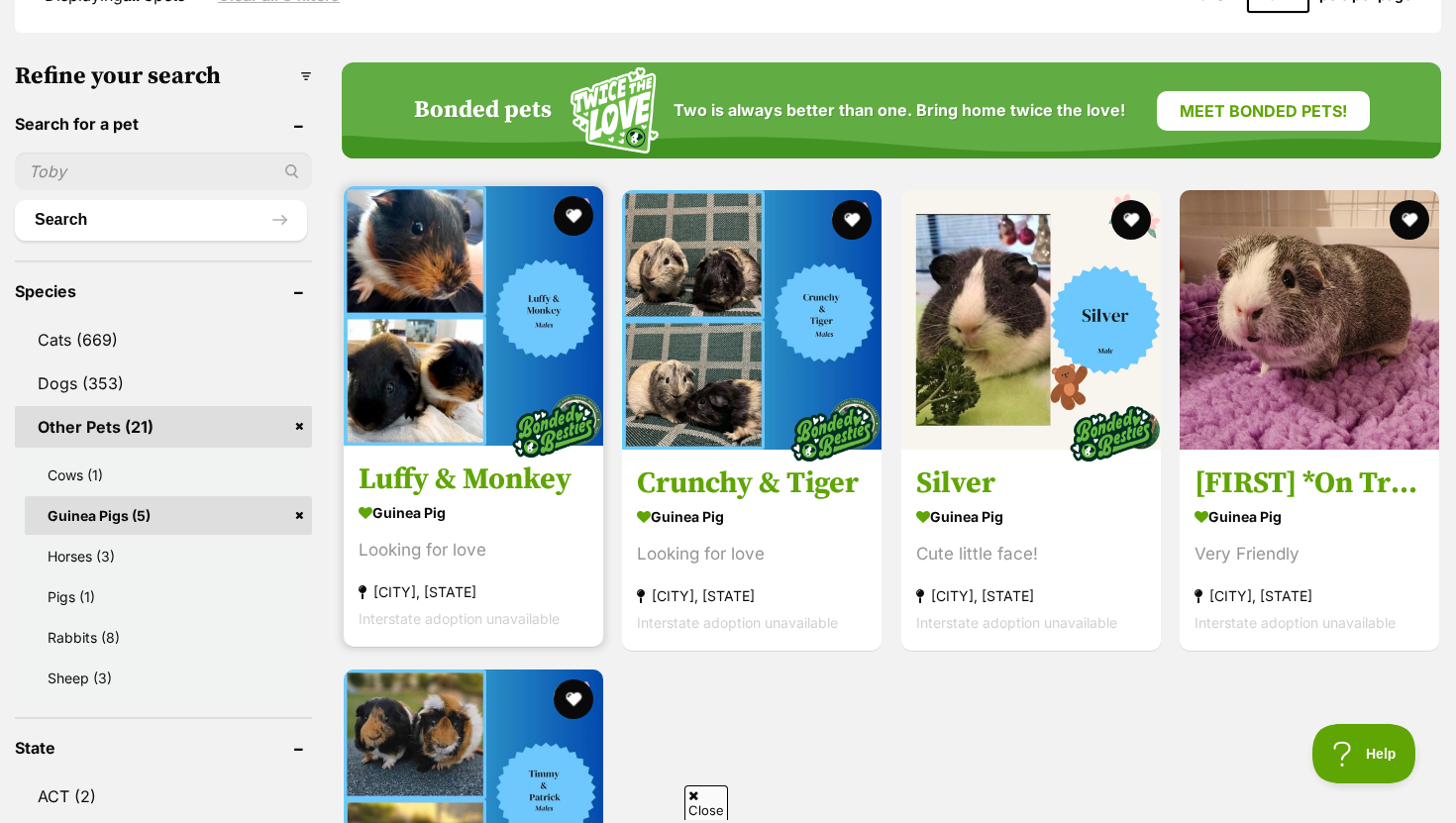 click at bounding box center [473, 316] 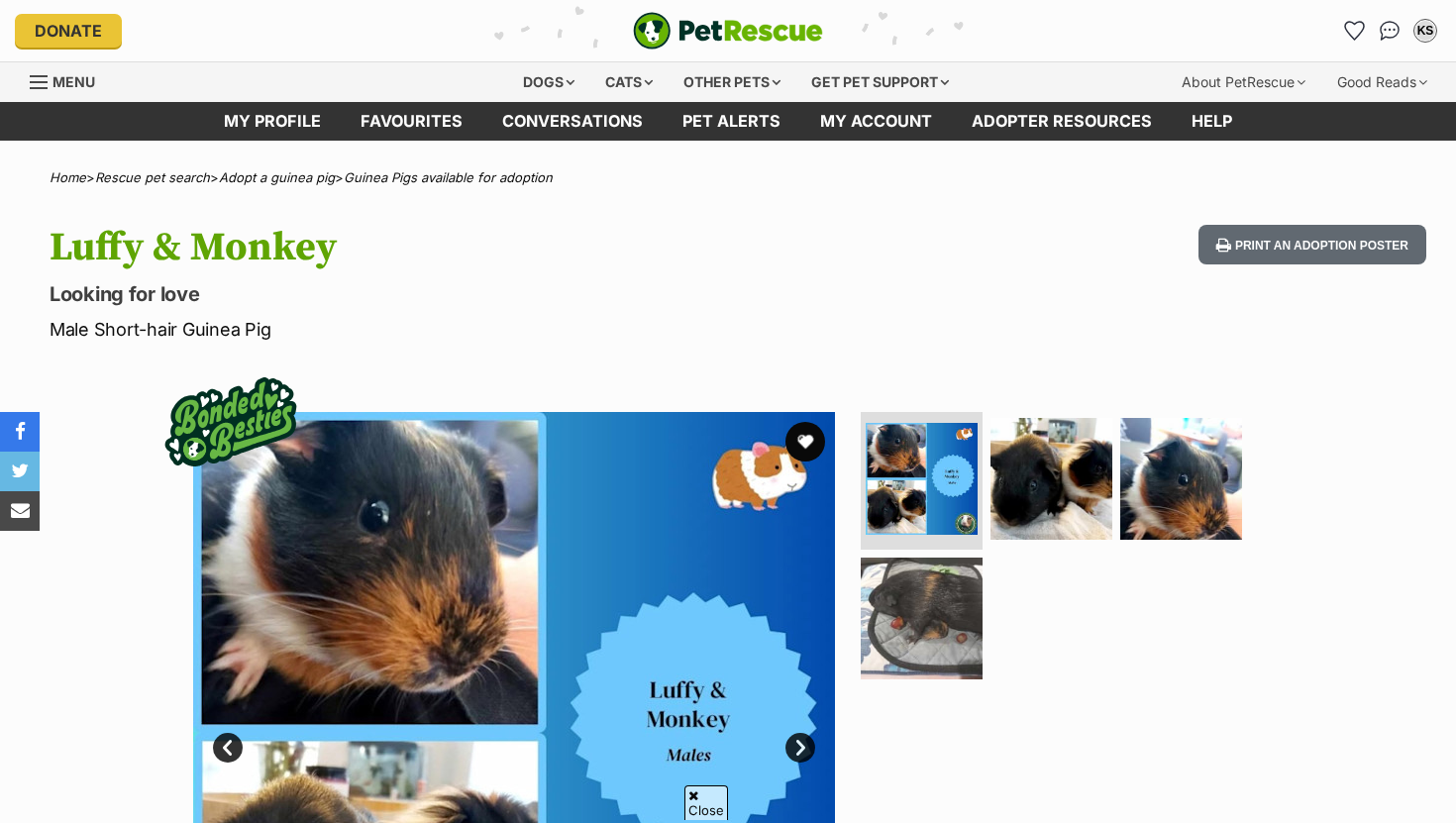 scroll, scrollTop: 379, scrollLeft: 0, axis: vertical 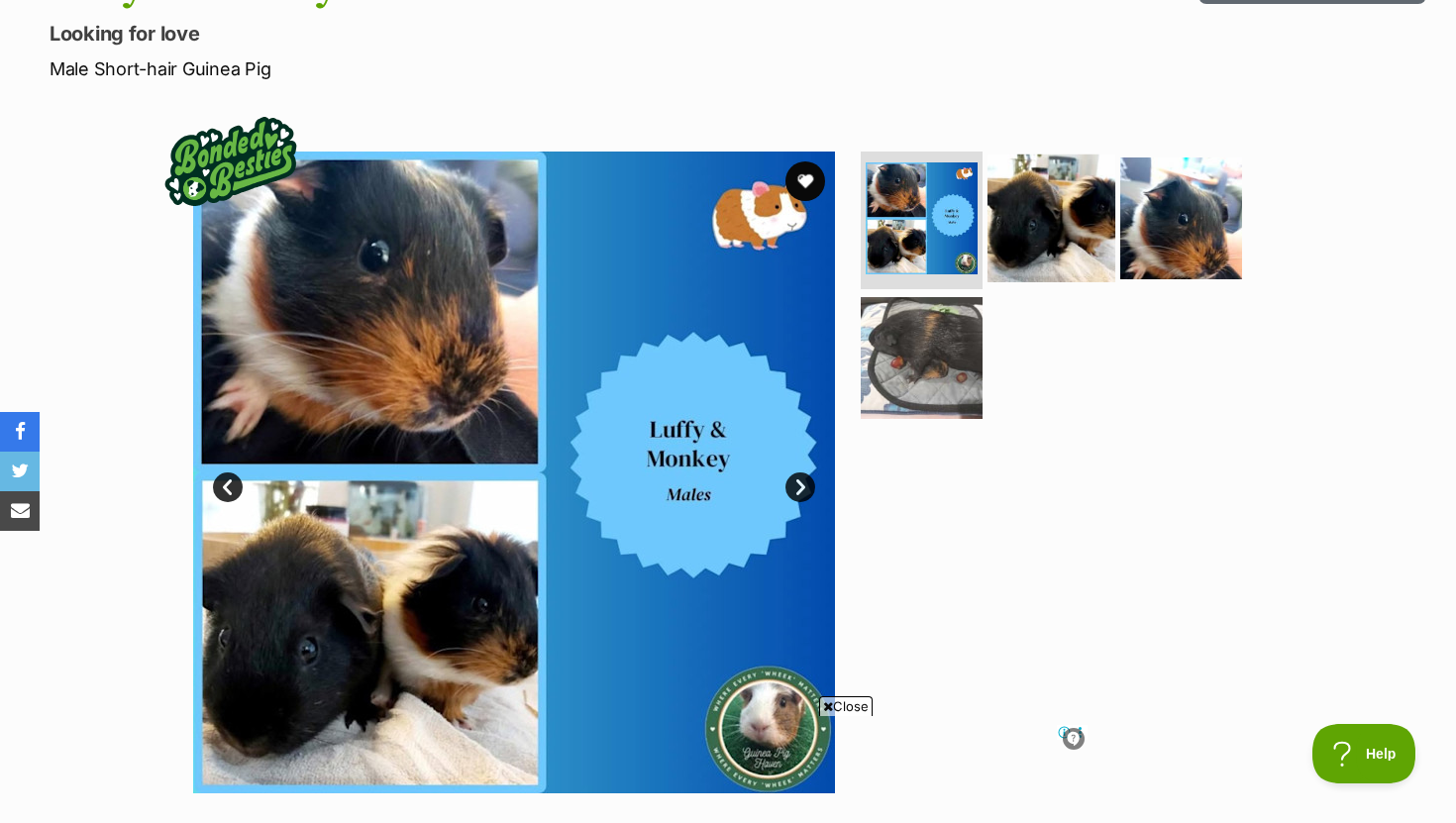 click at bounding box center (1051, 217) 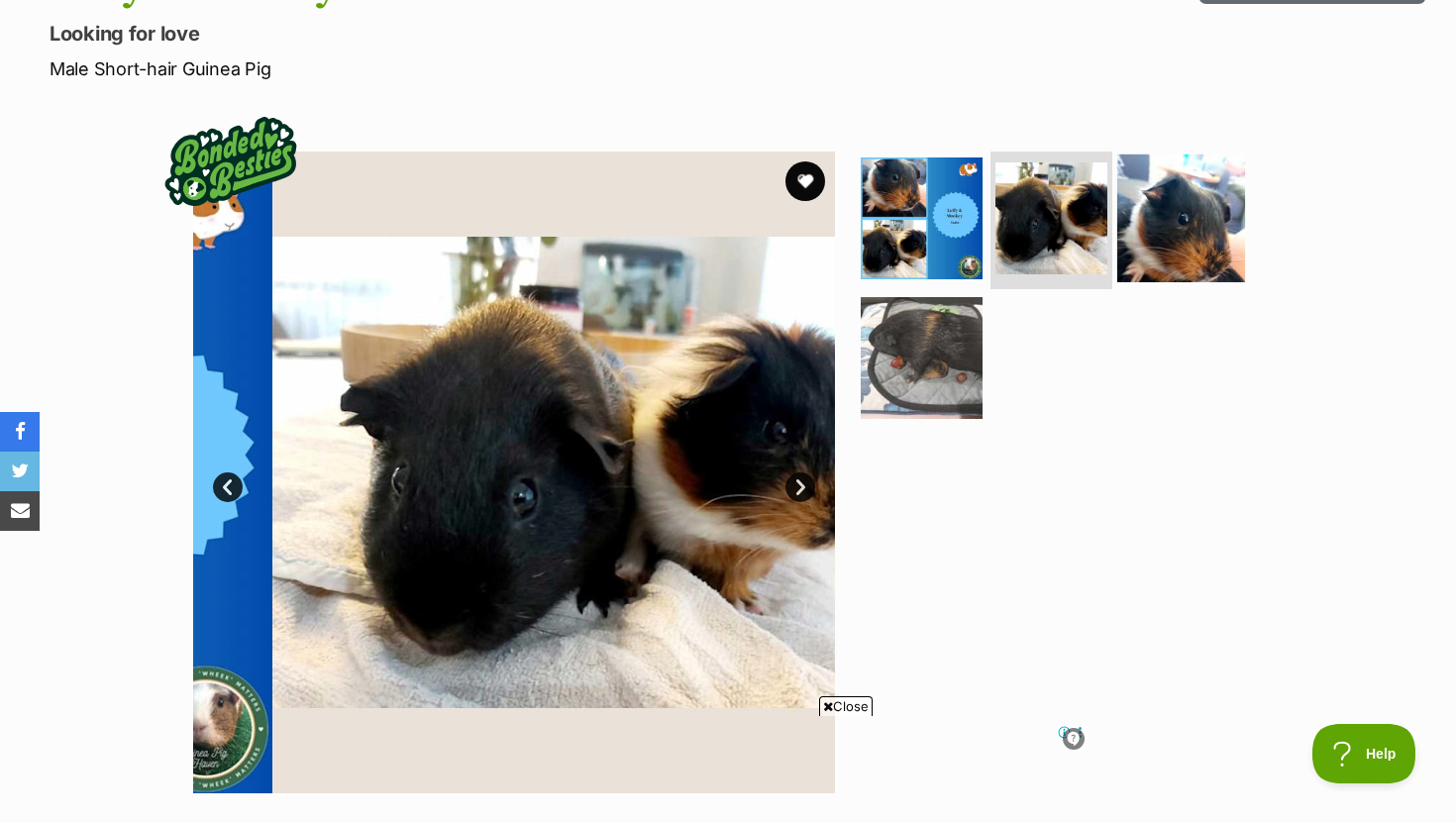 click at bounding box center (1181, 217) 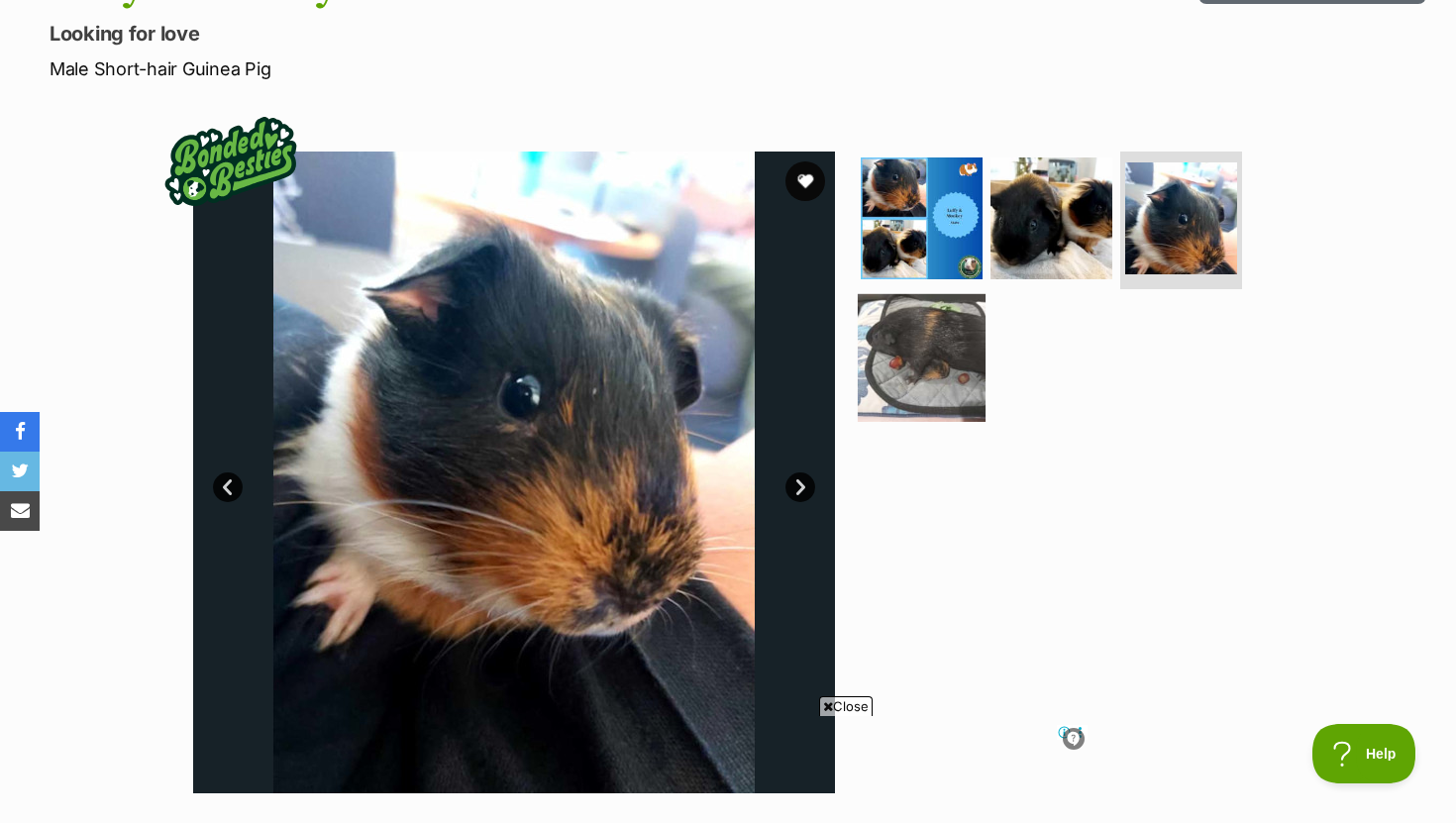 click at bounding box center (921, 358) 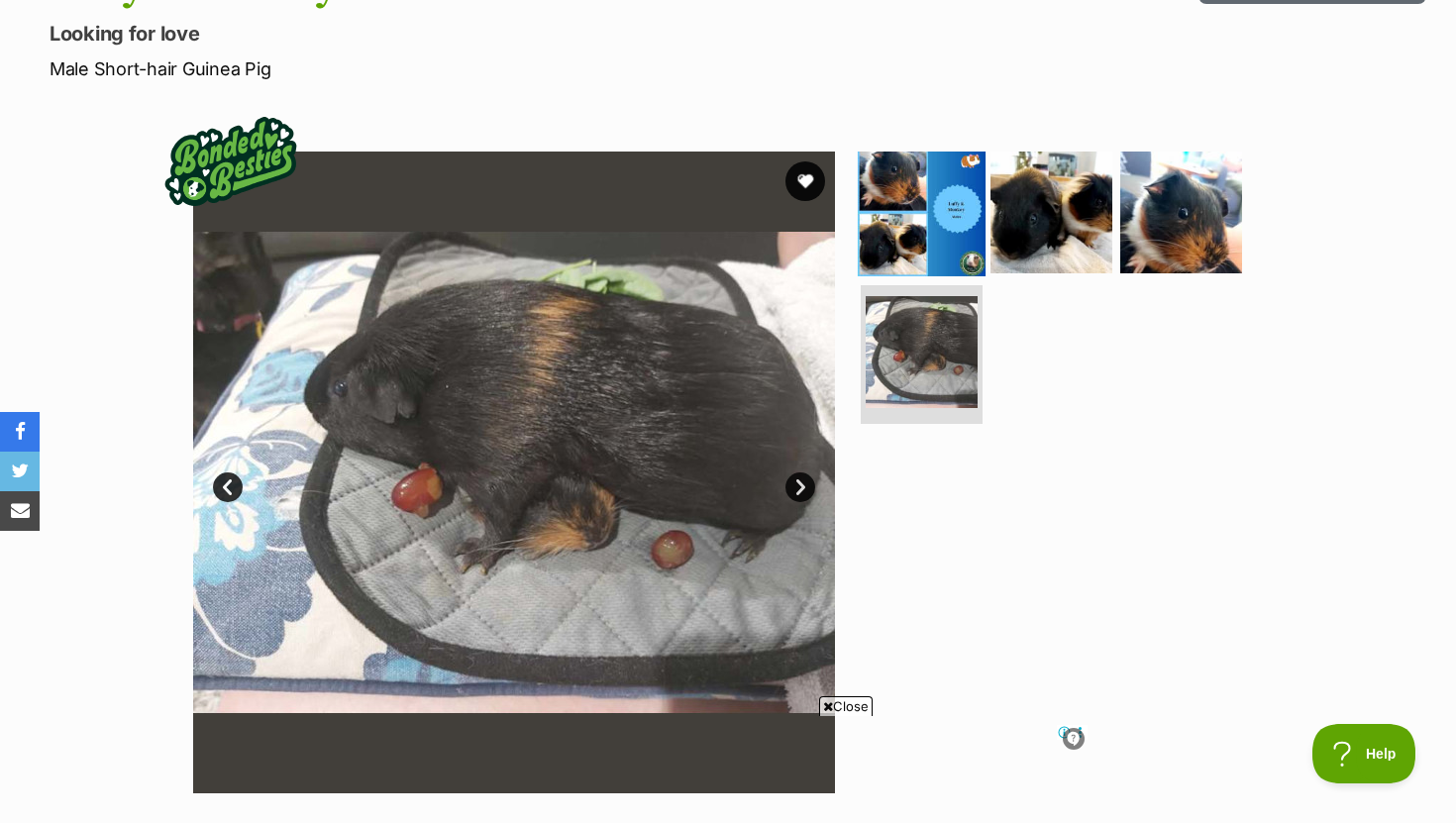 click at bounding box center (921, 211) 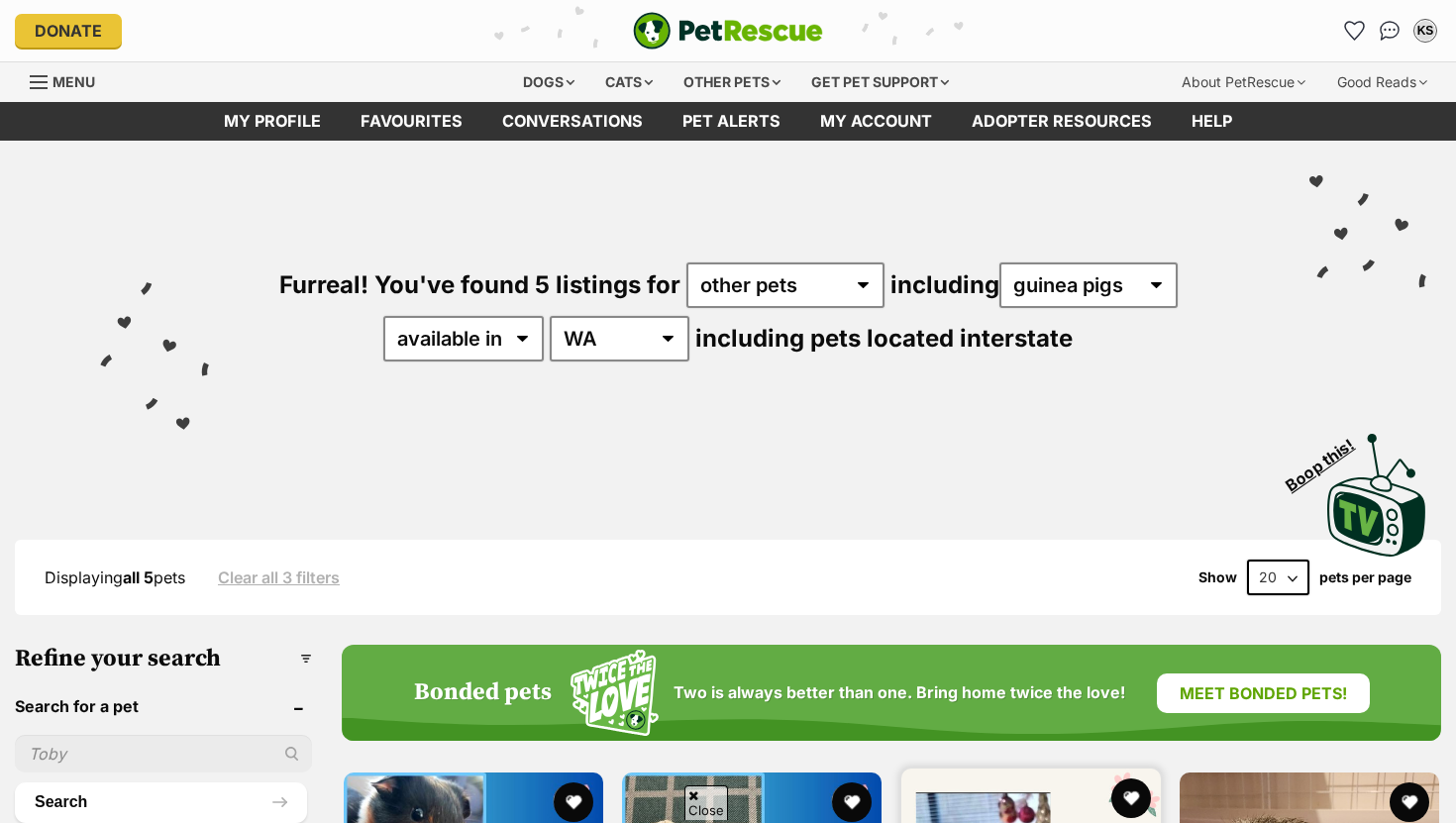 scroll, scrollTop: 582, scrollLeft: 0, axis: vertical 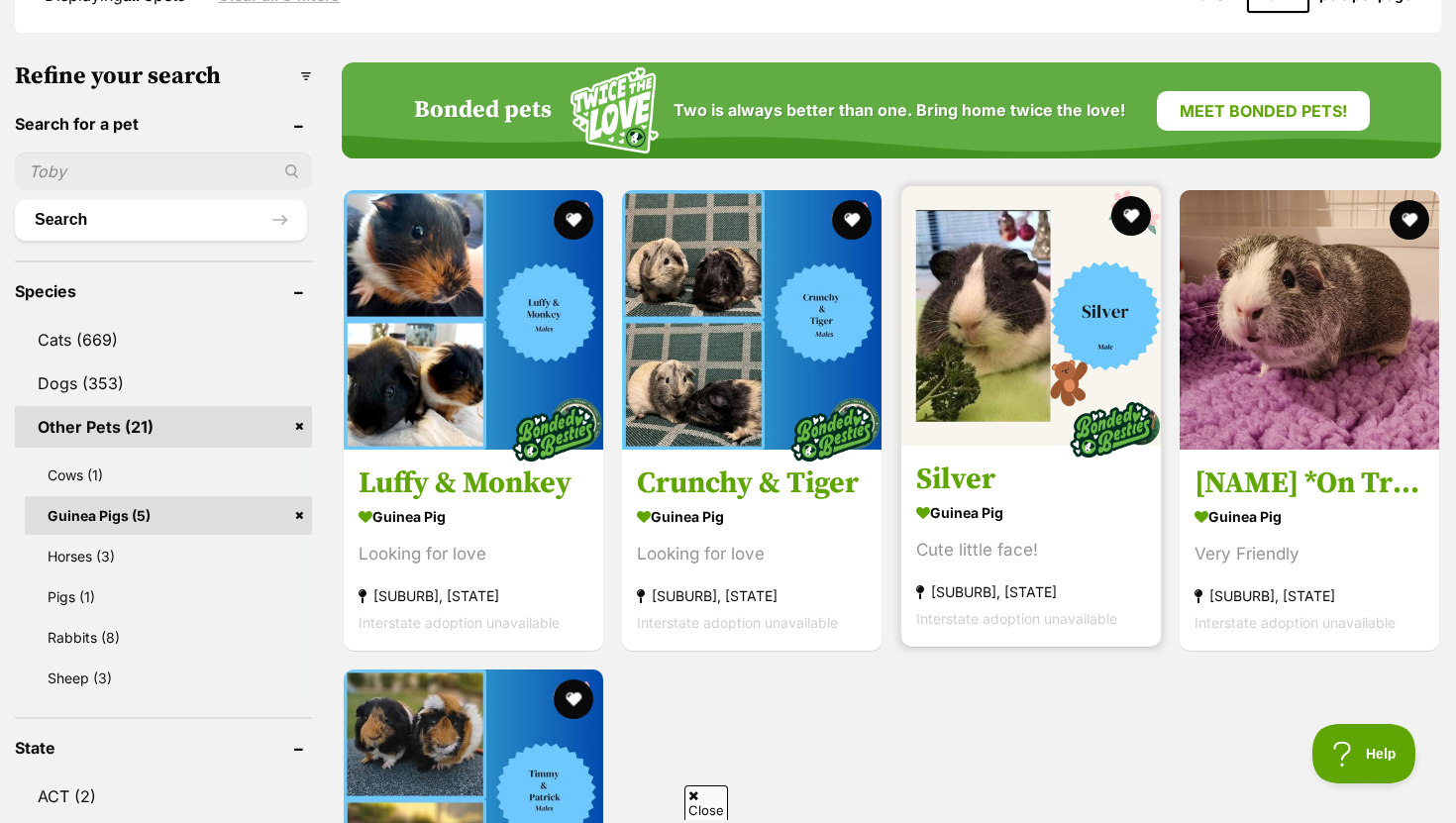 click at bounding box center [1031, 316] 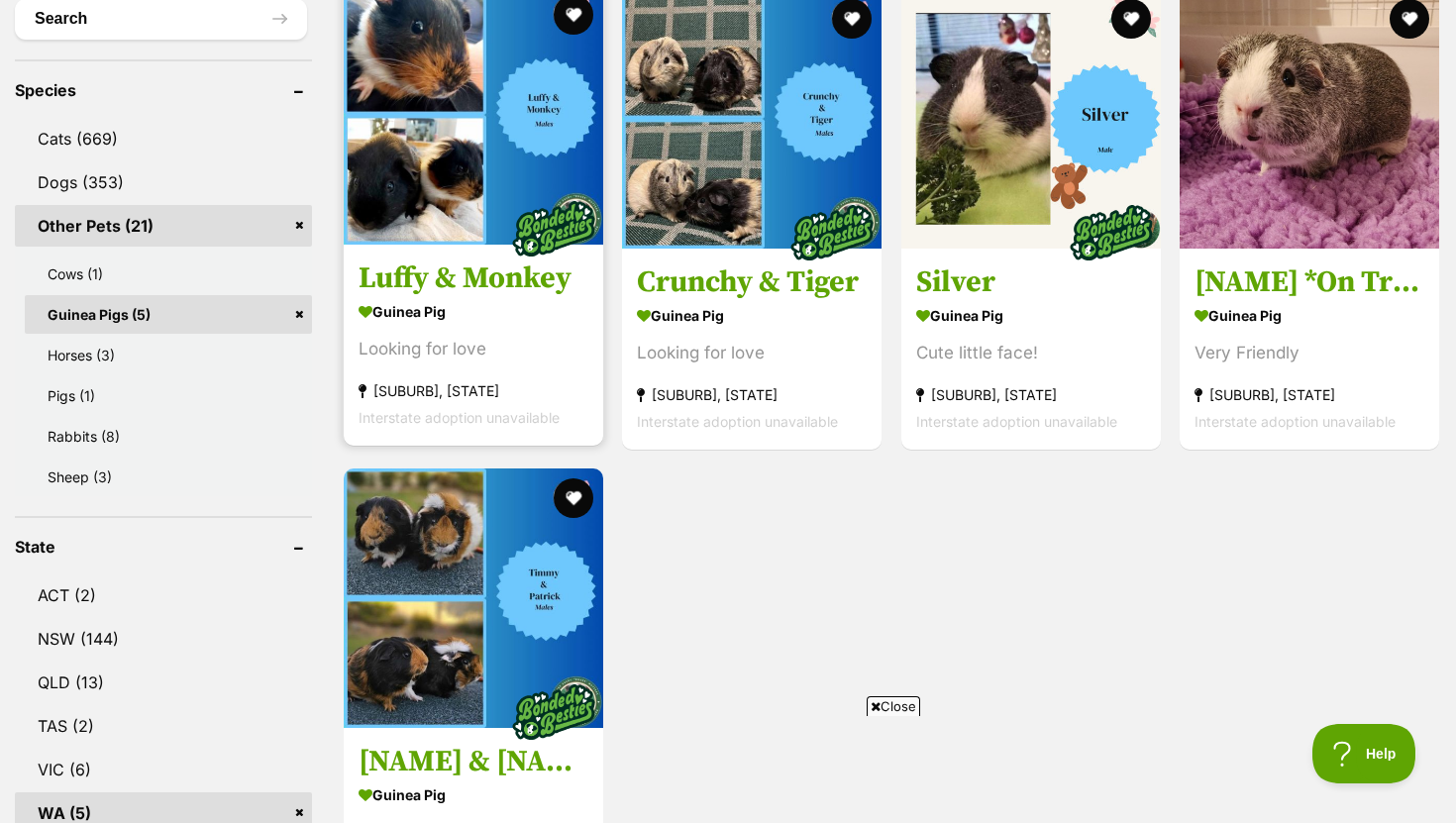 scroll, scrollTop: 766, scrollLeft: 0, axis: vertical 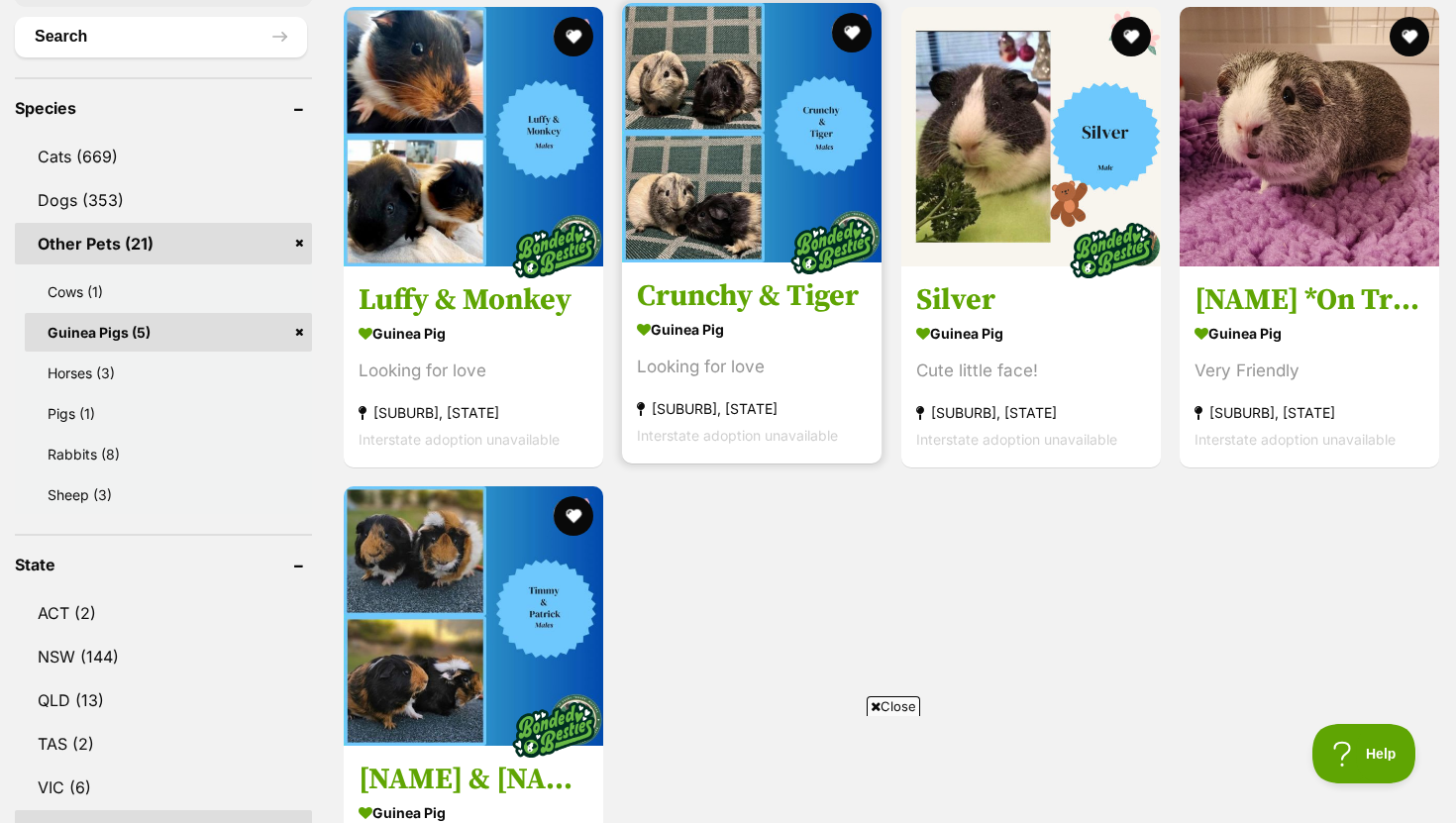 click at bounding box center (752, 133) 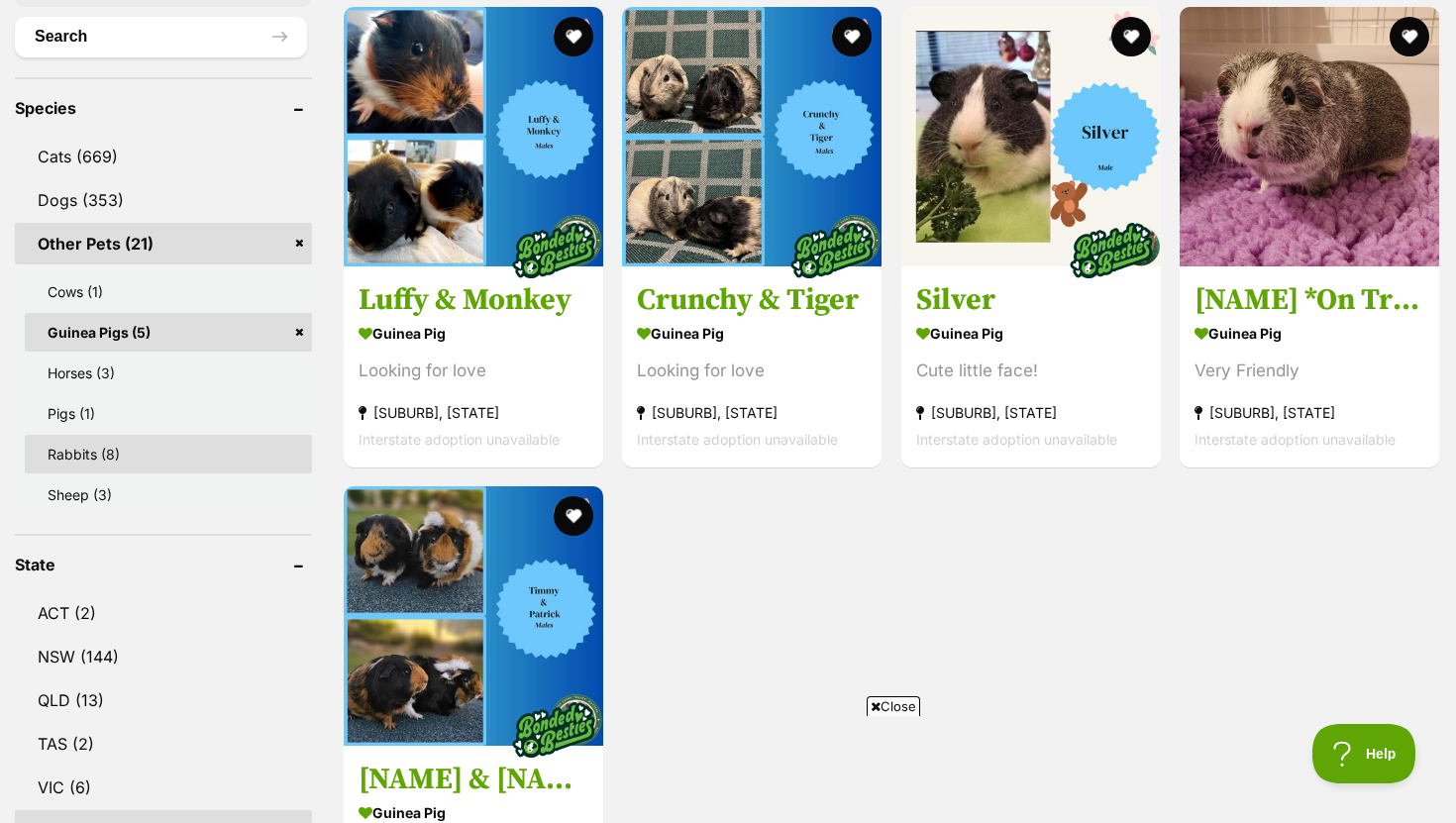 click on "Rabbits (8)" at bounding box center [168, 454] 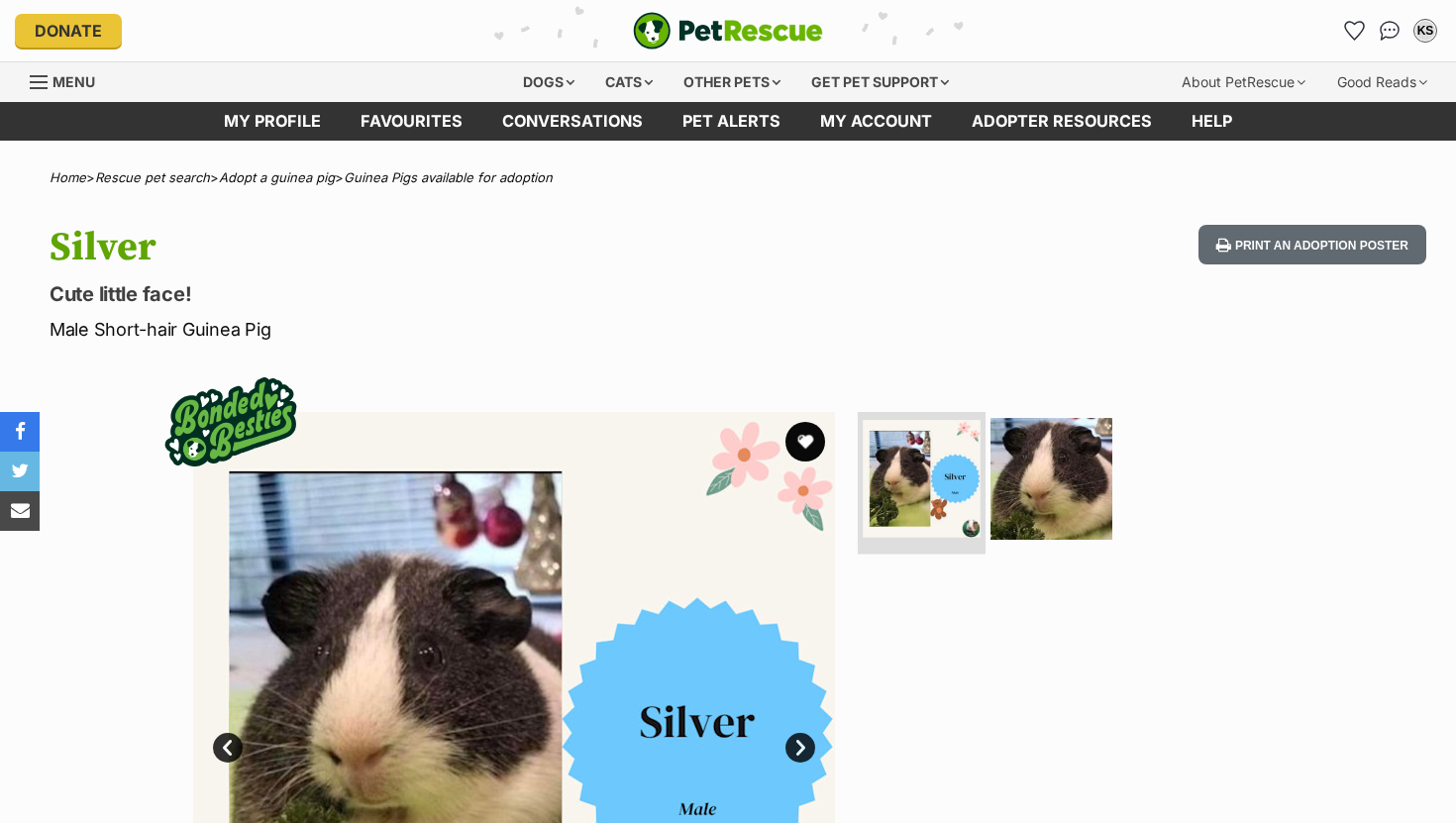 scroll, scrollTop: 0, scrollLeft: 0, axis: both 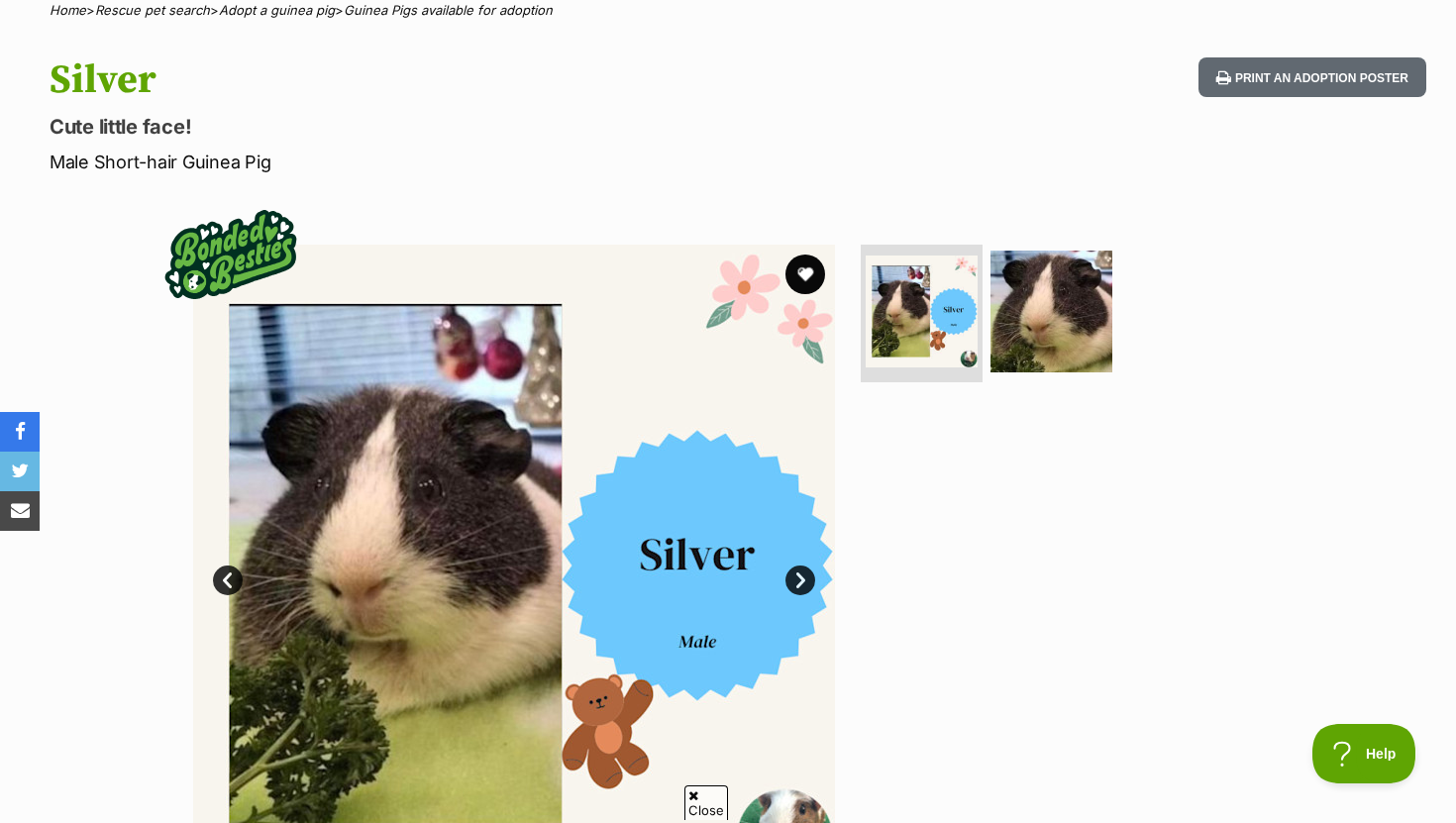 click on "Next" at bounding box center [800, 580] 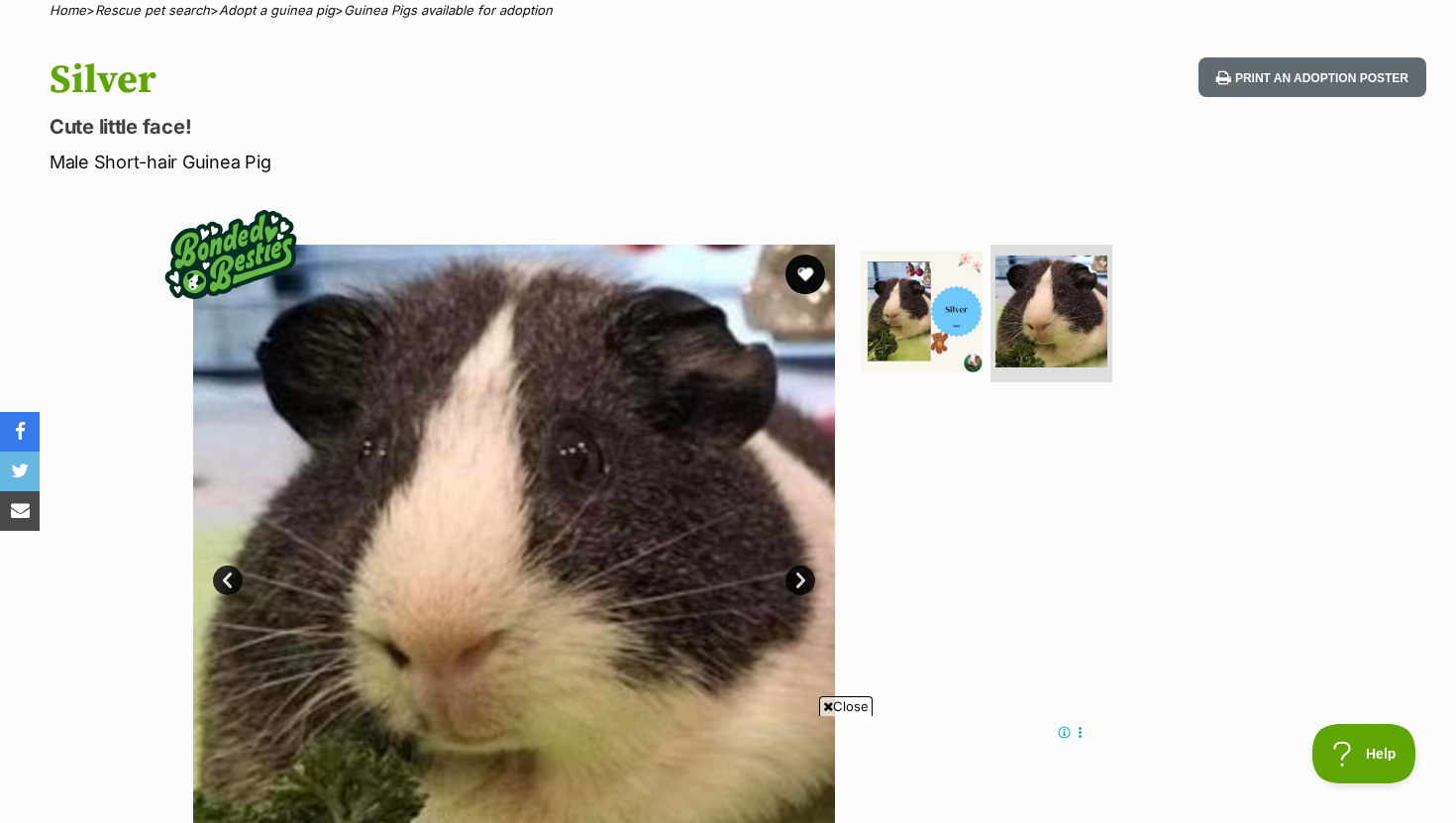 scroll, scrollTop: 0, scrollLeft: 0, axis: both 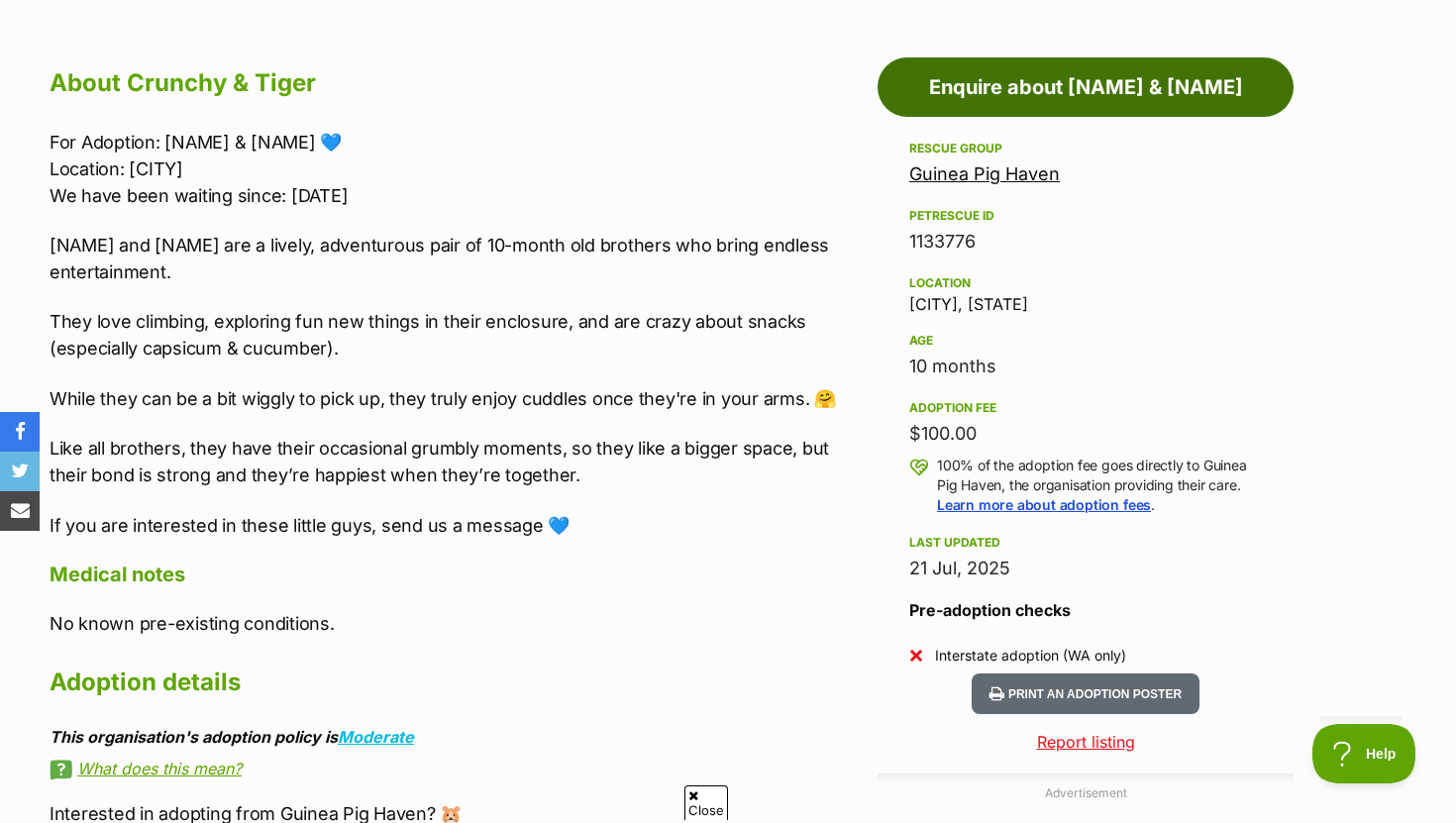 click on "Enquire about Crunchy & Tiger" at bounding box center [1086, 87] 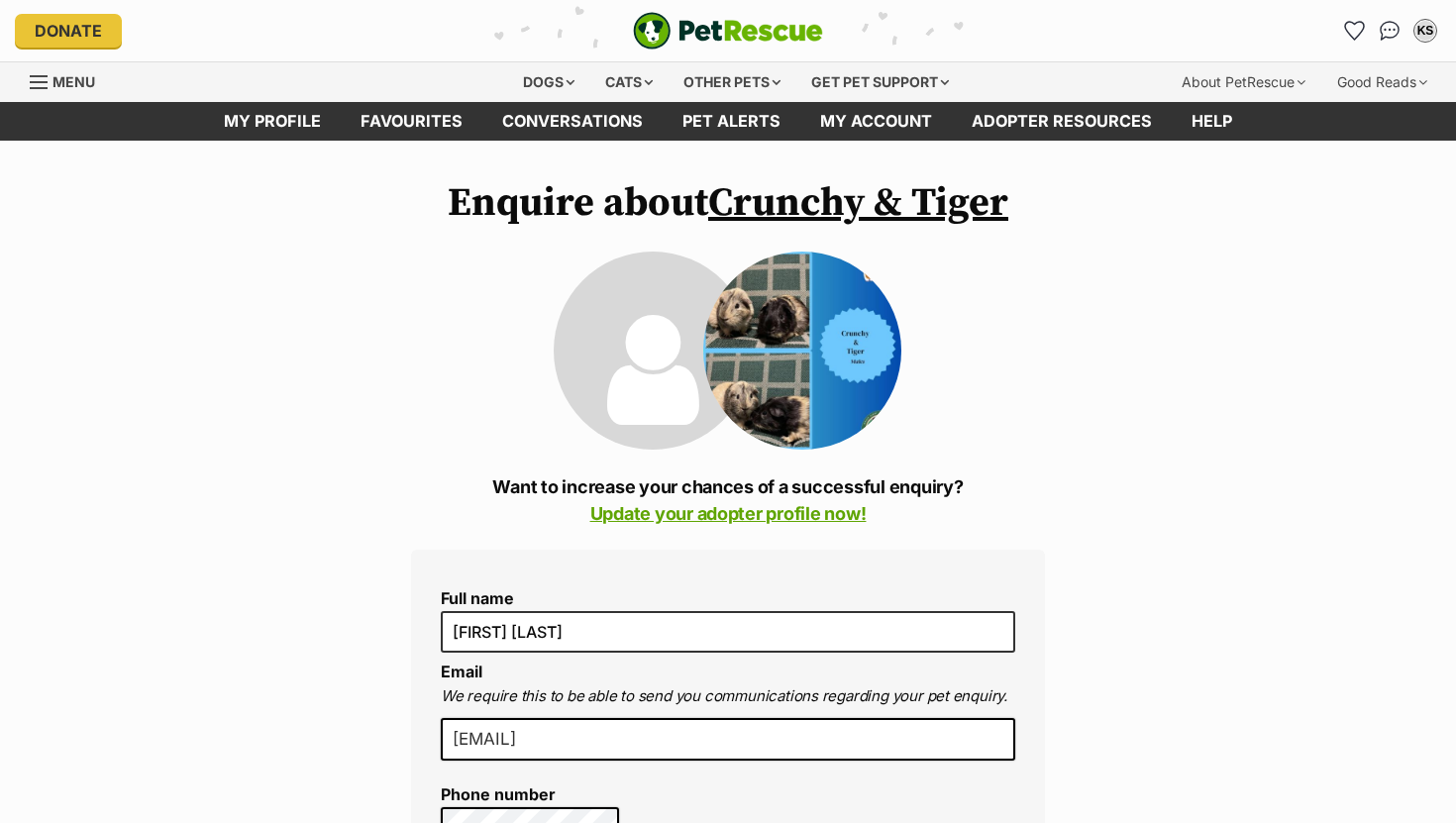scroll, scrollTop: 0, scrollLeft: 0, axis: both 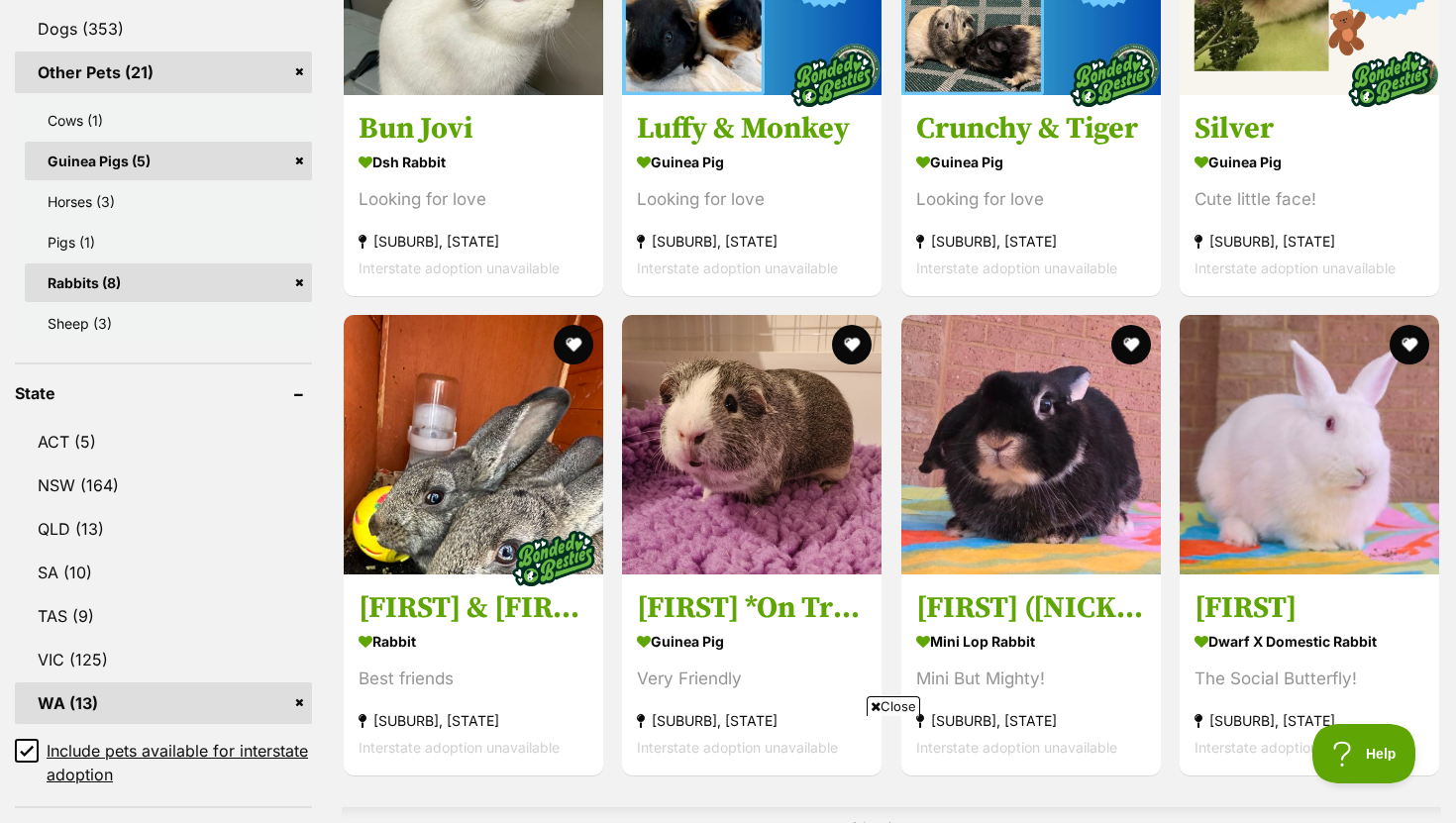 click on "Guinea Pigs (5)" at bounding box center (168, 160) 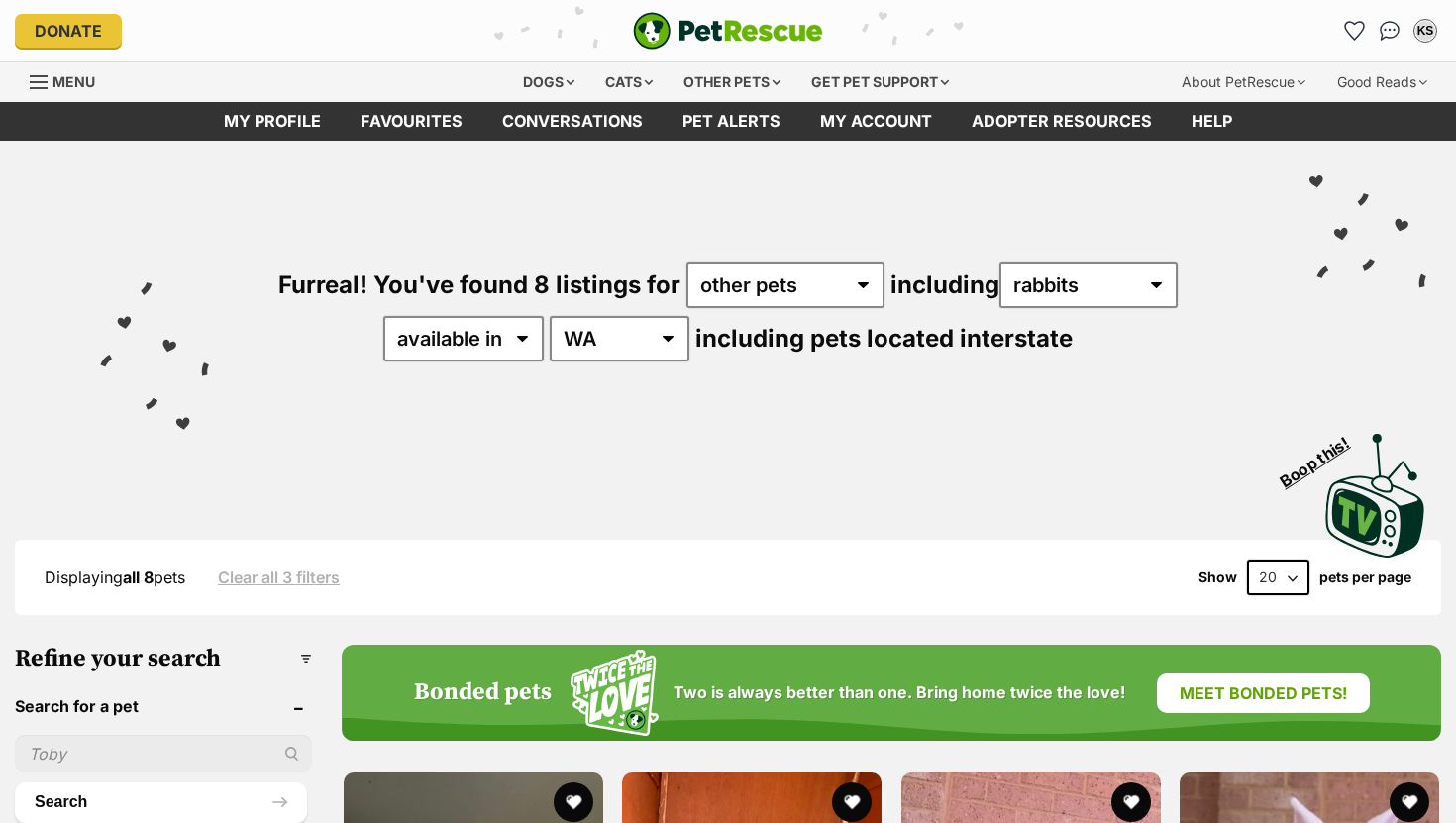 scroll, scrollTop: 0, scrollLeft: 0, axis: both 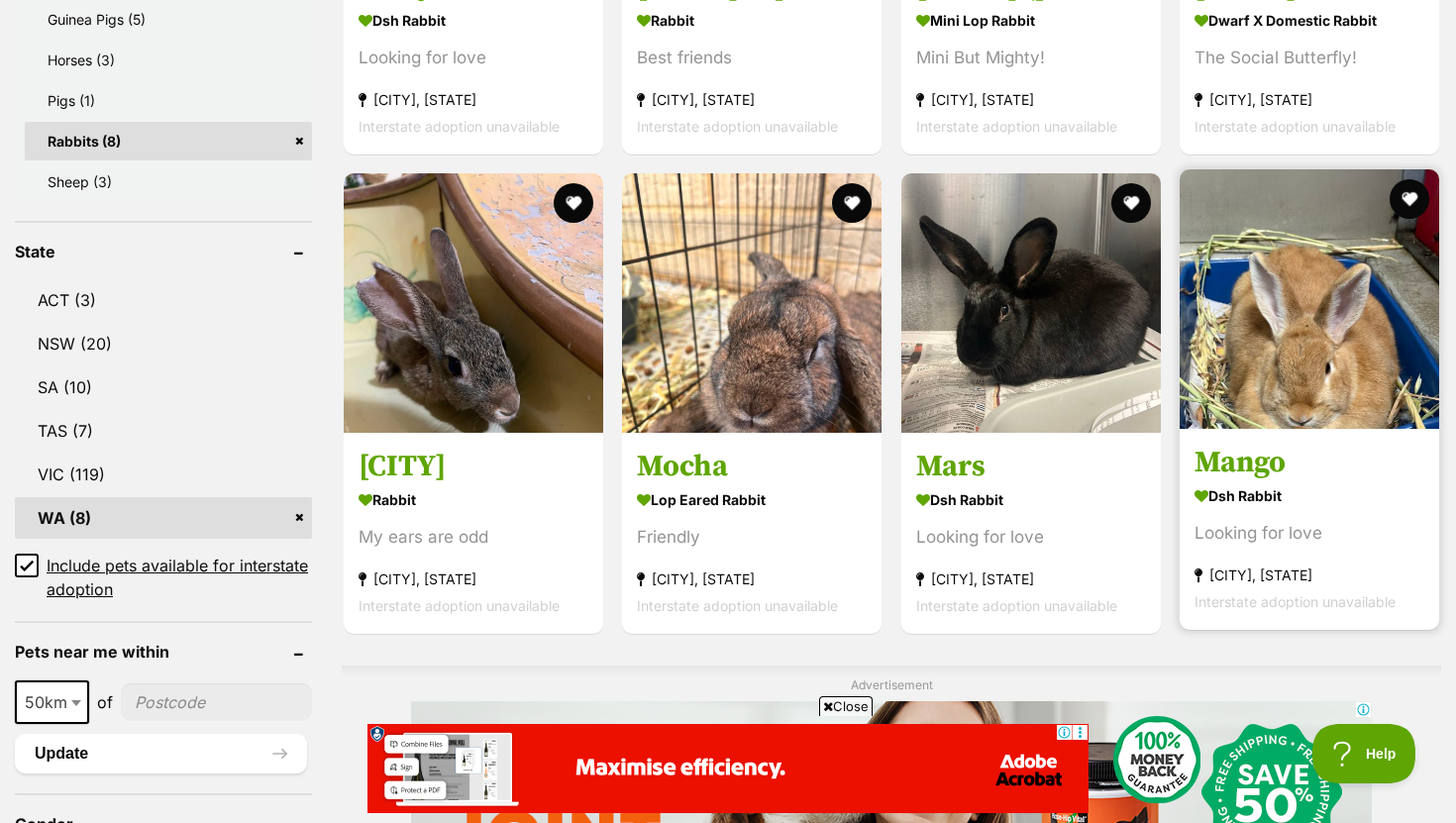 click at bounding box center (1309, 299) 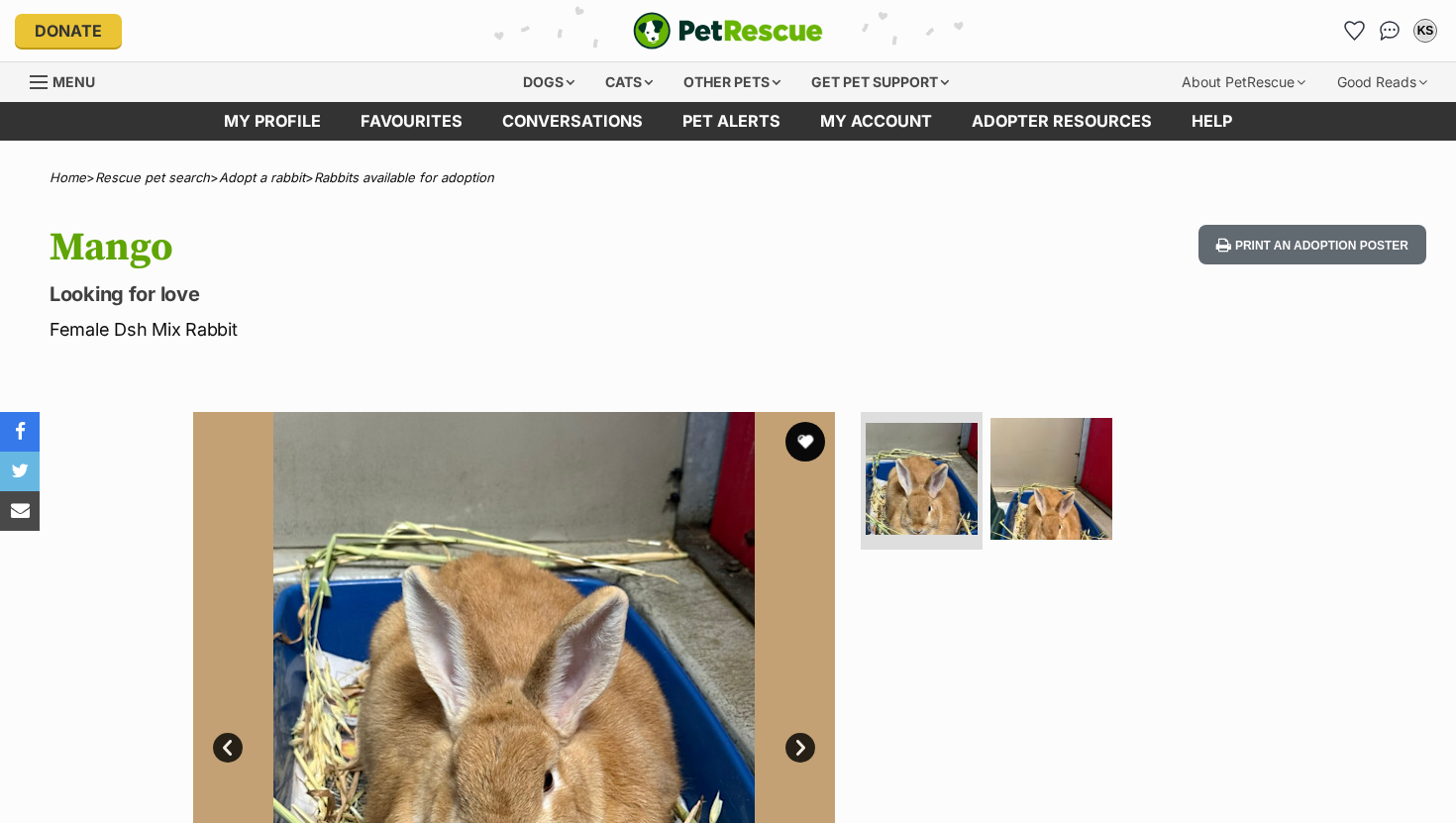 scroll, scrollTop: 348, scrollLeft: 0, axis: vertical 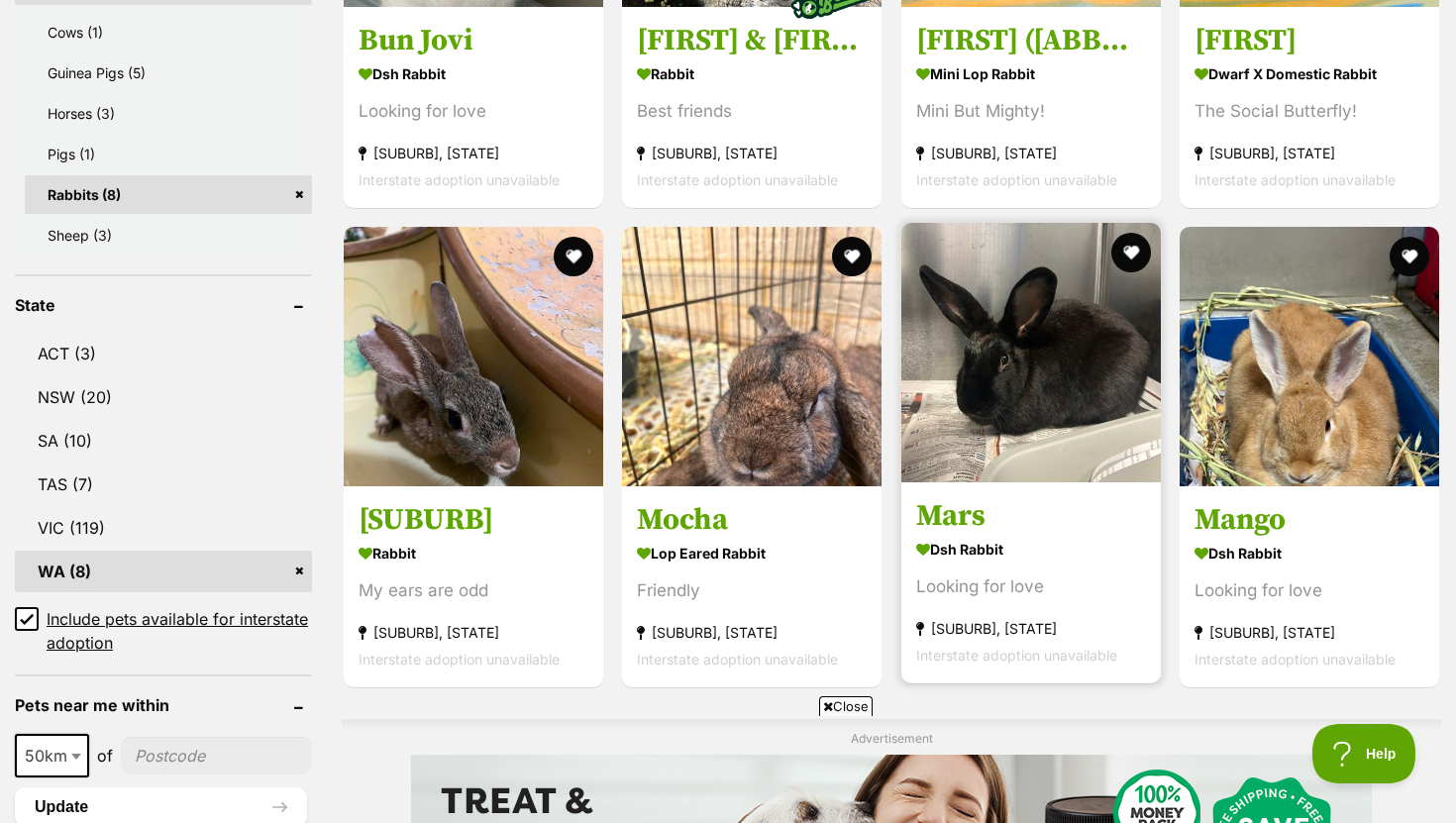 click at bounding box center [1031, 353] 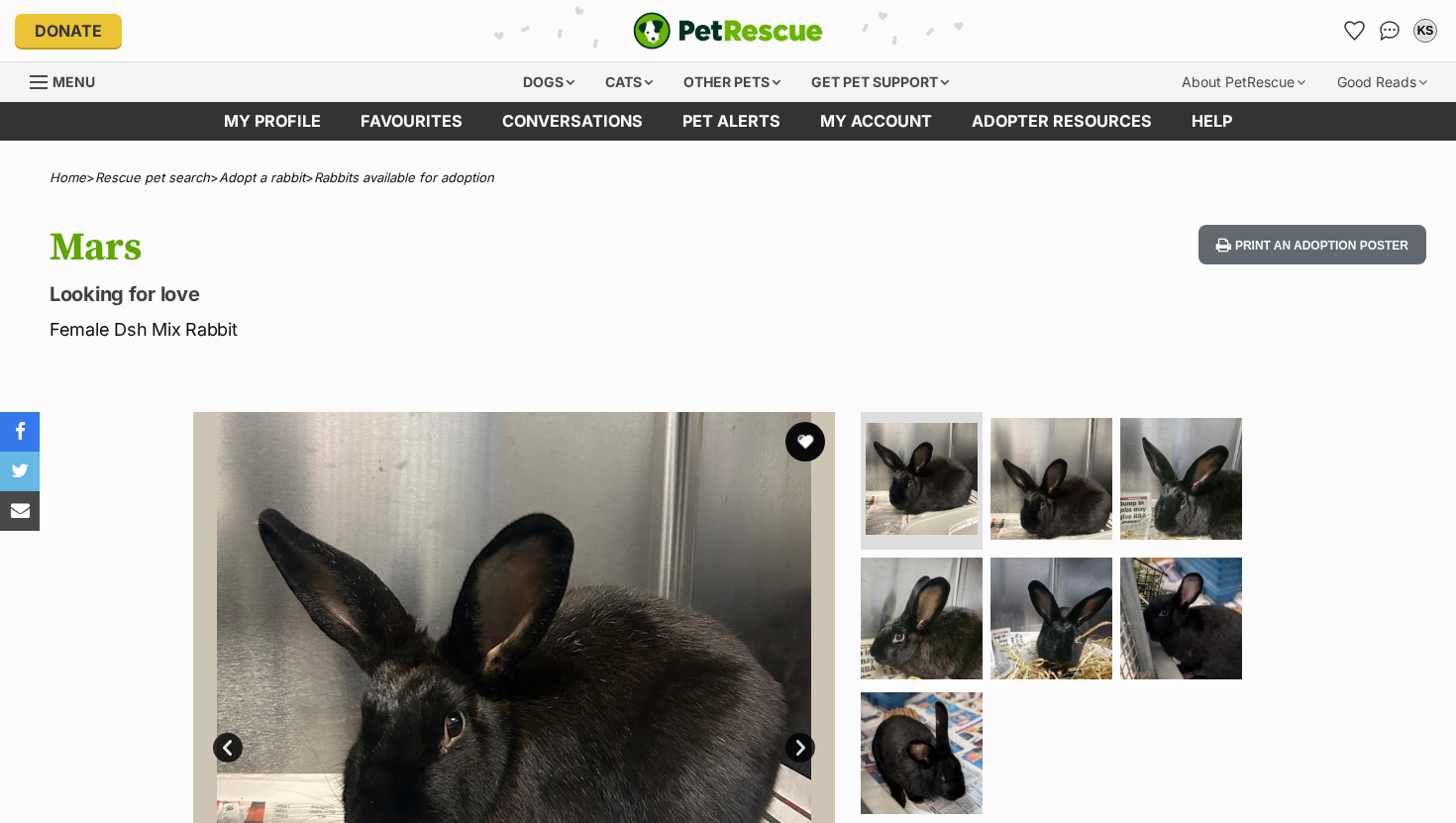scroll, scrollTop: 0, scrollLeft: 0, axis: both 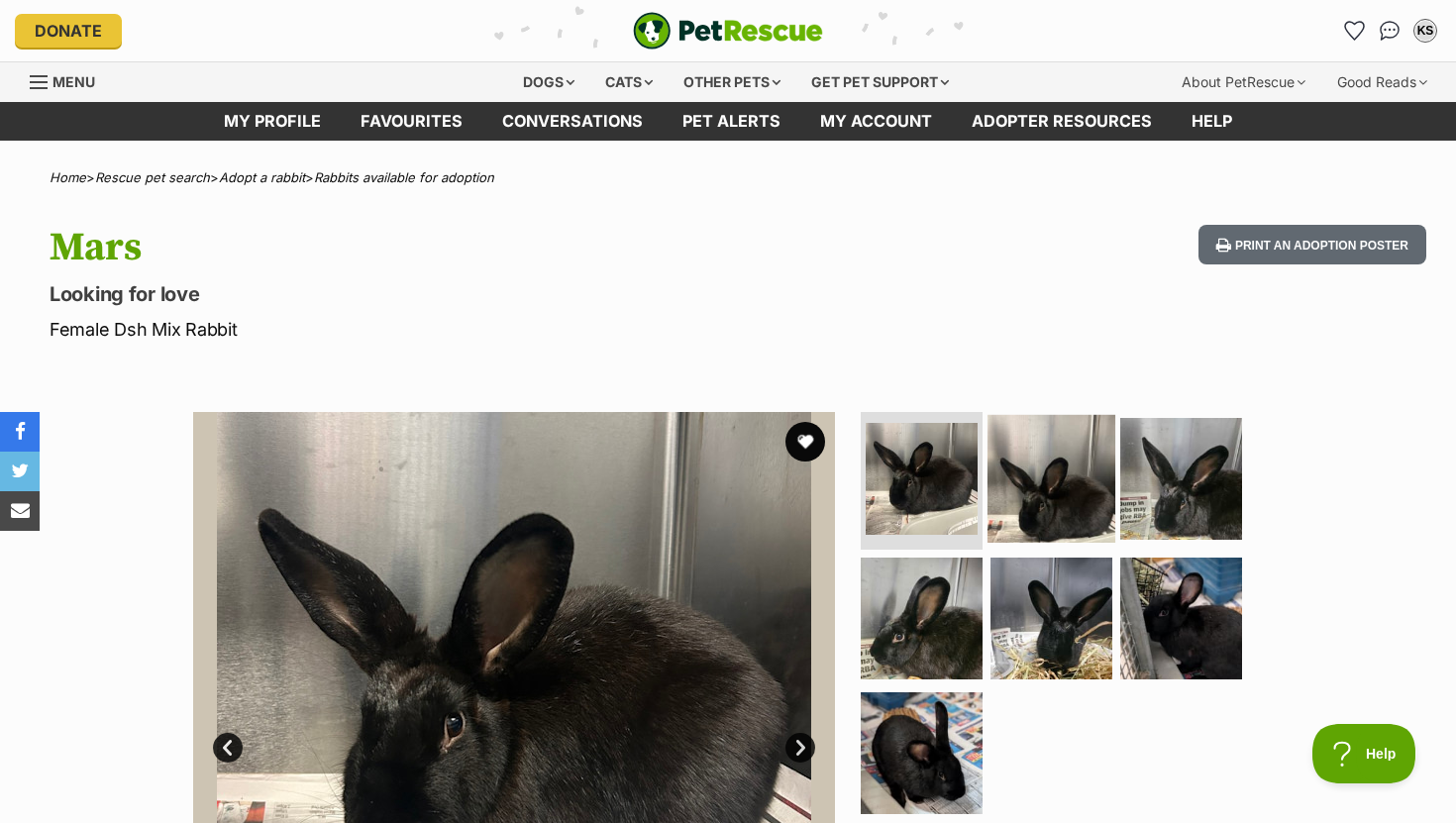 click at bounding box center (1051, 477) 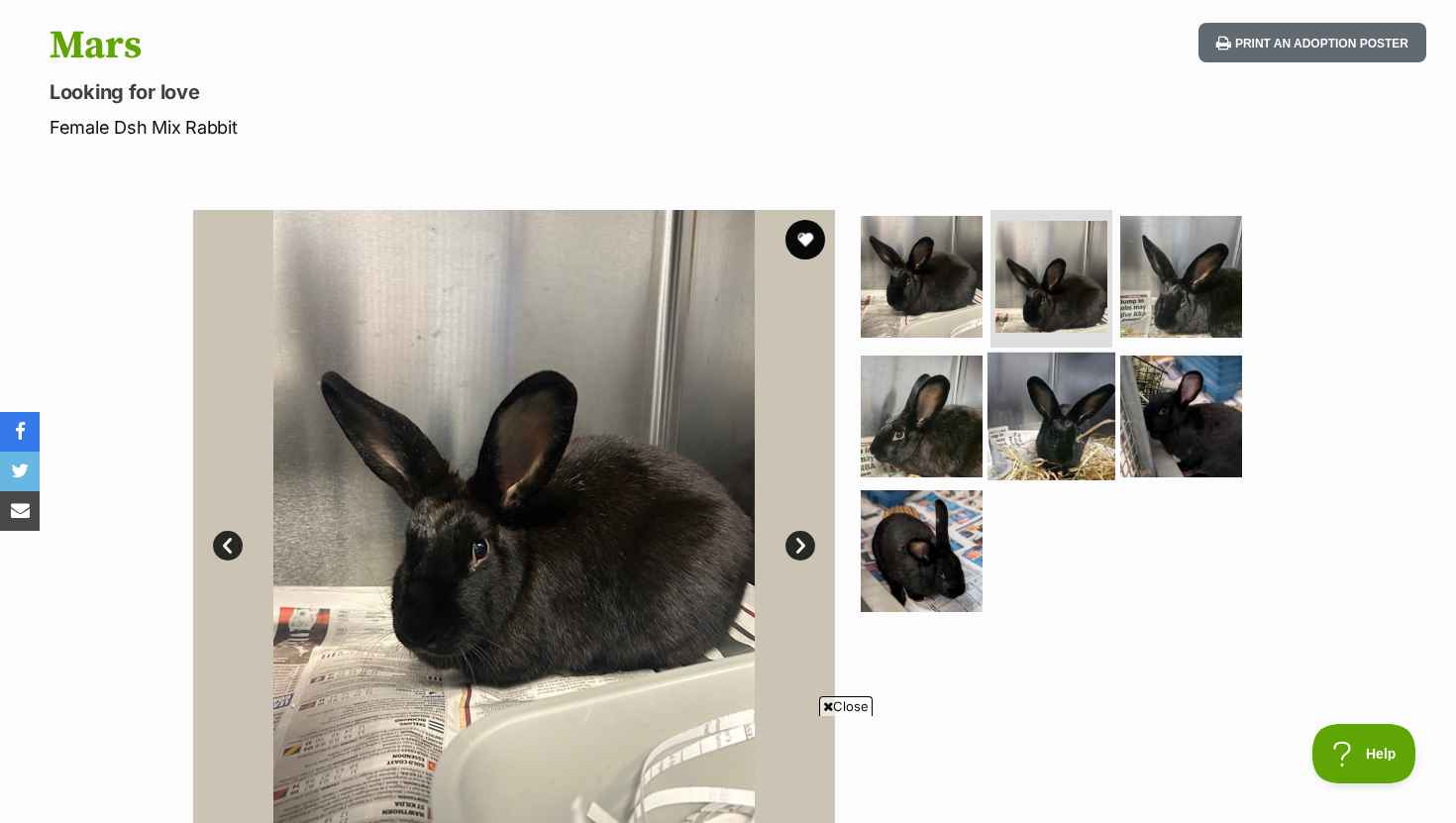 scroll, scrollTop: 206, scrollLeft: 0, axis: vertical 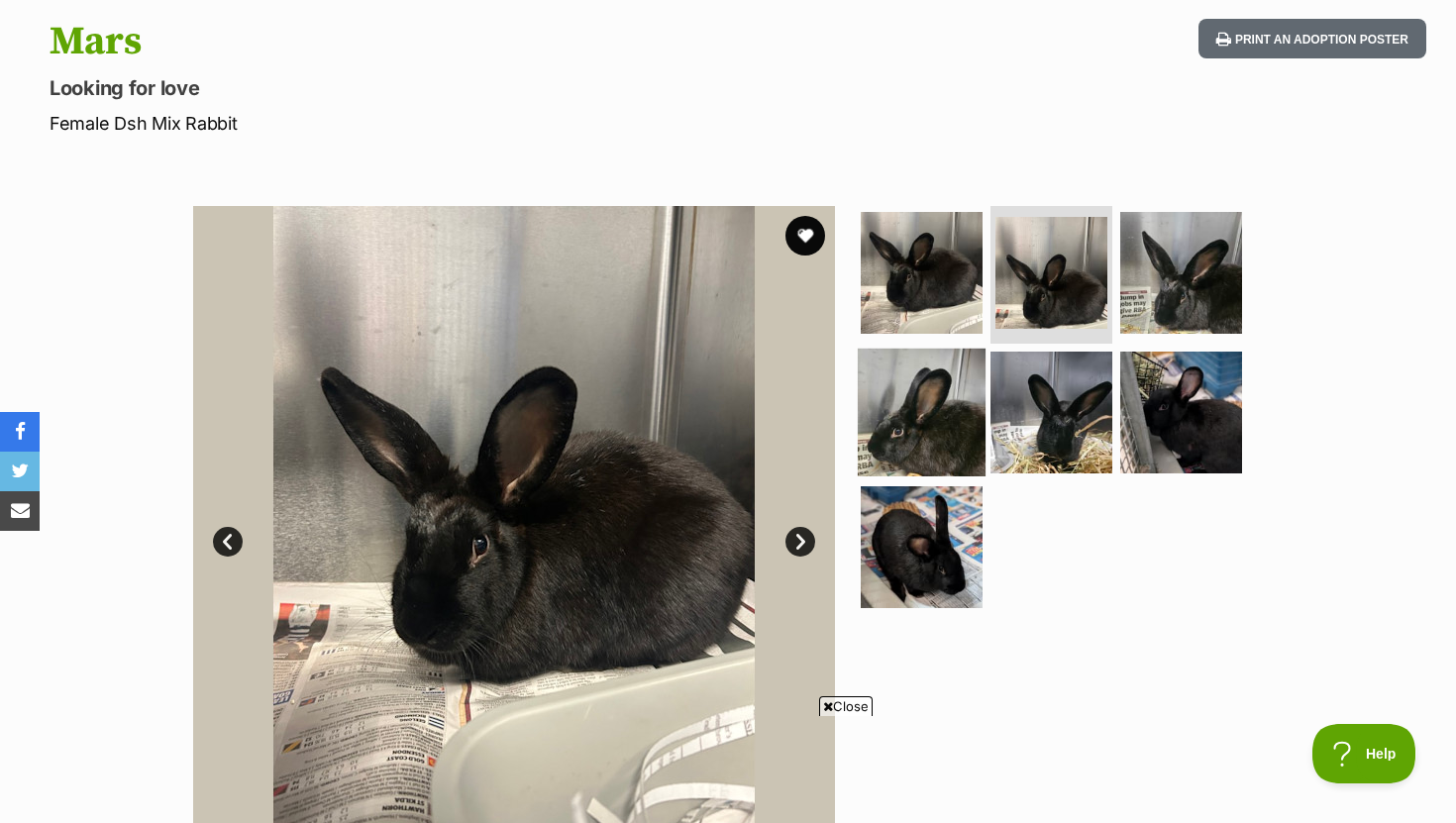 click at bounding box center [921, 412] 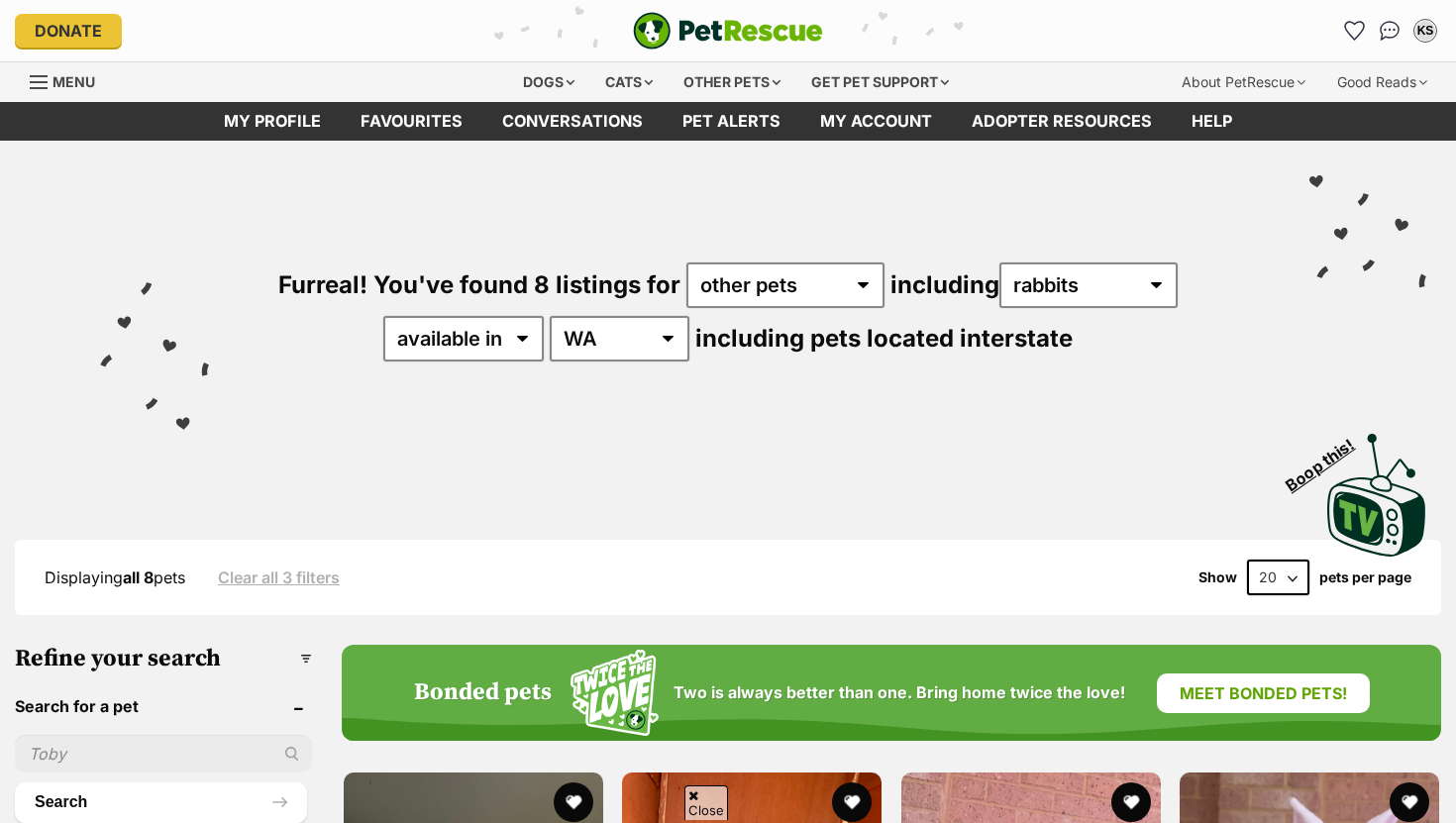 scroll, scrollTop: 1025, scrollLeft: 0, axis: vertical 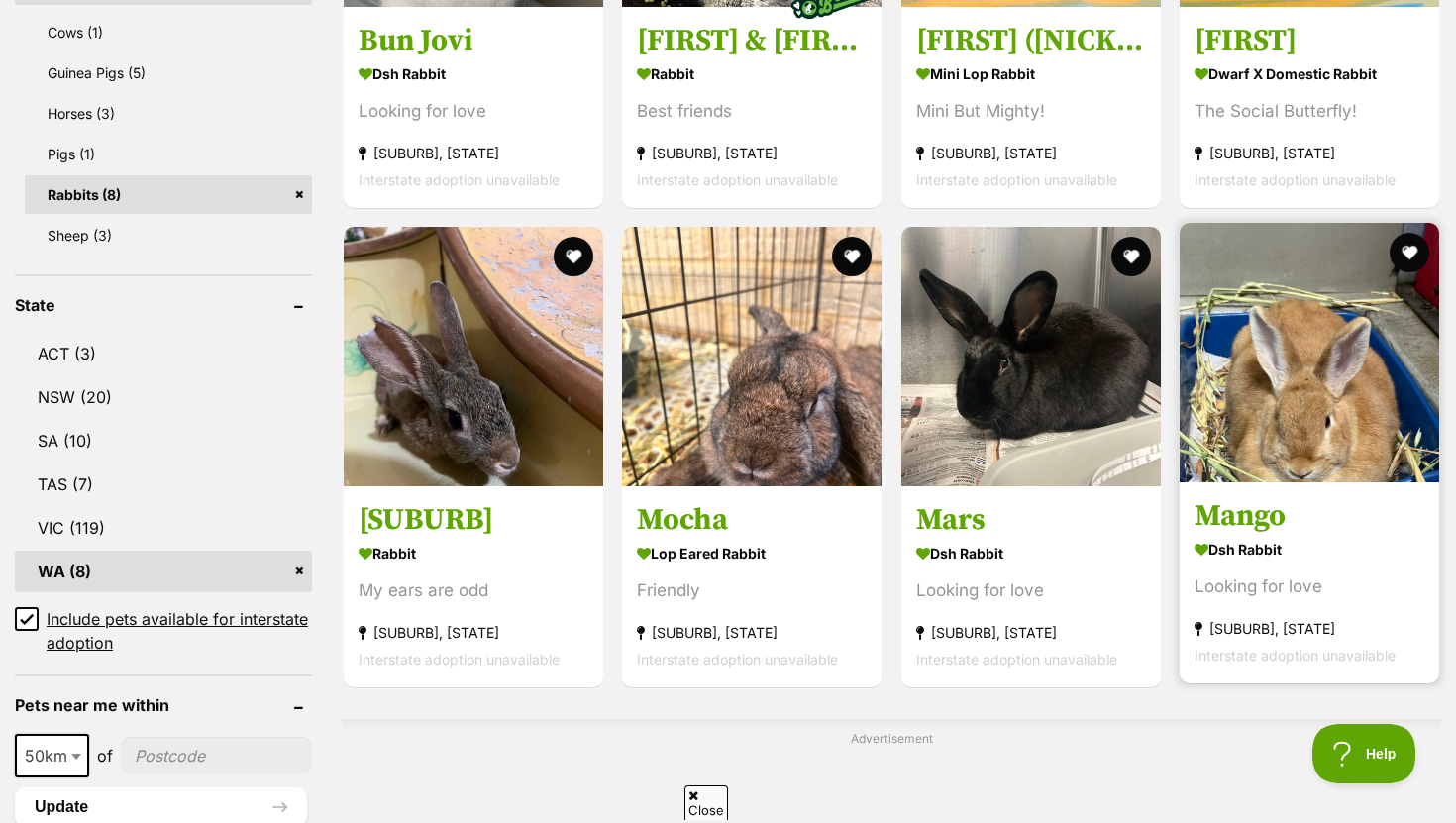 click at bounding box center (1309, 353) 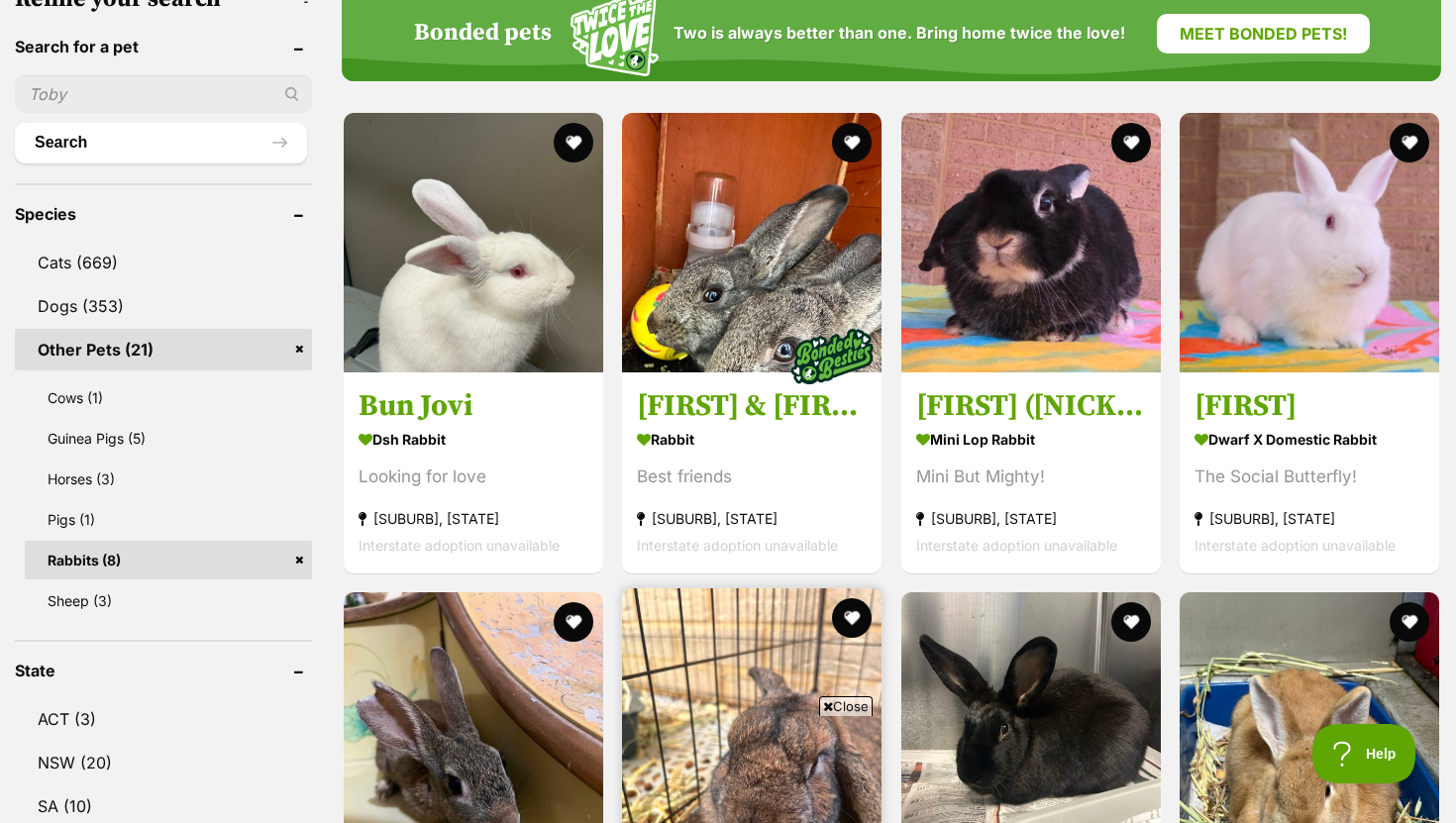 scroll, scrollTop: 653, scrollLeft: 0, axis: vertical 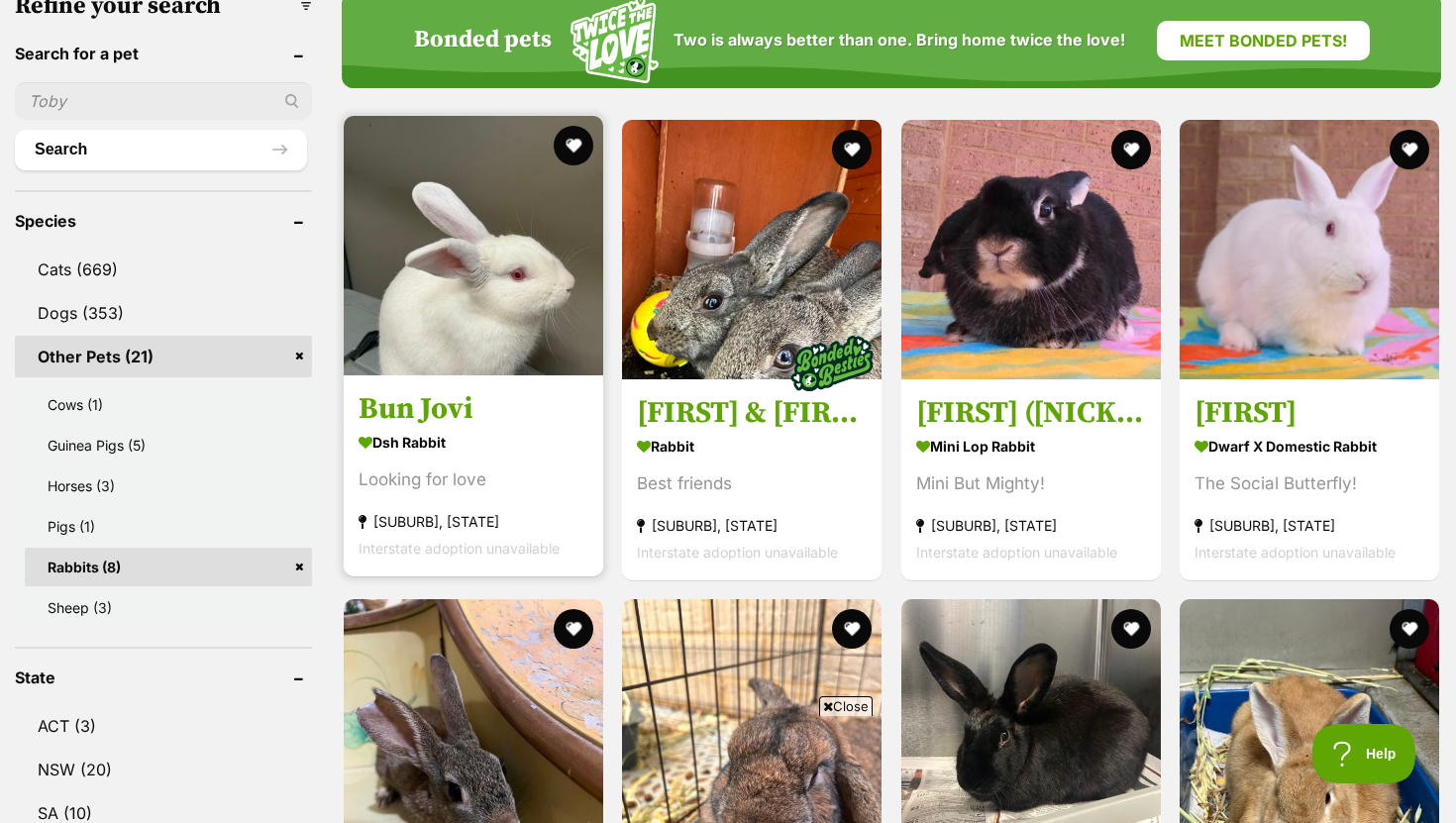 click at bounding box center (473, 246) 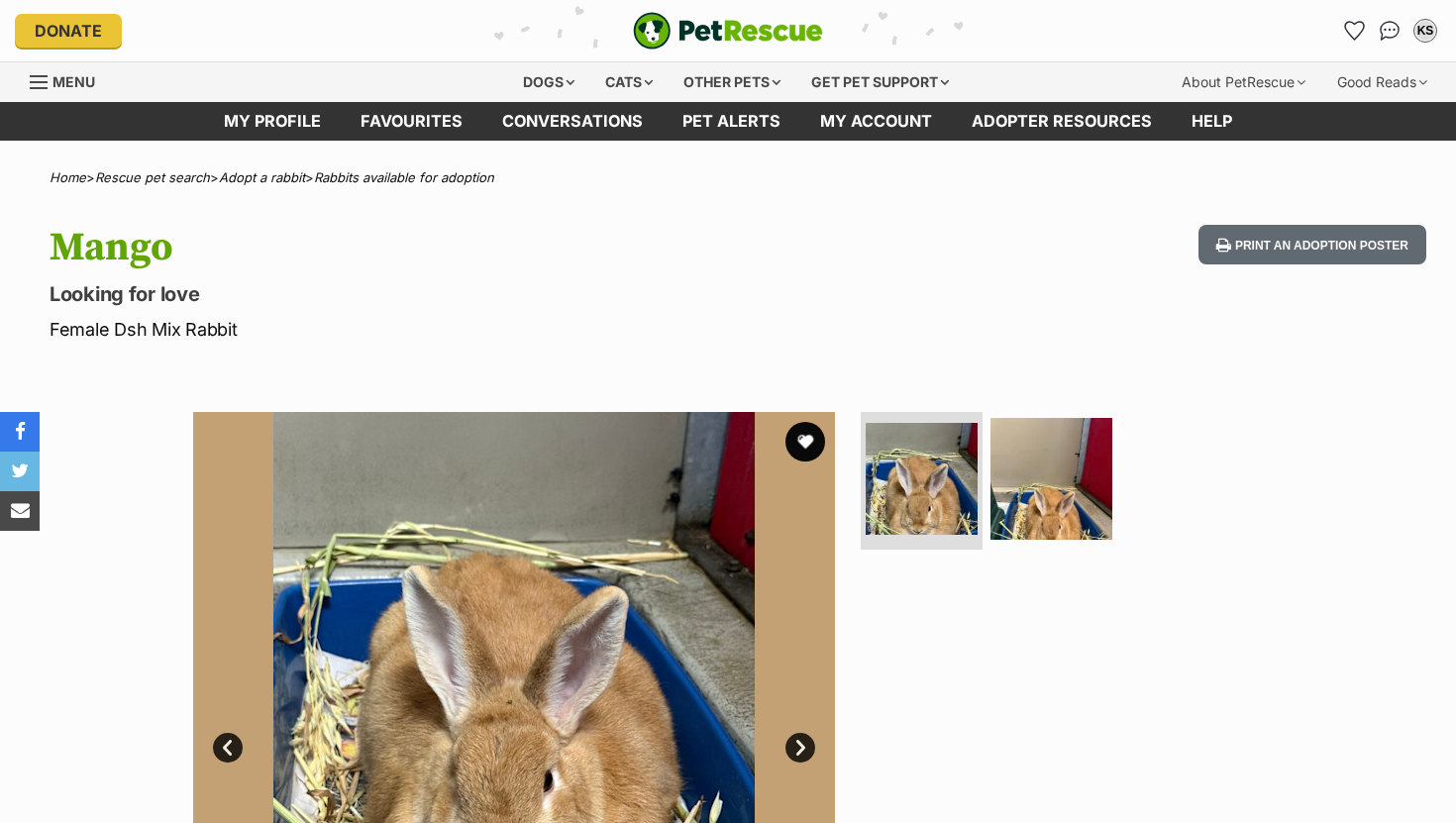 scroll, scrollTop: 0, scrollLeft: 0, axis: both 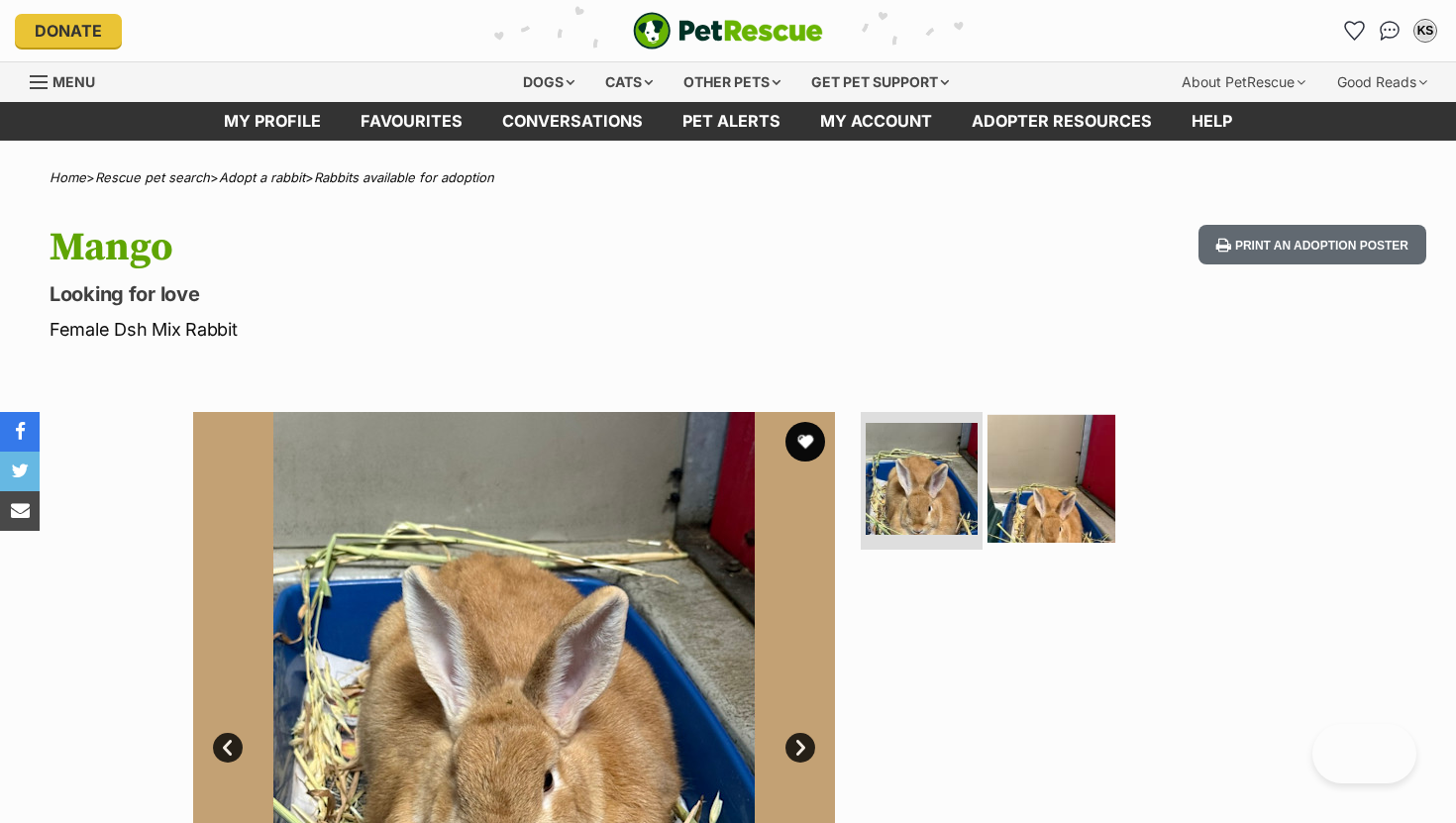 click at bounding box center [1051, 477] 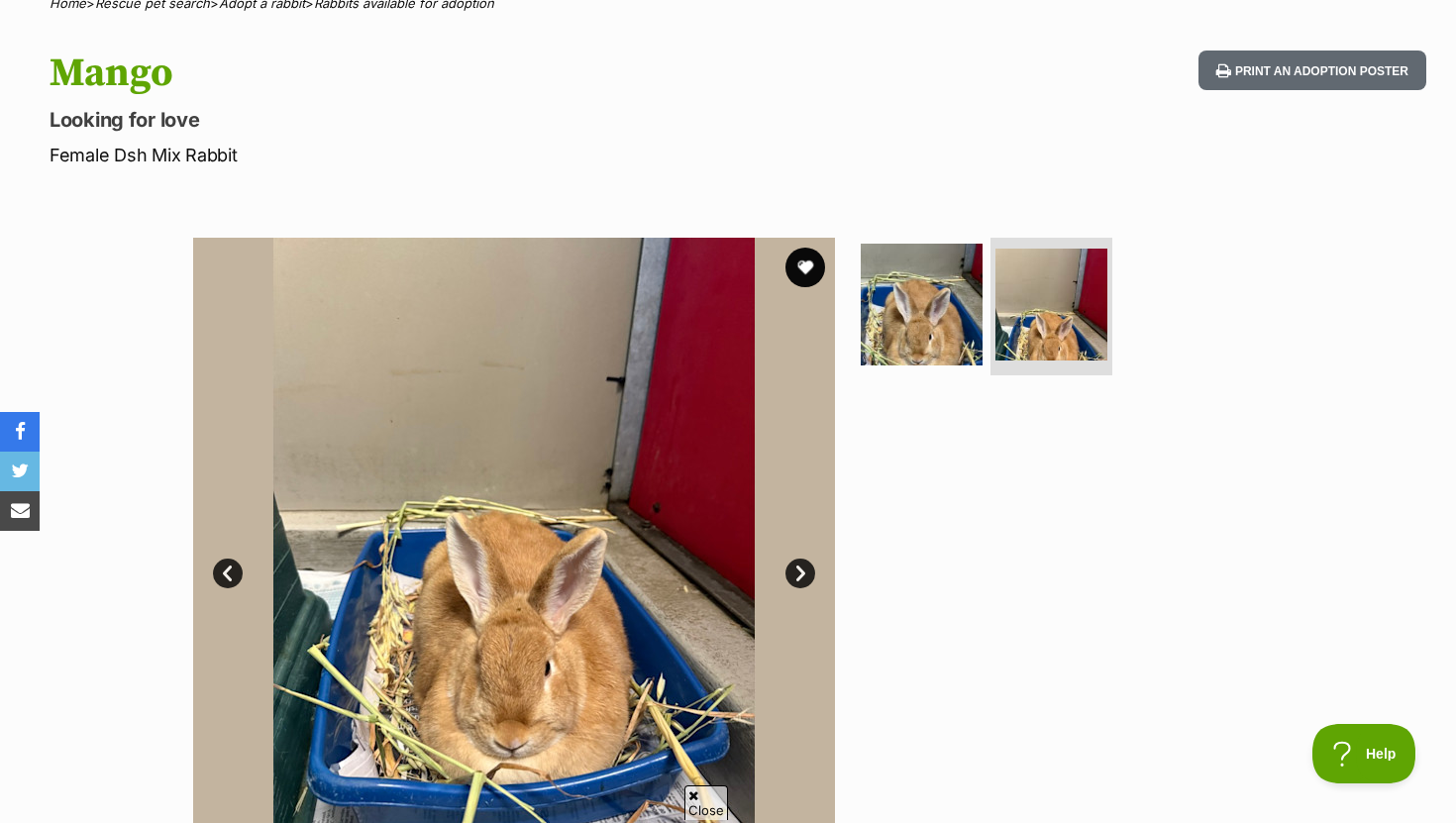 scroll, scrollTop: 214, scrollLeft: 0, axis: vertical 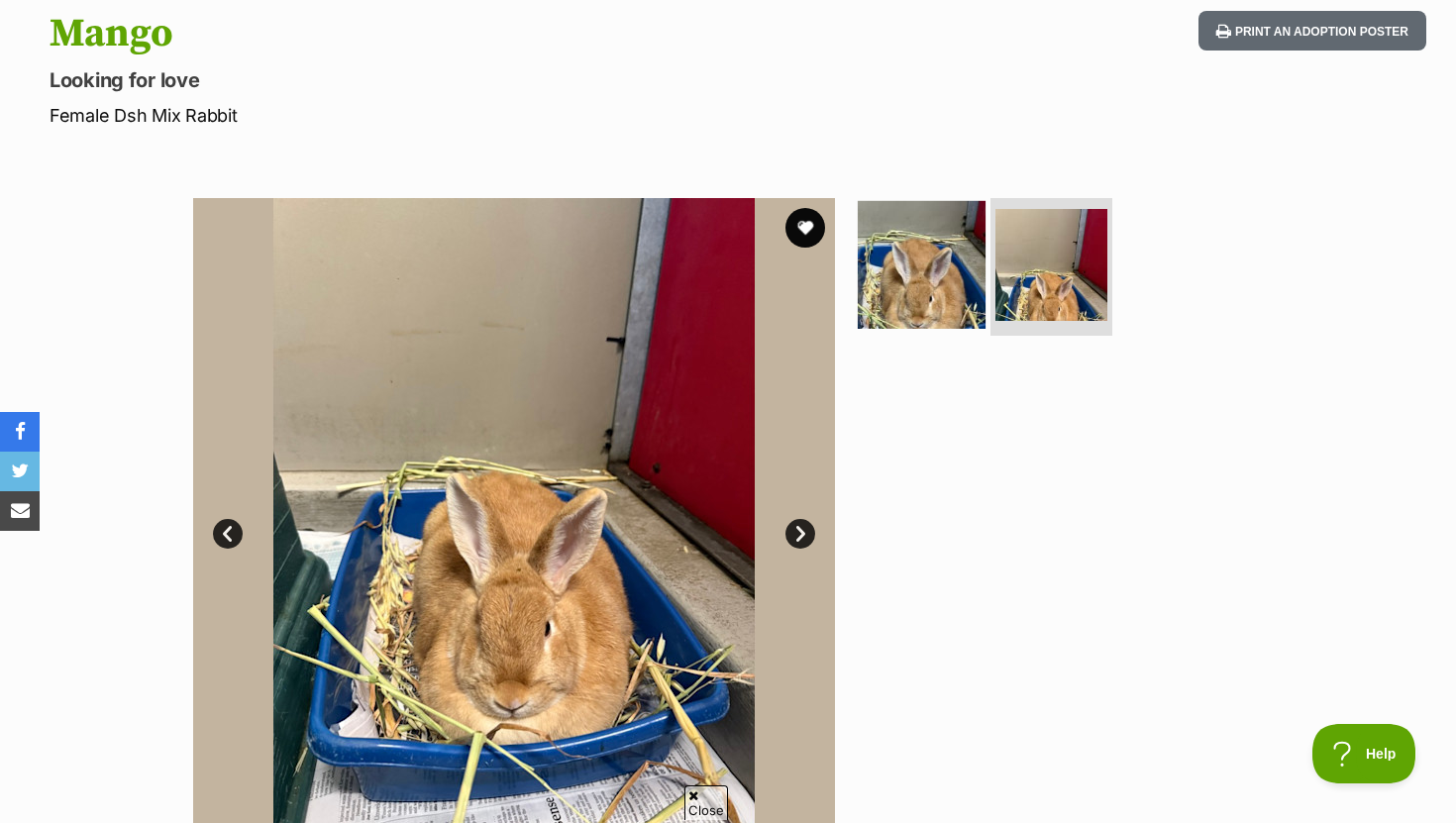 click at bounding box center [921, 263] 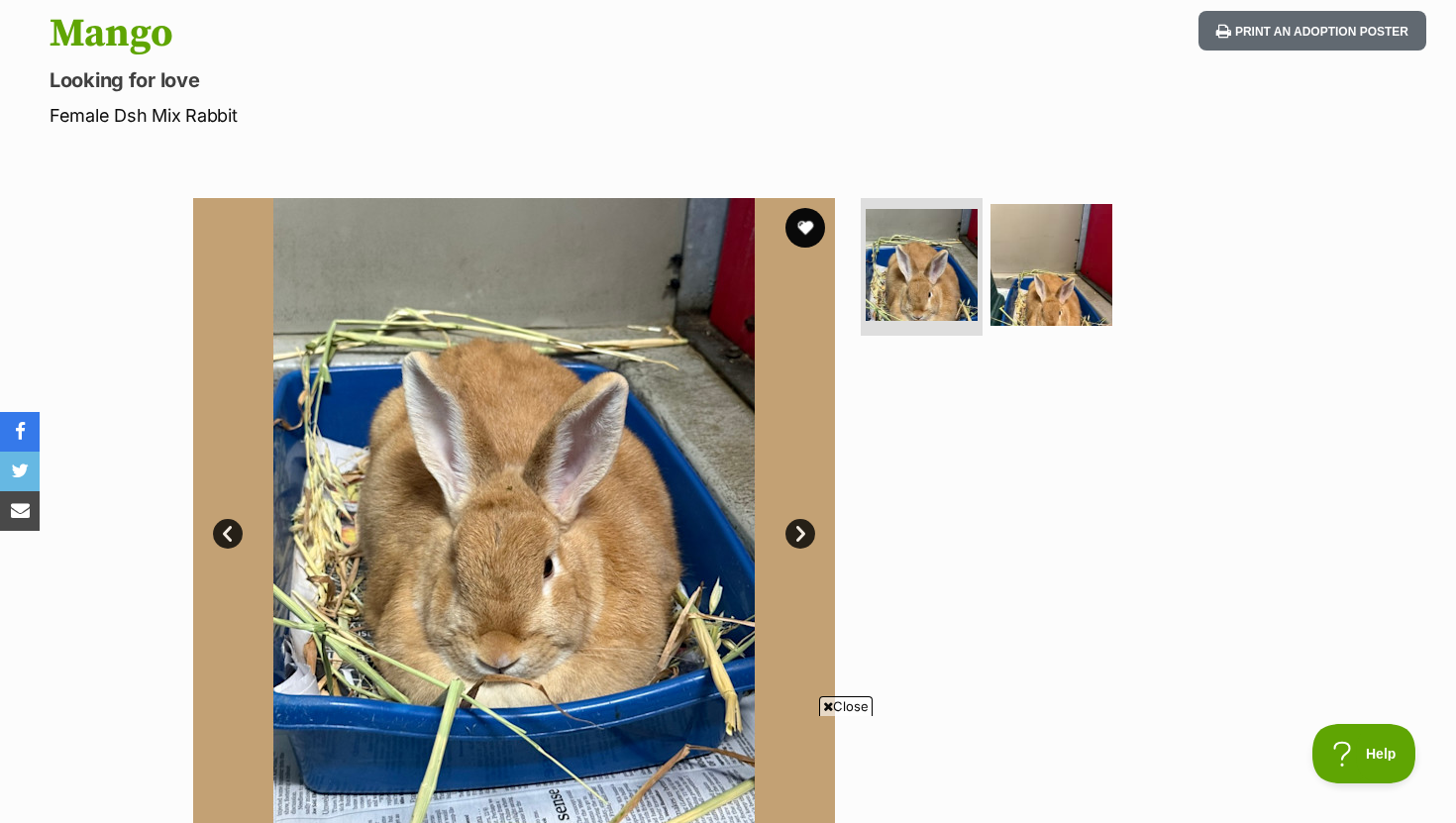 scroll, scrollTop: 0, scrollLeft: 0, axis: both 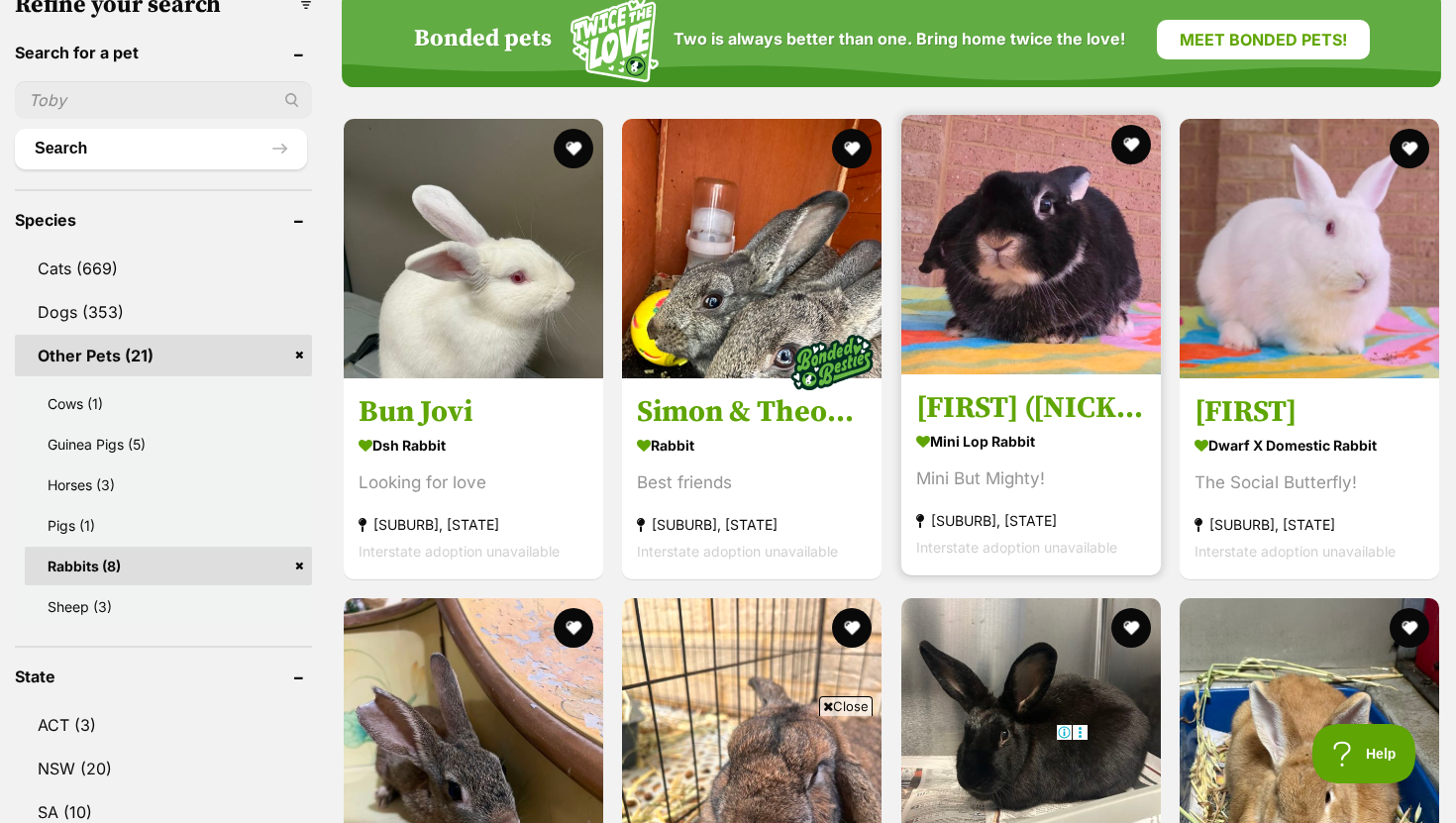 click at bounding box center [1031, 245] 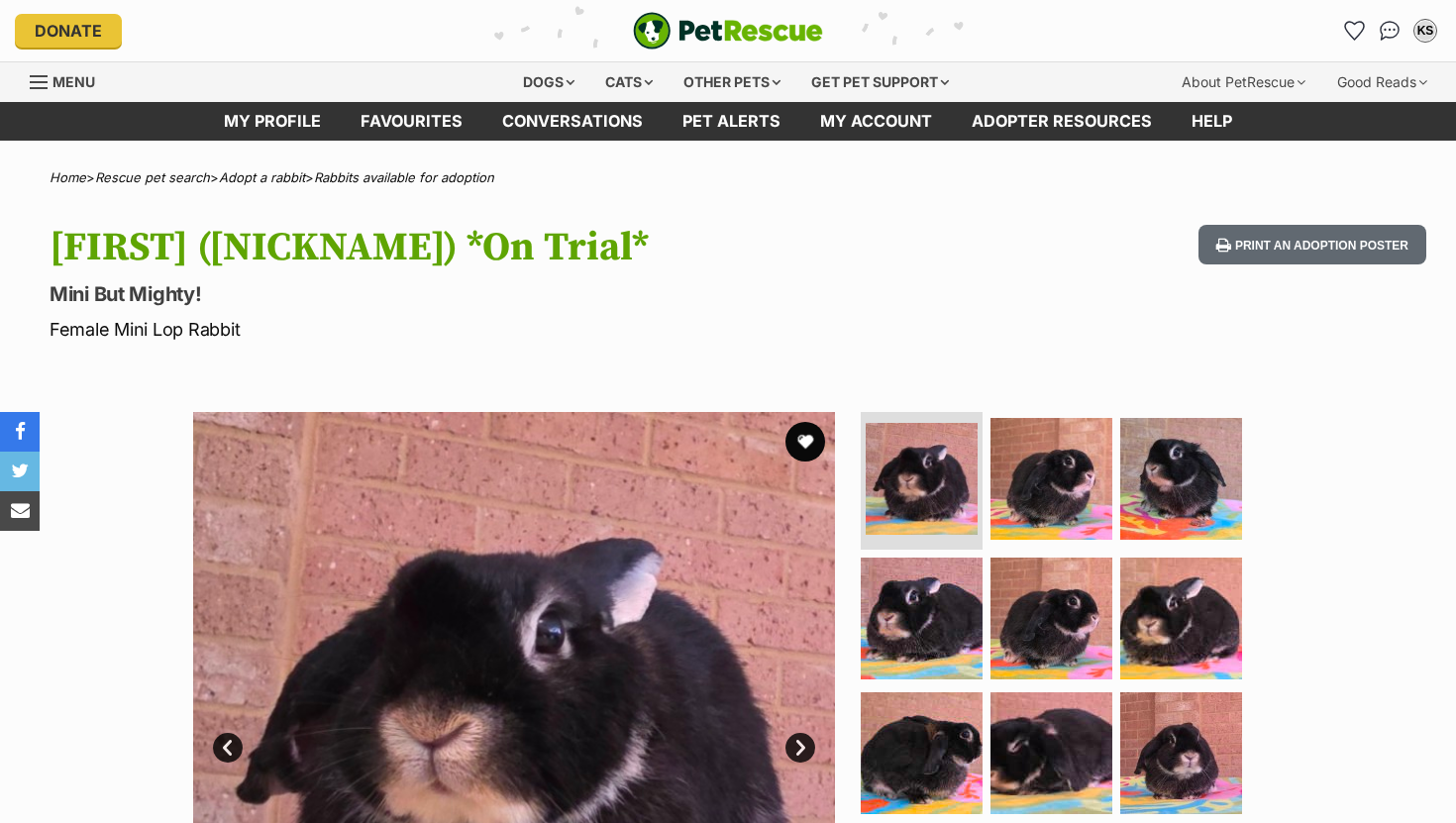 scroll, scrollTop: 0, scrollLeft: 0, axis: both 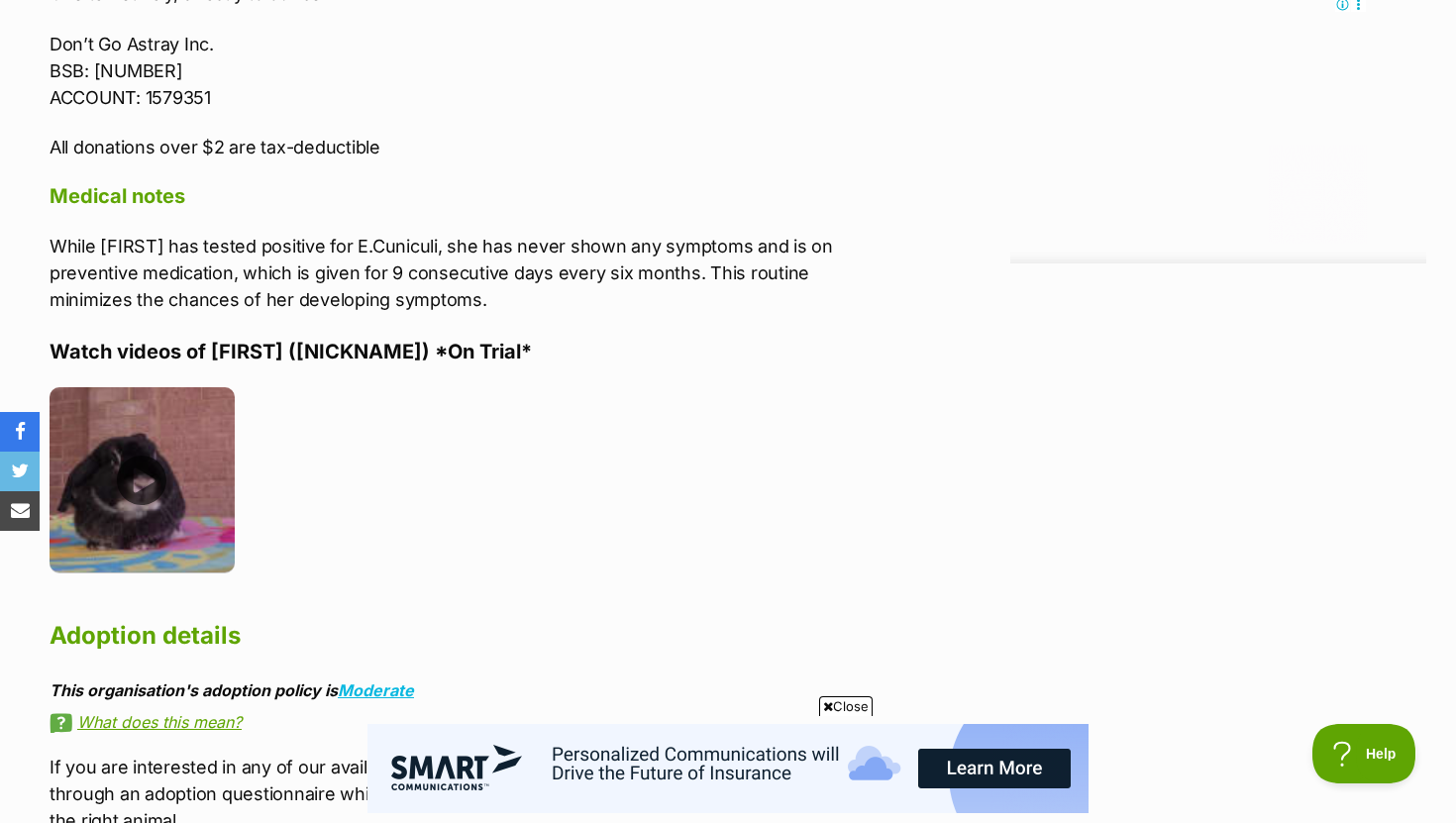 click at bounding box center [142, 479] 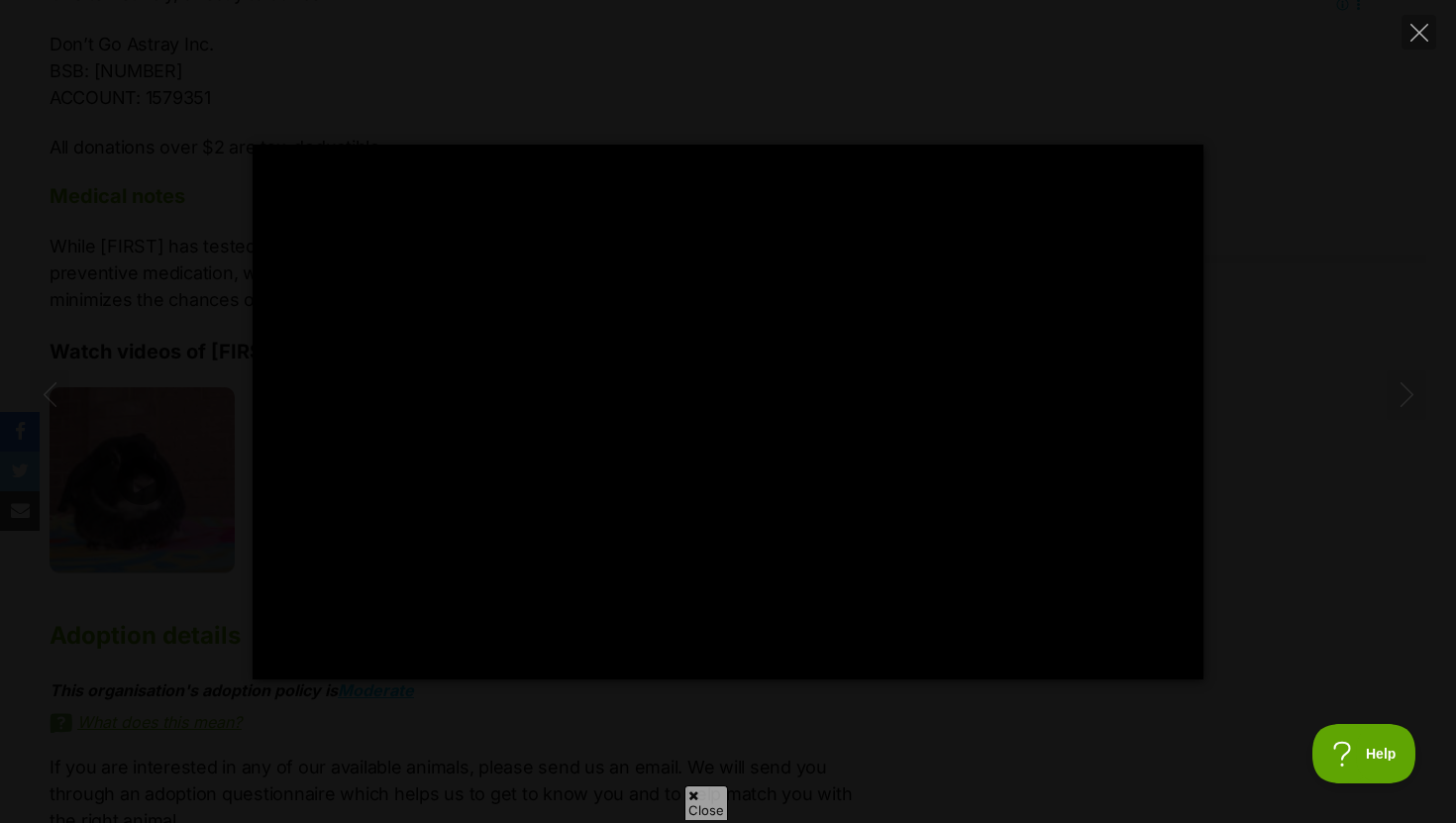 scroll, scrollTop: 0, scrollLeft: 0, axis: both 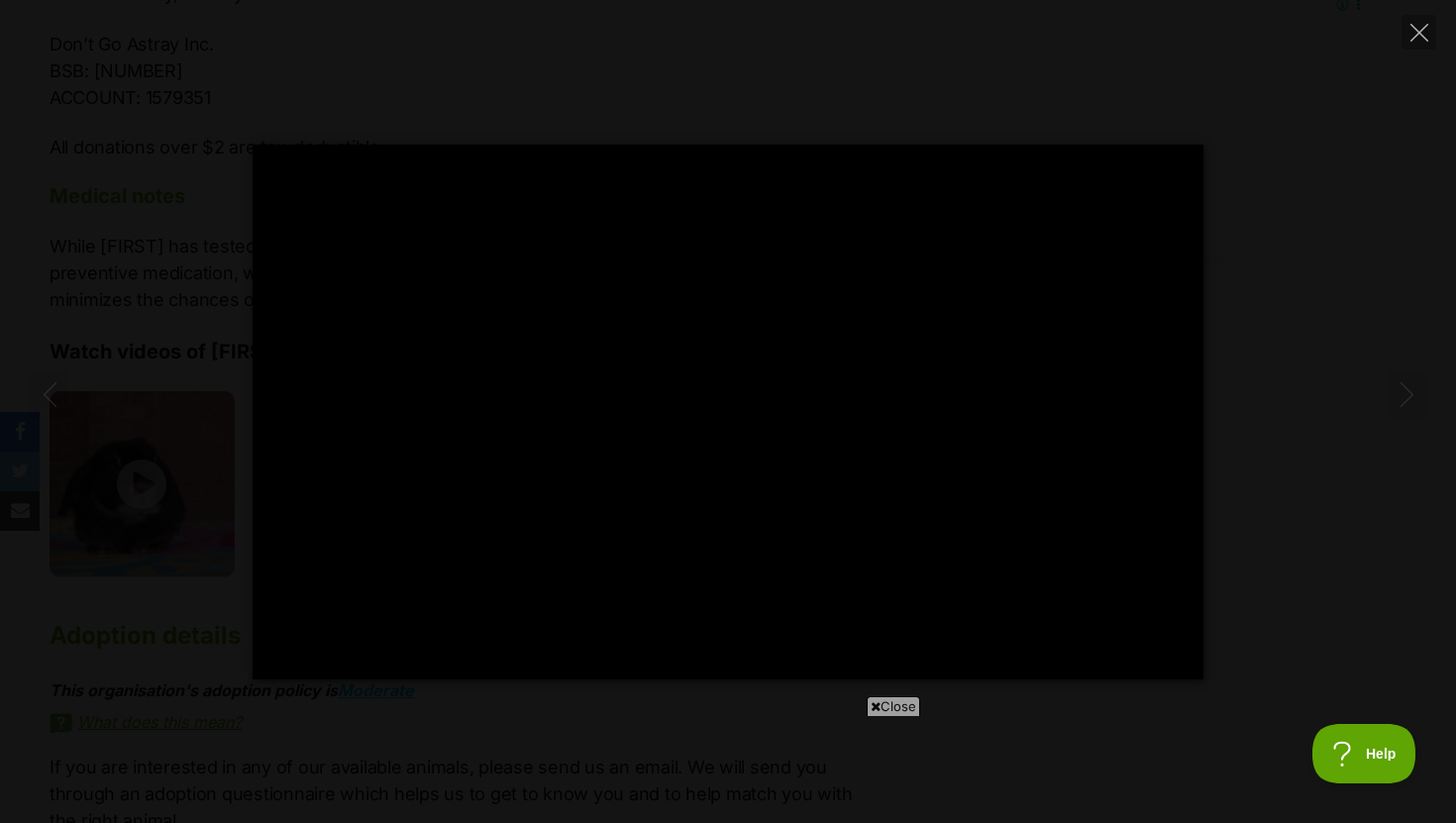 click on "Pause Play % buffered 00:00 -00:54 Unmute Mute Disable captions Enable captions Settings Captions Disabled Quality undefined Speed Normal Captions Go back to previous menu Quality Go back to previous menu Speed Go back to previous menu 0.5× 0.75× Normal 1.25× 1.5× 1.75× 2× 4× PIP Exit fullscreen Enter fullscreen Play" at bounding box center (728, 412) 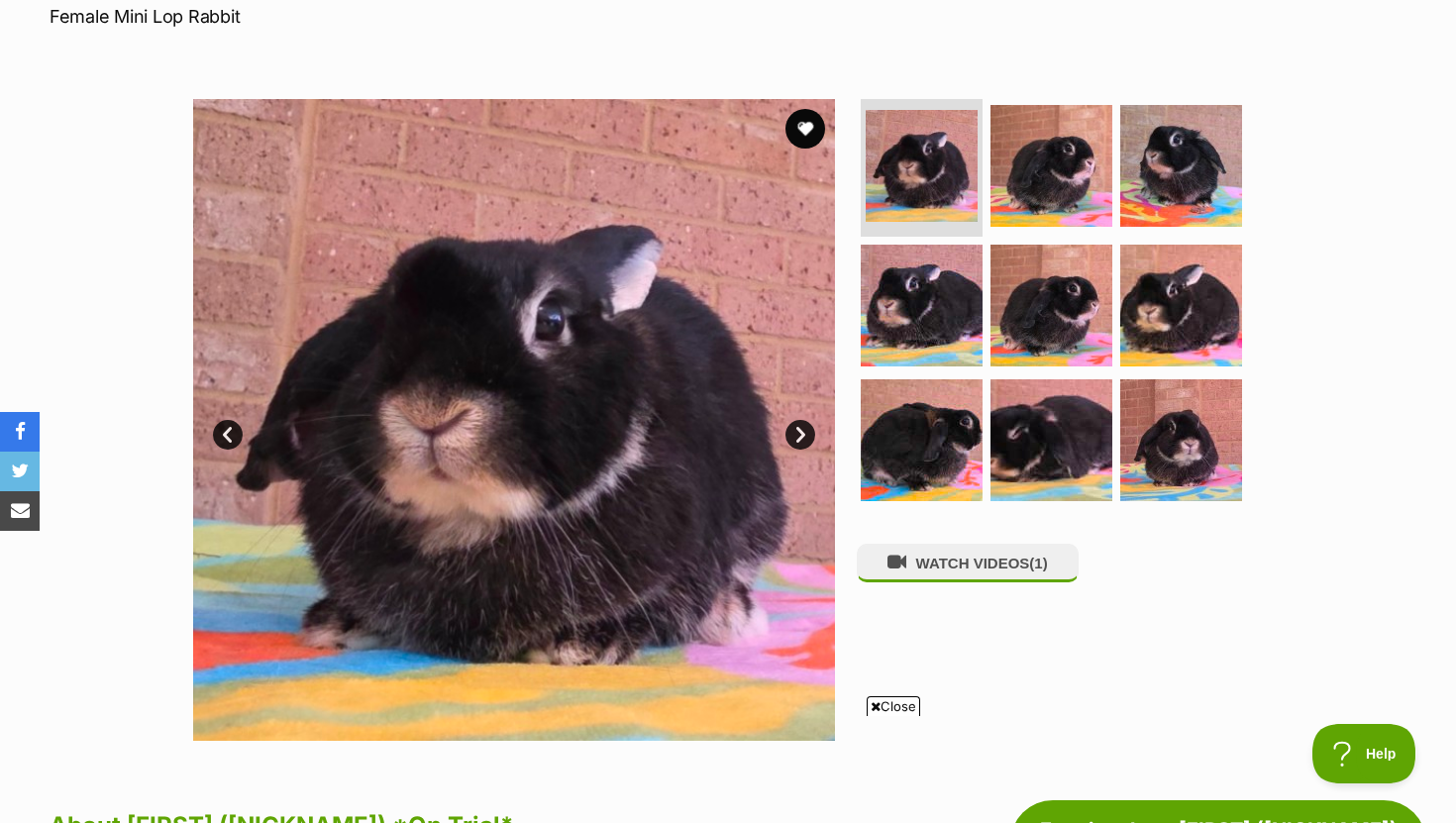 scroll, scrollTop: 0, scrollLeft: 0, axis: both 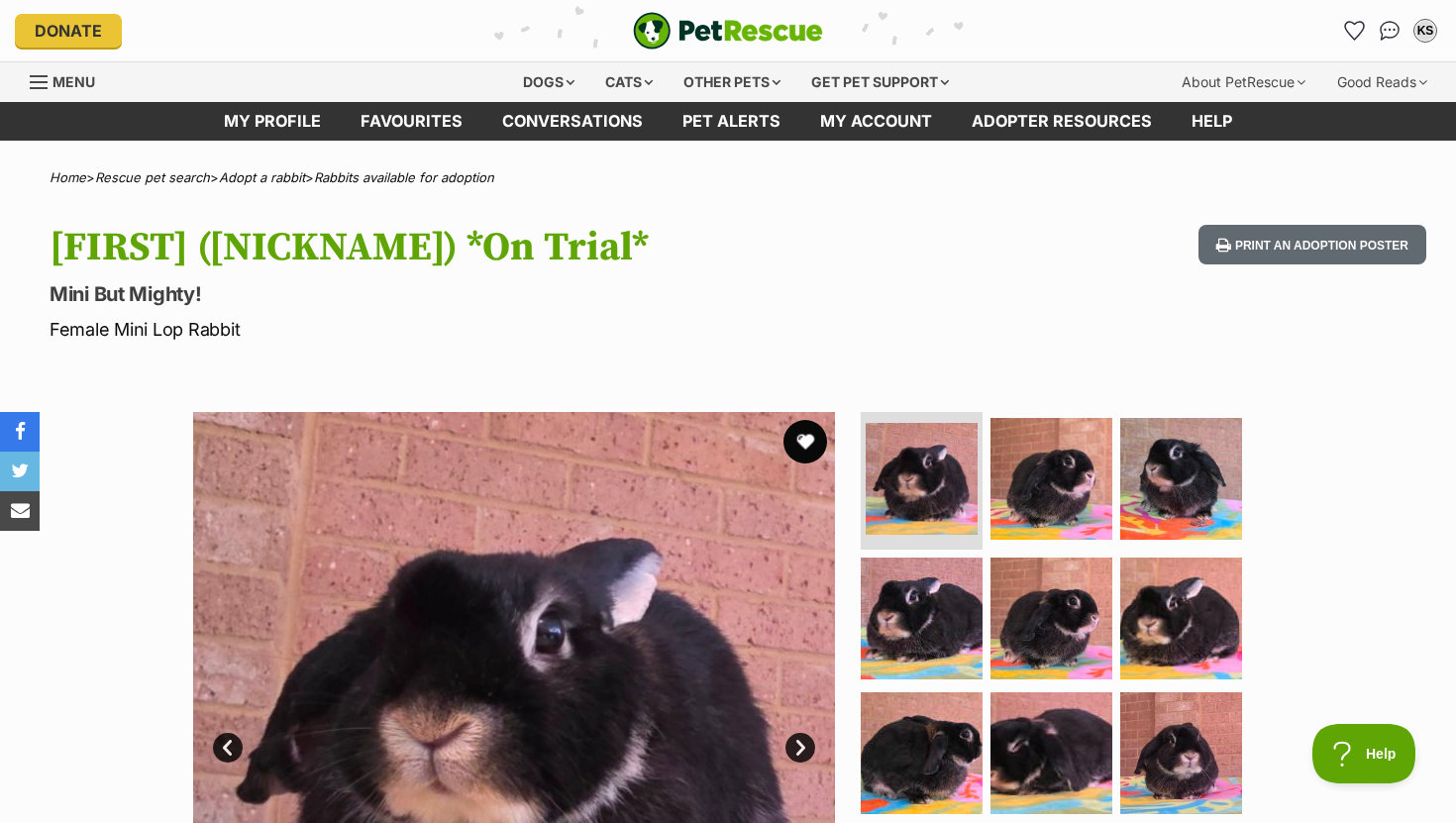 click at bounding box center [805, 442] 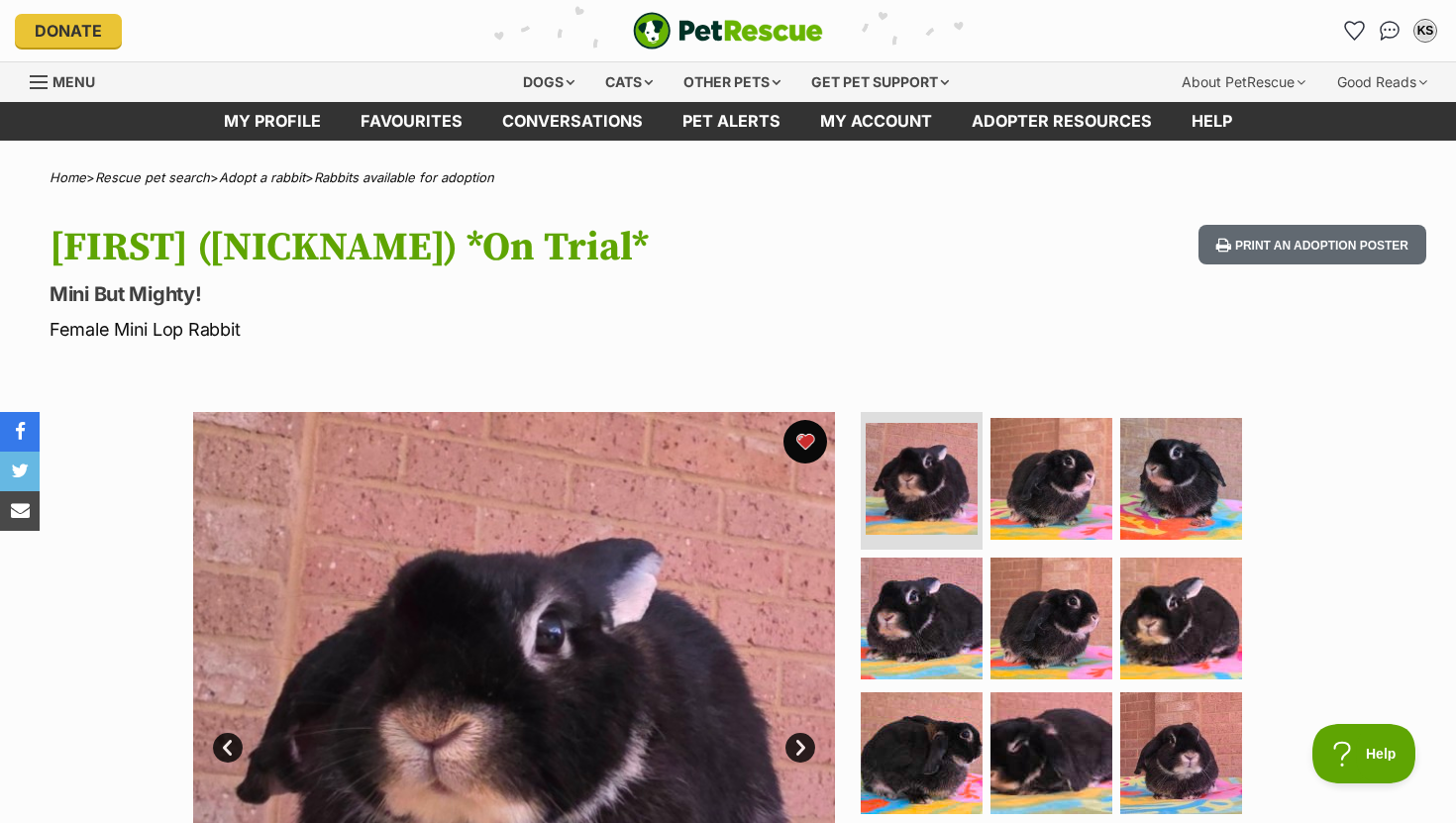 scroll, scrollTop: 0, scrollLeft: 0, axis: both 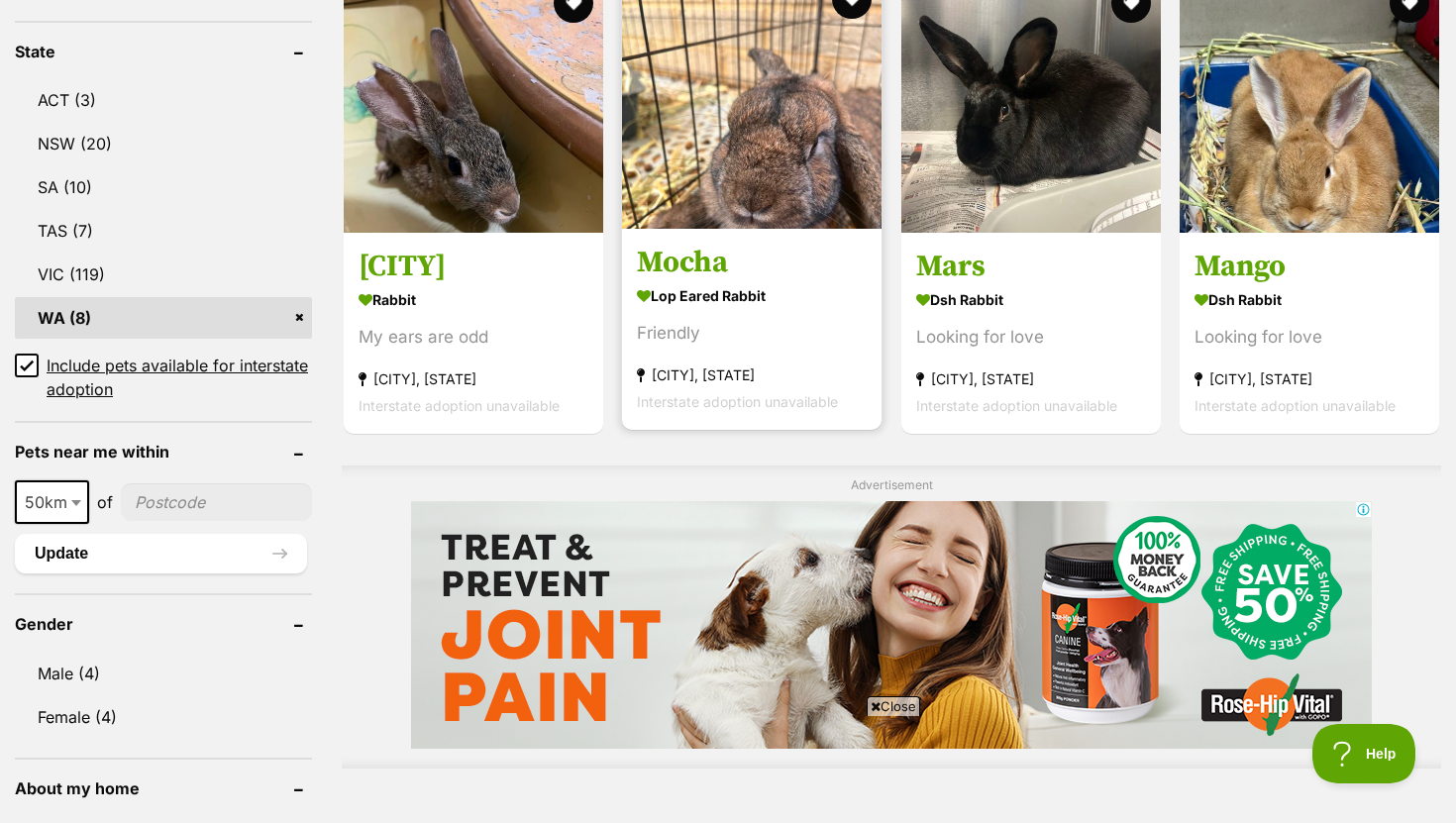 click at bounding box center (752, 99) 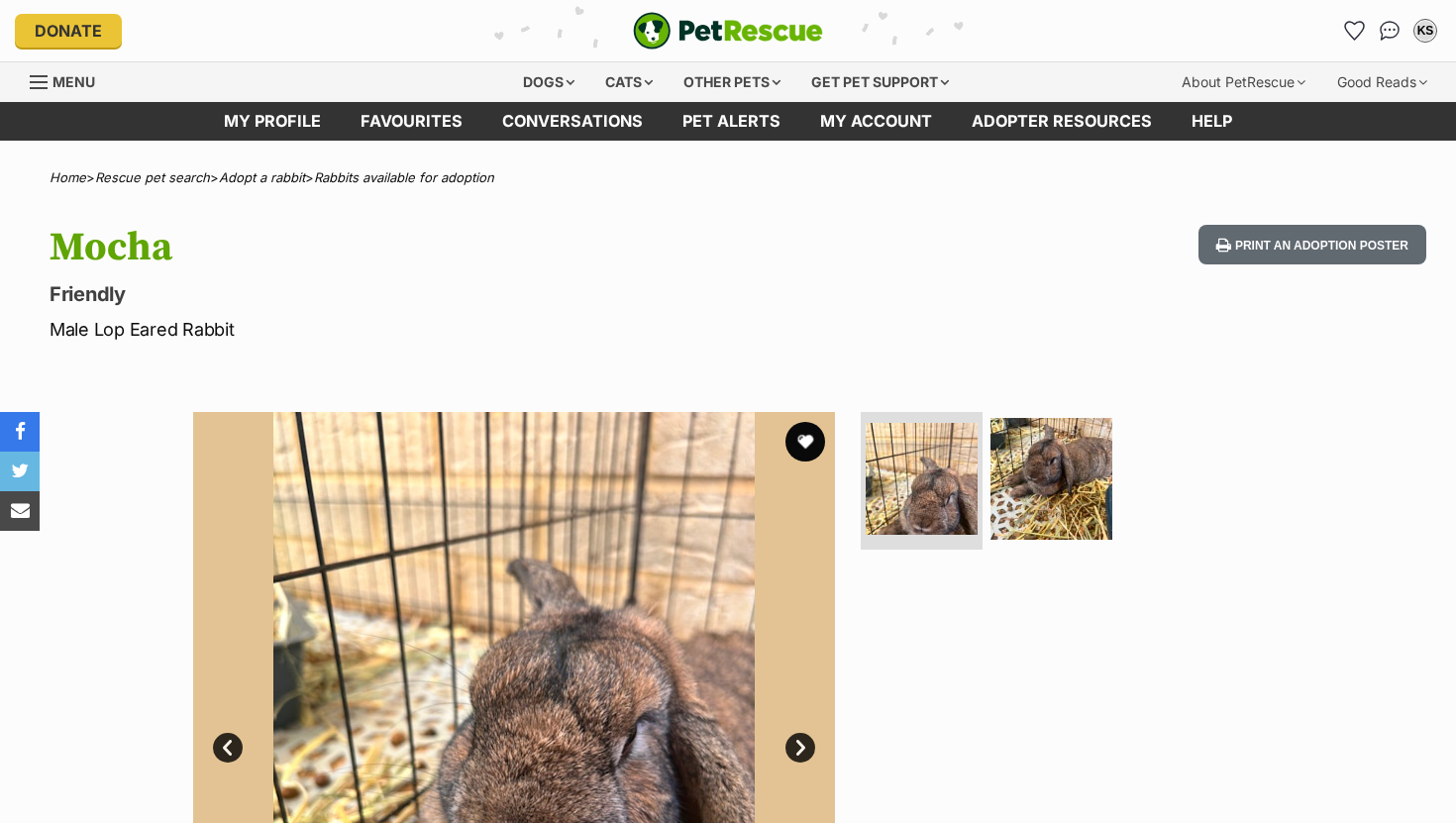 scroll, scrollTop: 0, scrollLeft: 0, axis: both 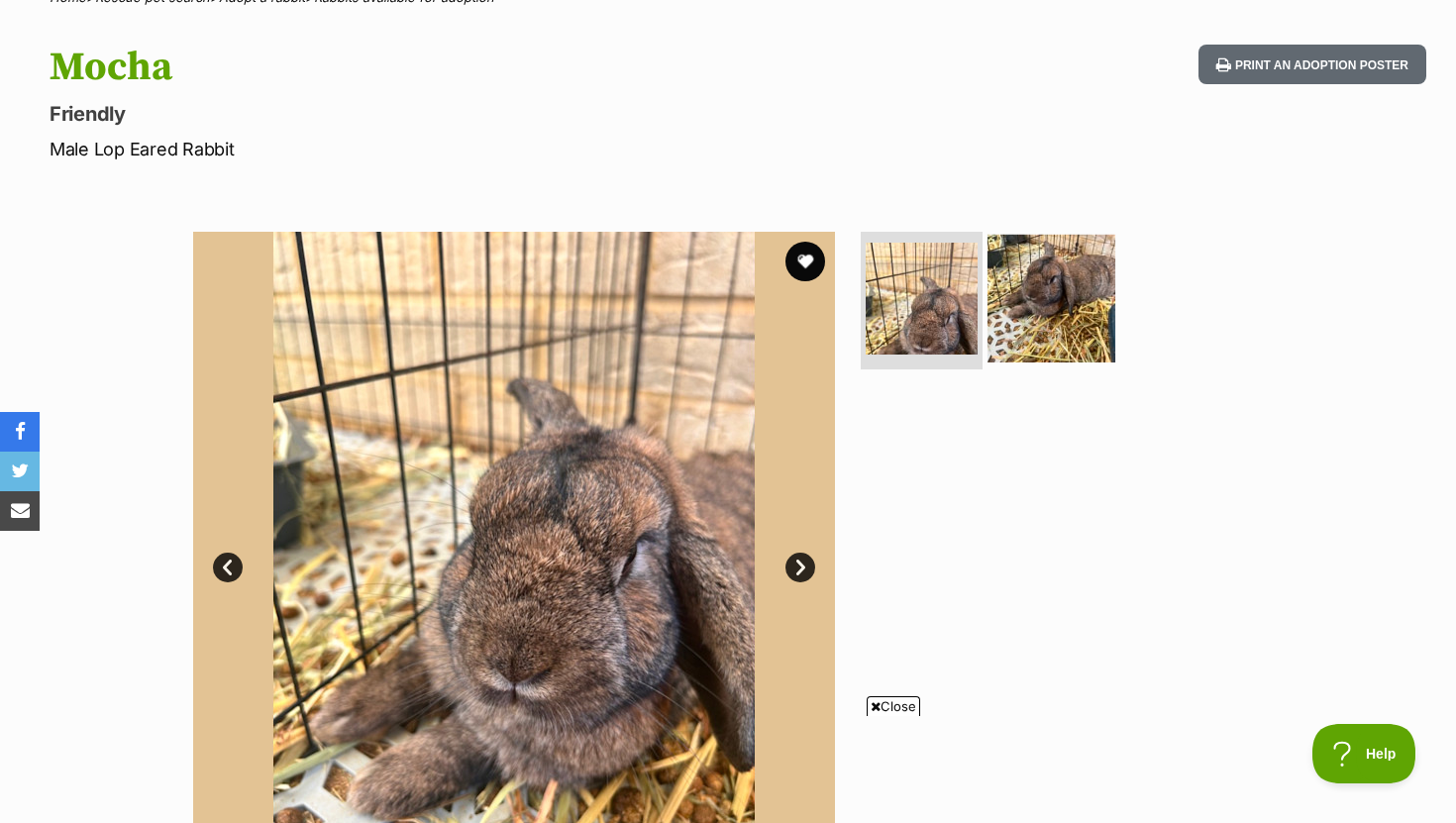 click at bounding box center (1051, 297) 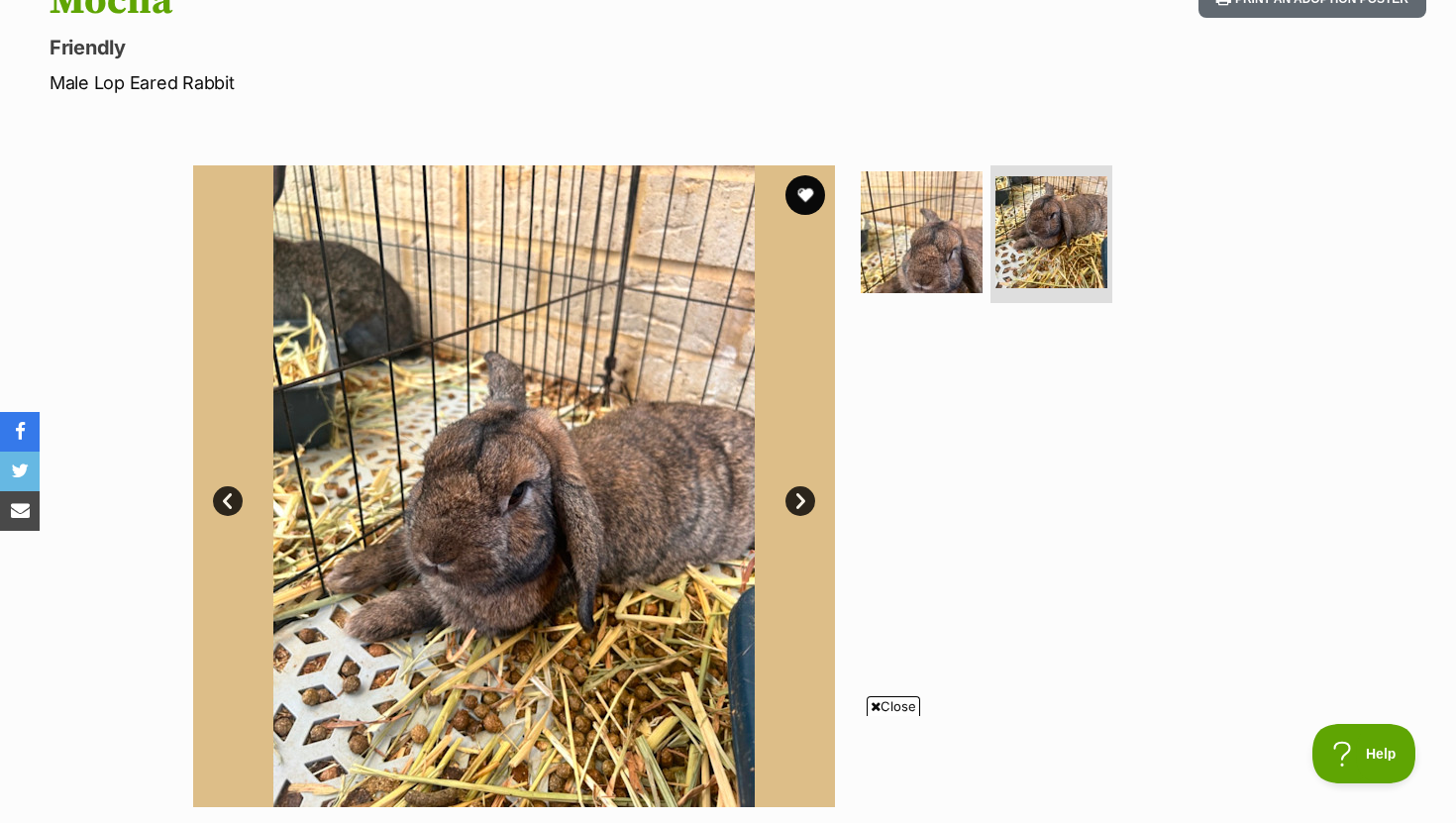 scroll, scrollTop: 170, scrollLeft: 0, axis: vertical 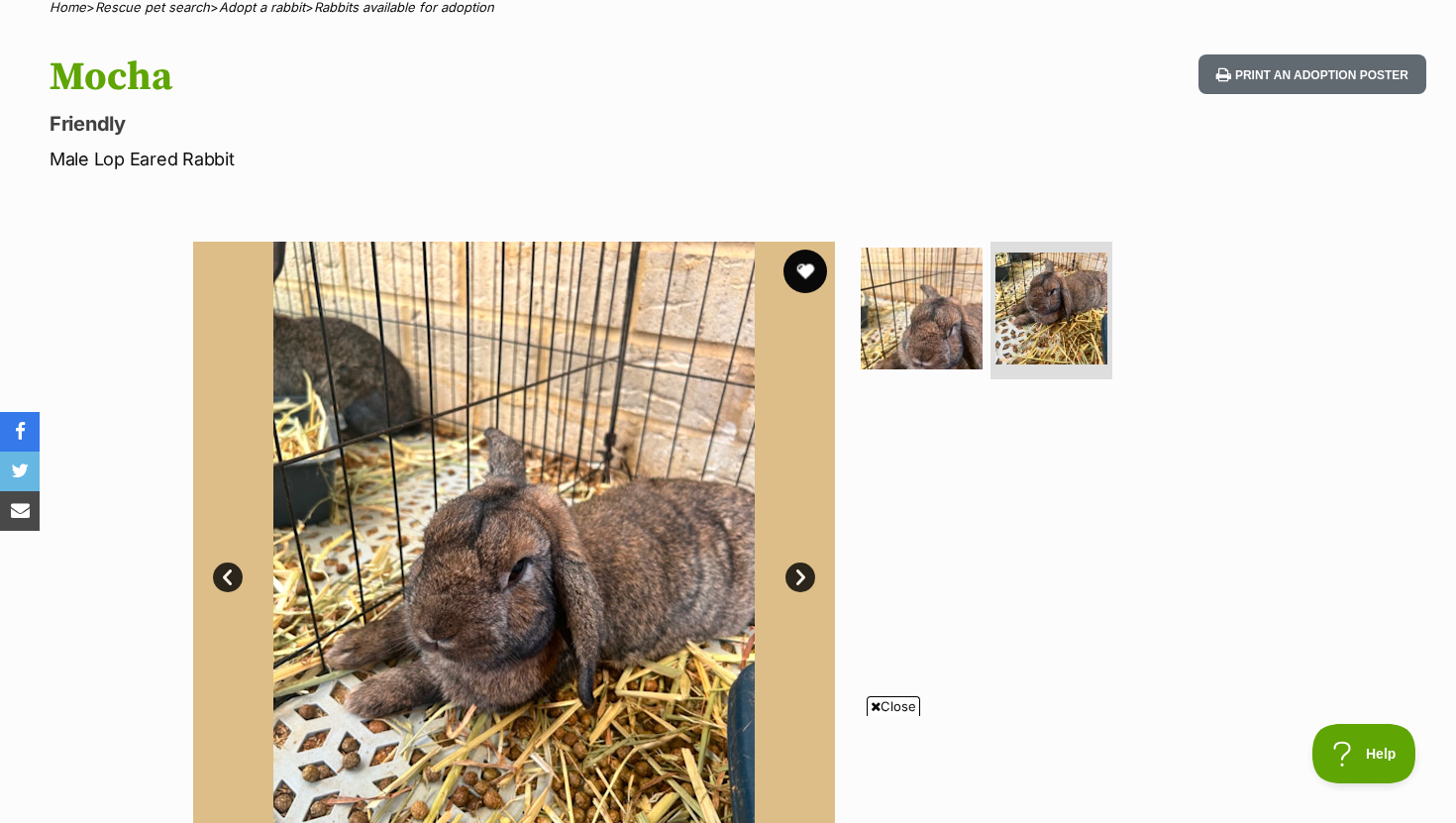 click at bounding box center (805, 271) 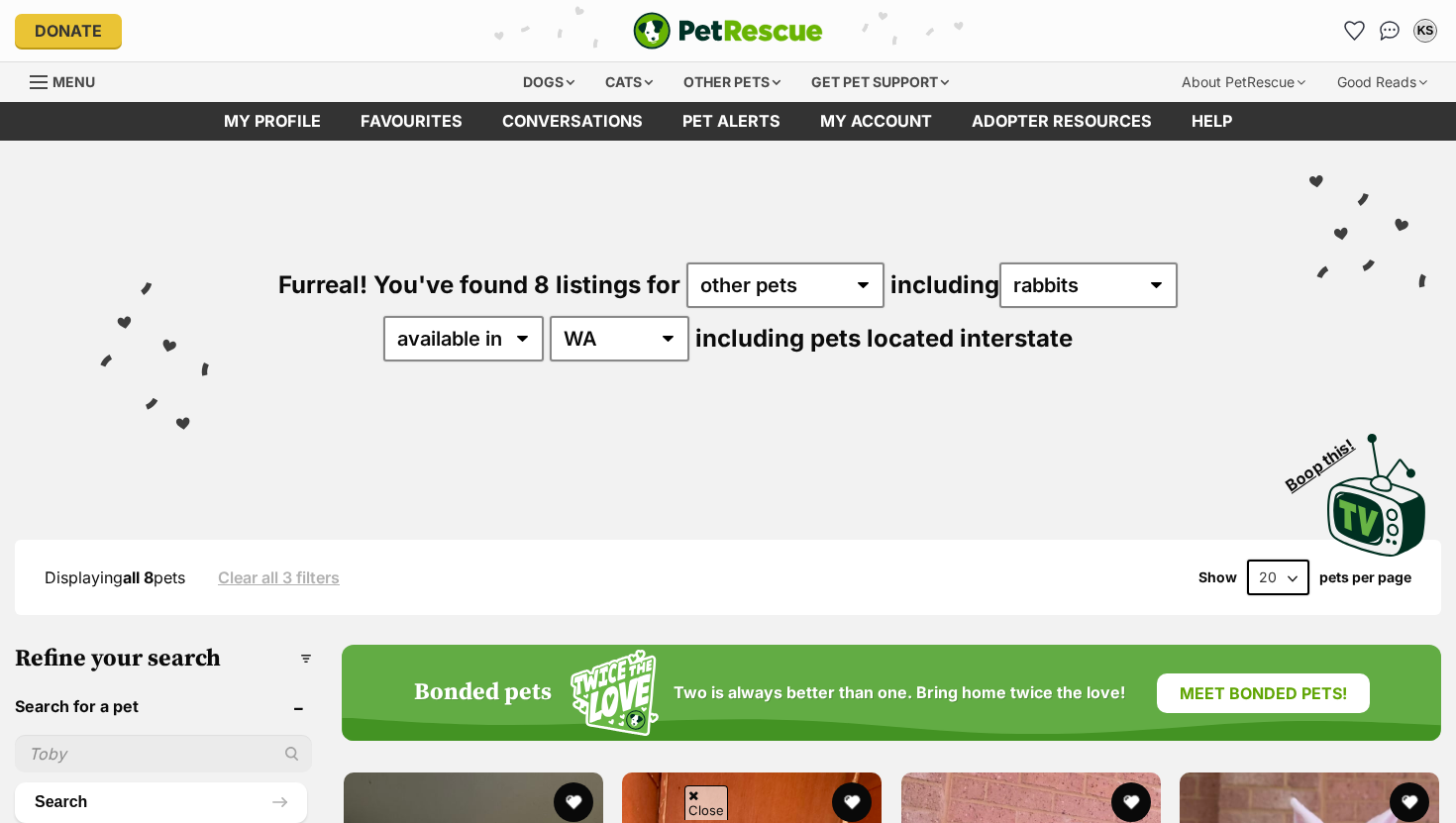 scroll, scrollTop: 1266, scrollLeft: 0, axis: vertical 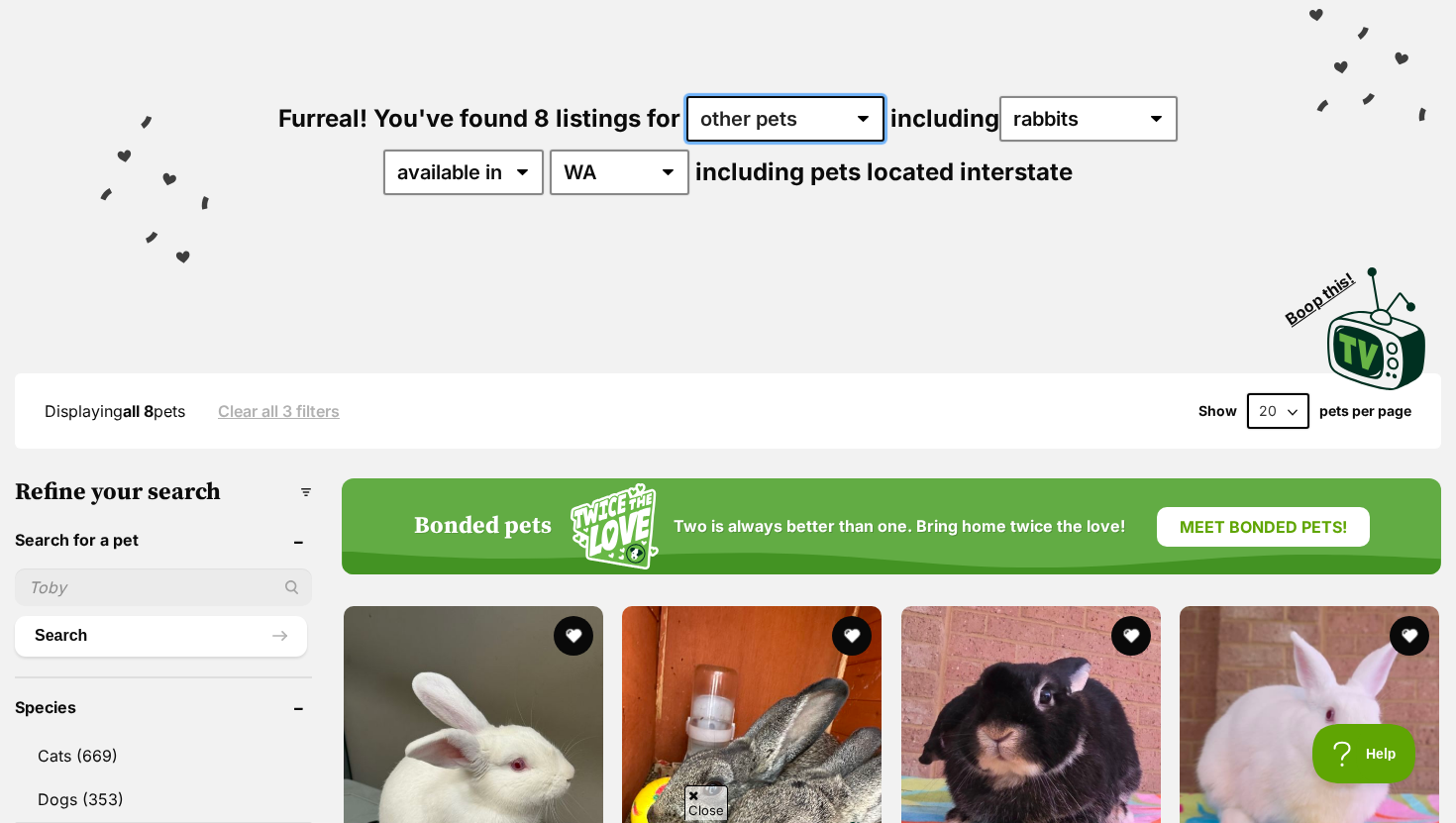 click on "any type of pet
cats
dogs
other pets" at bounding box center (785, 119) 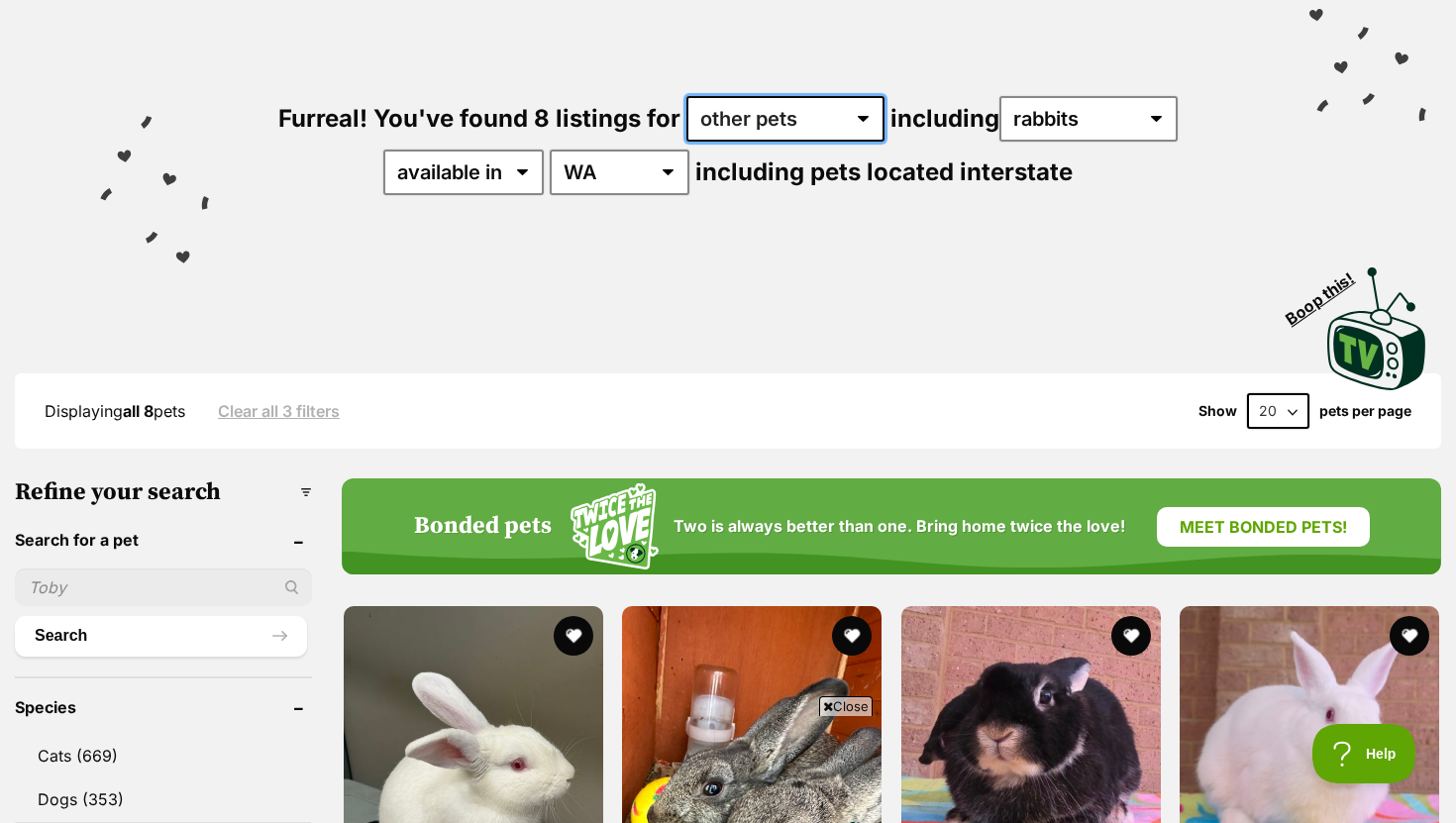 scroll, scrollTop: 0, scrollLeft: 0, axis: both 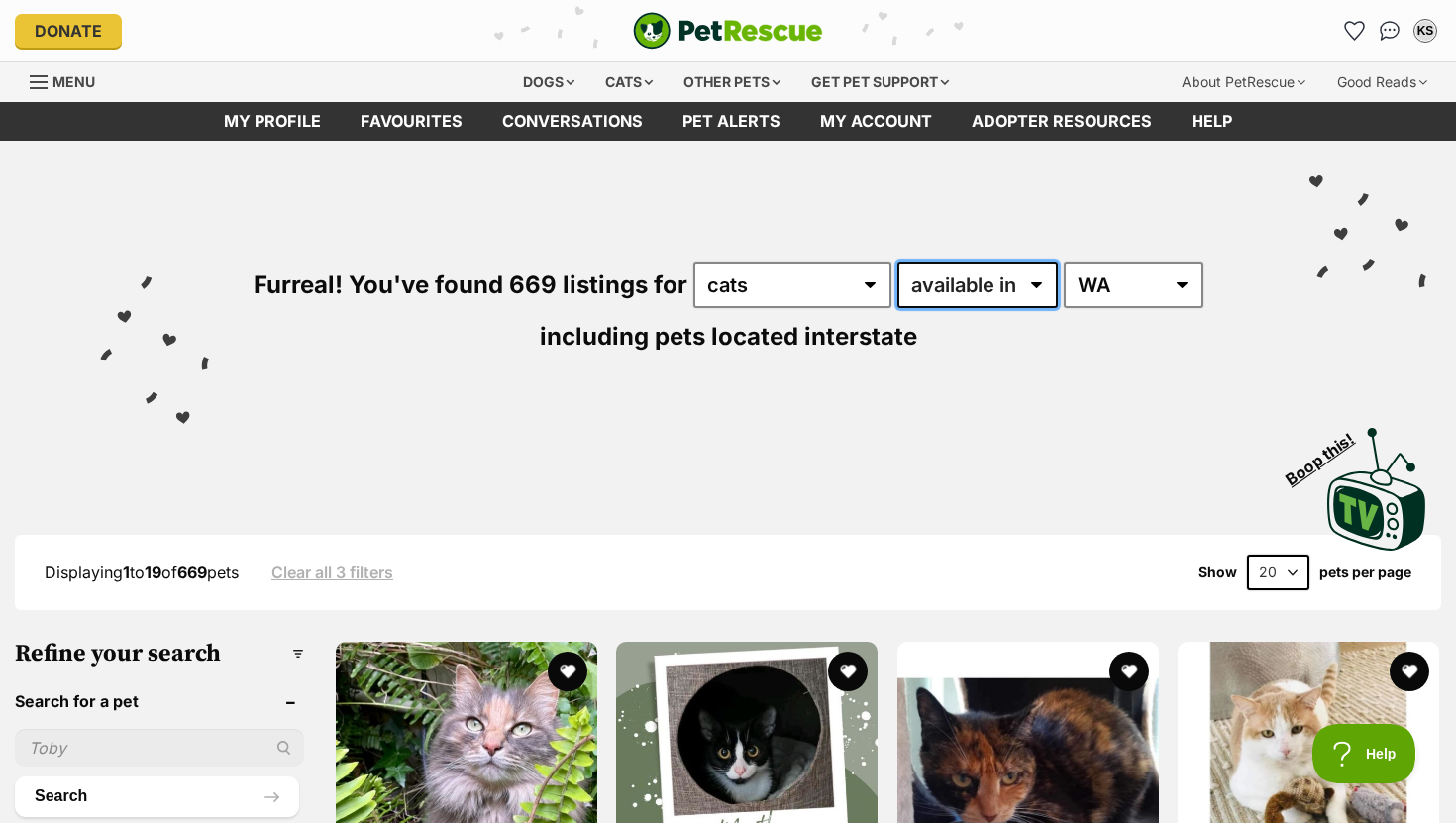 click on "available in
located in" at bounding box center [978, 285] 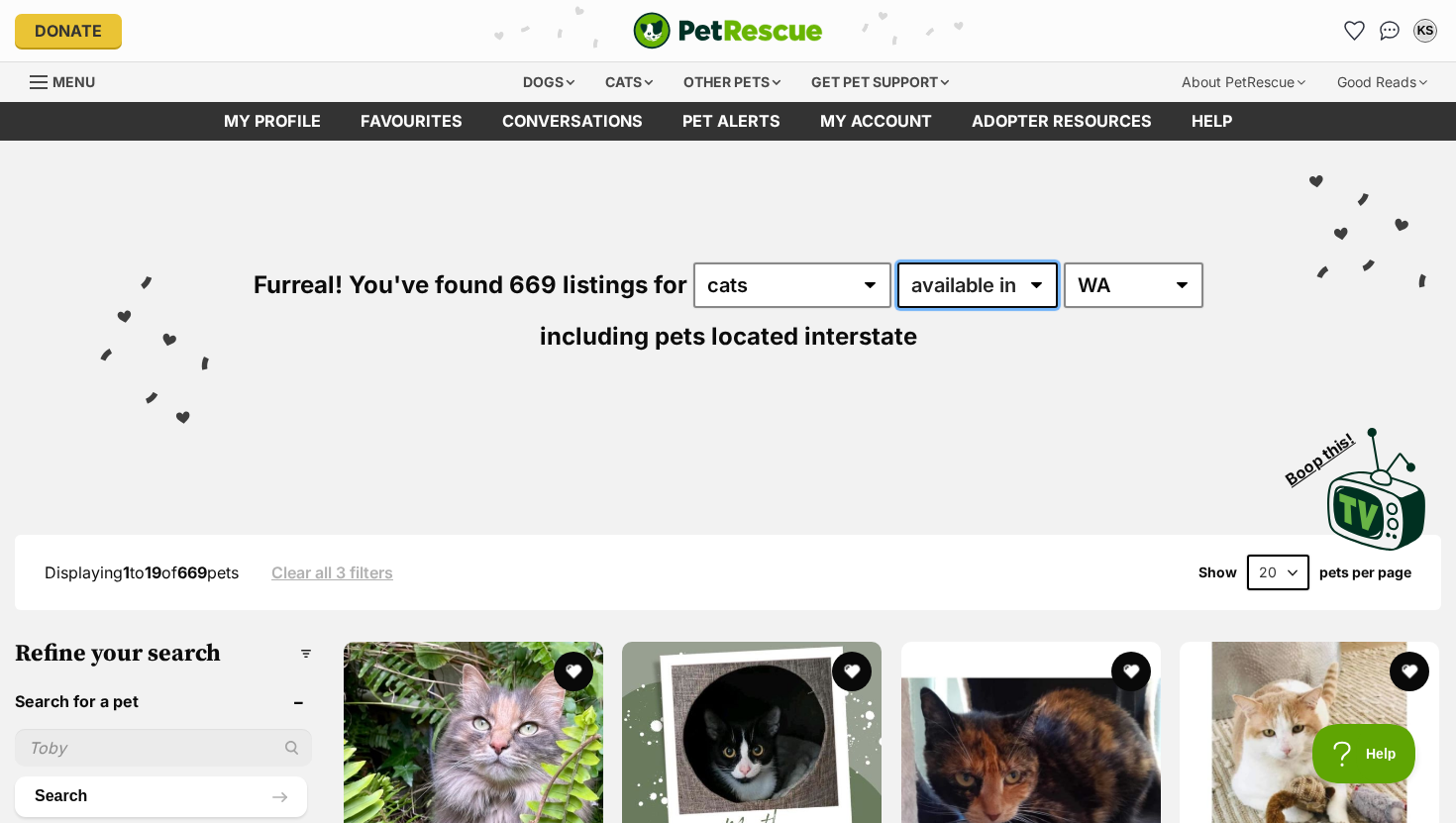 select on "disabled" 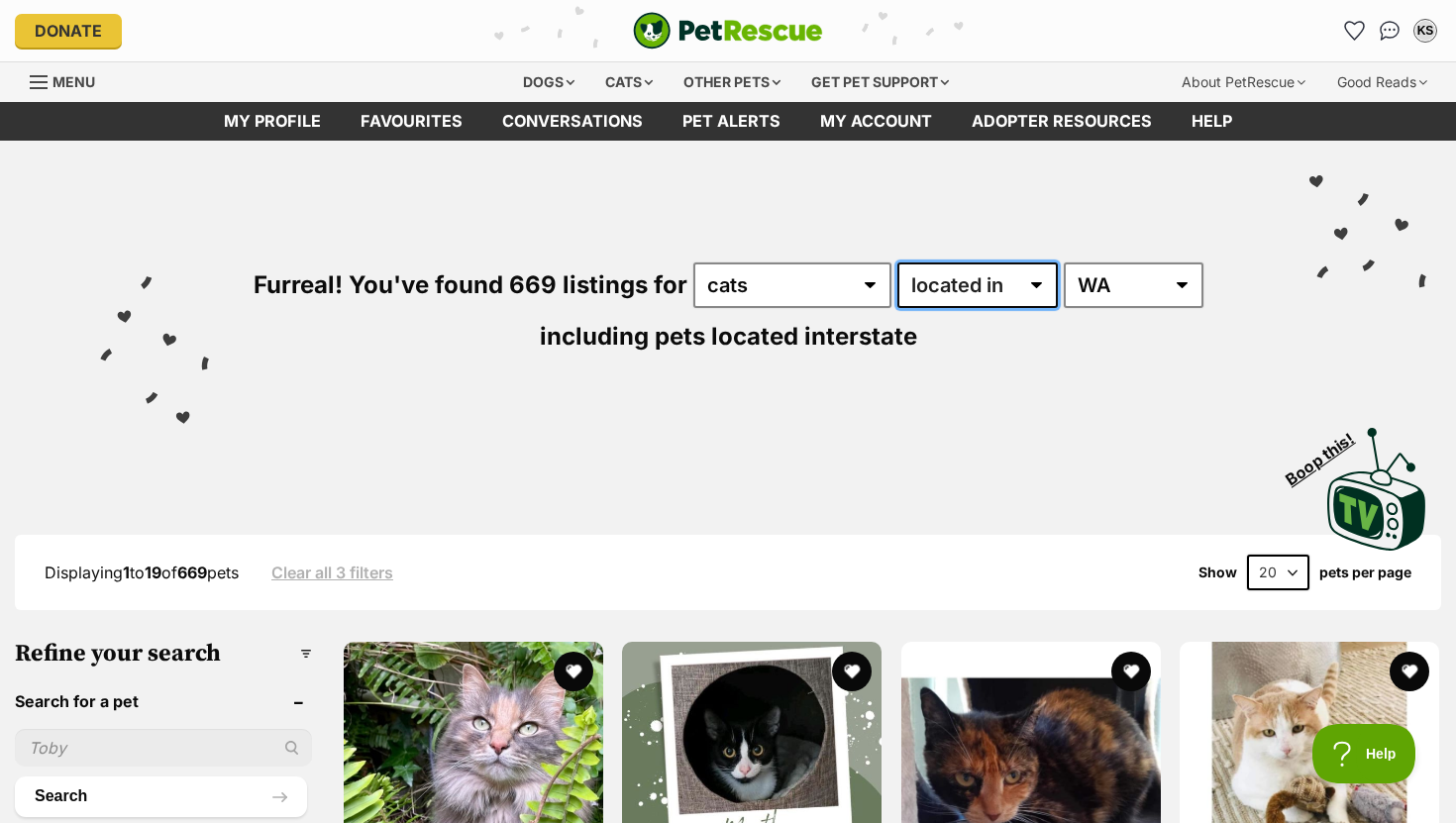 scroll, scrollTop: 0, scrollLeft: 0, axis: both 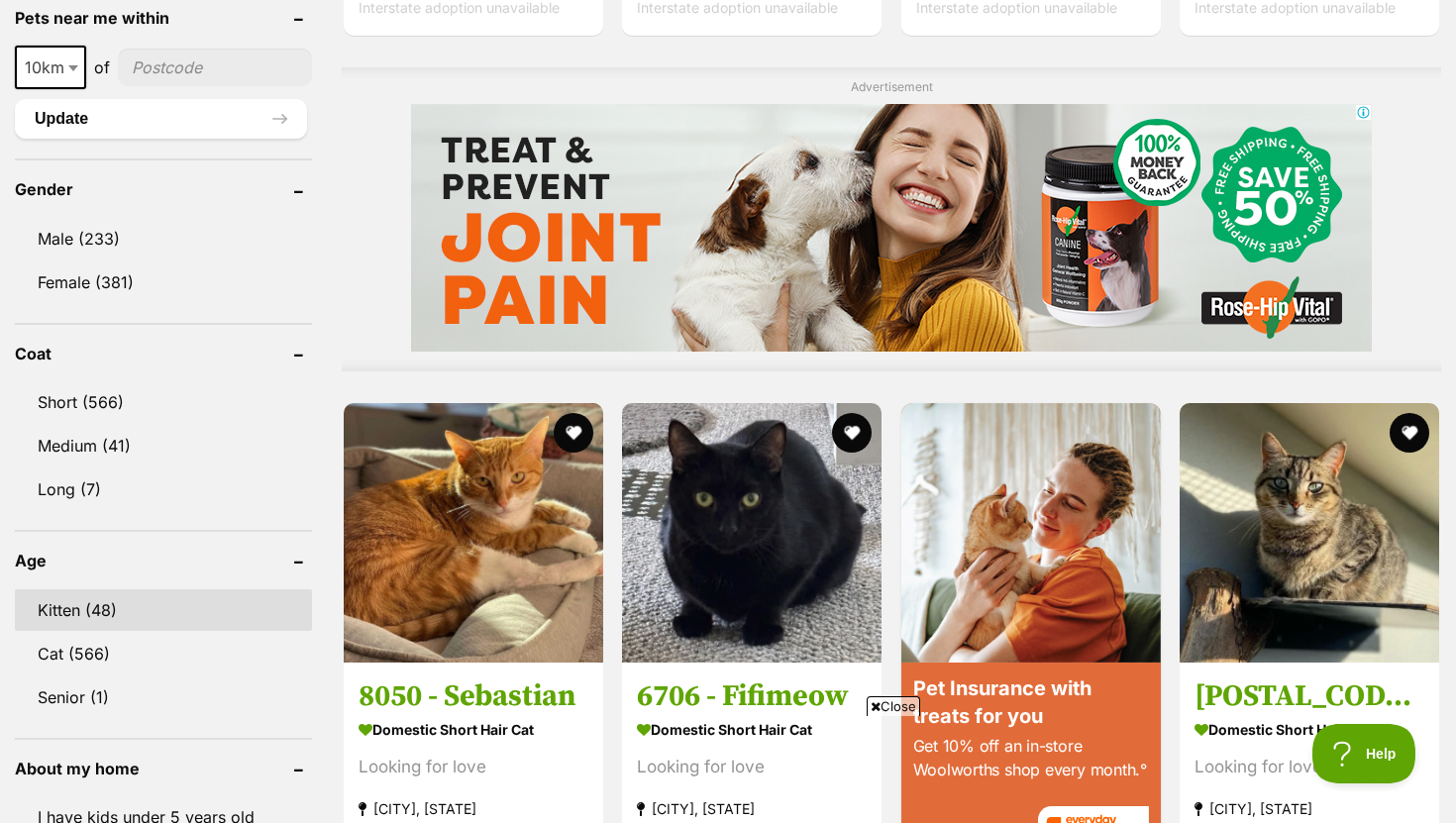 click on "Kitten (48)" at bounding box center [163, 610] 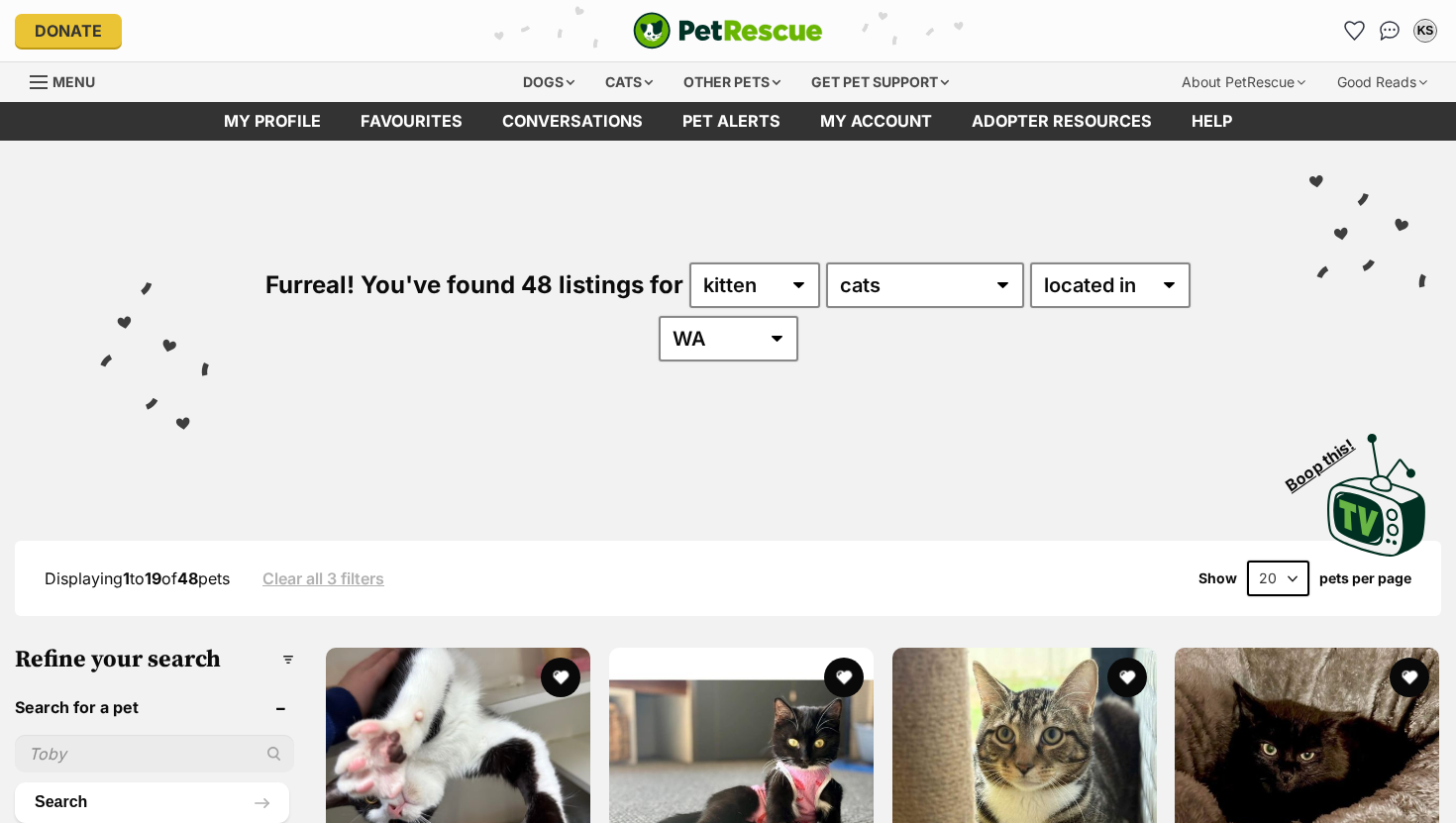 scroll, scrollTop: 0, scrollLeft: 0, axis: both 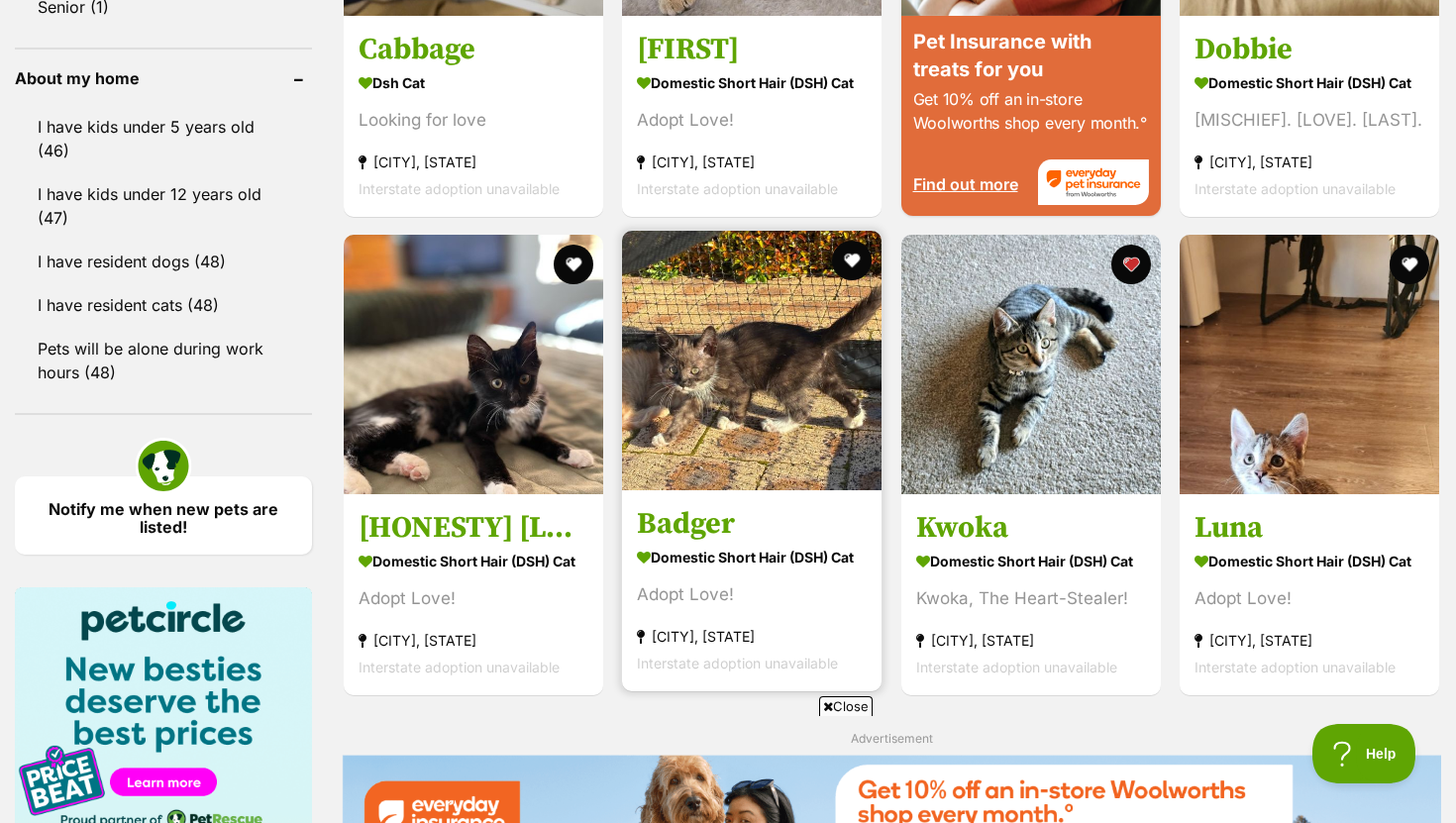click at bounding box center [752, 360] 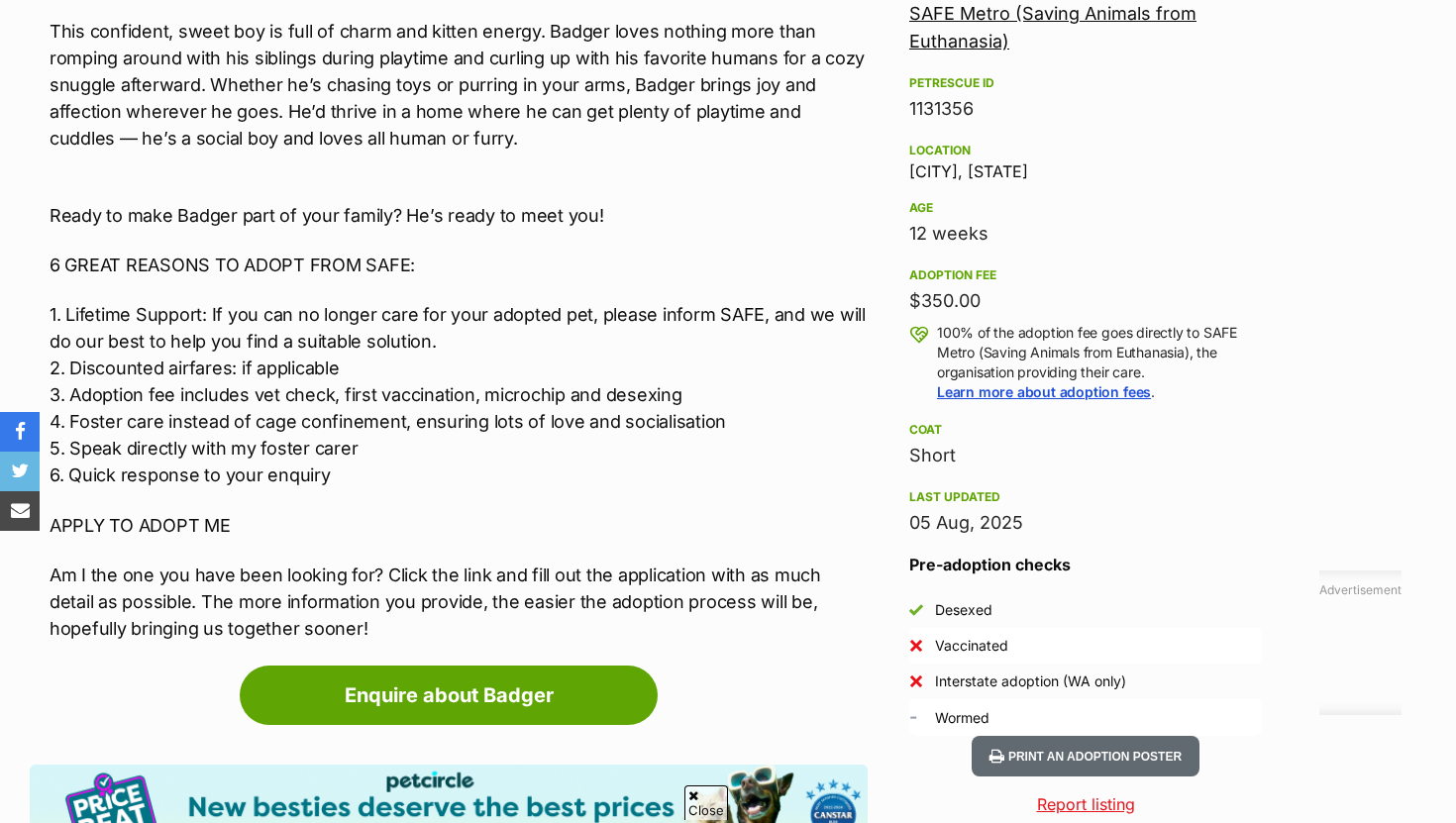 scroll, scrollTop: 0, scrollLeft: 0, axis: both 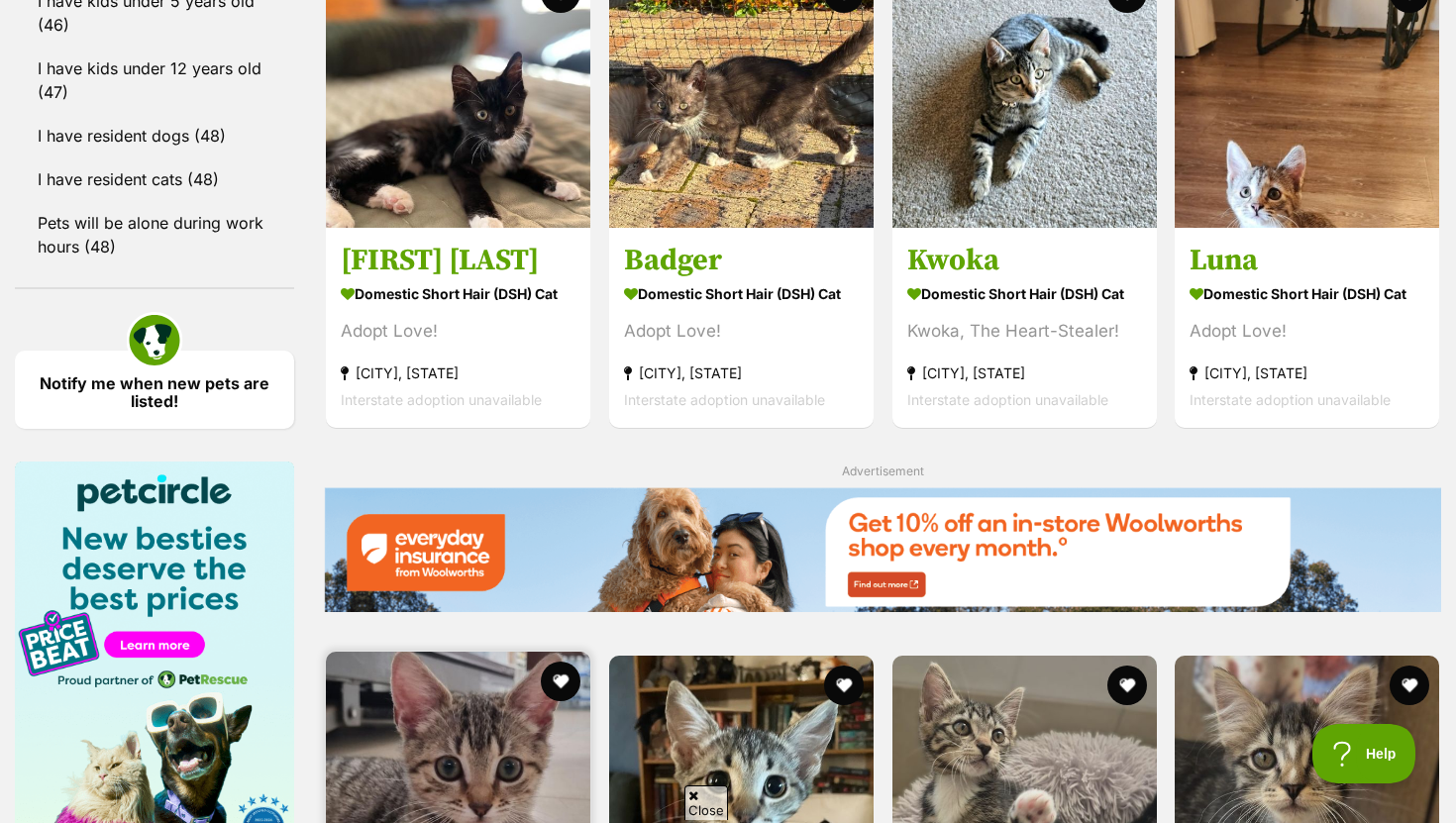 click at bounding box center [458, 783] 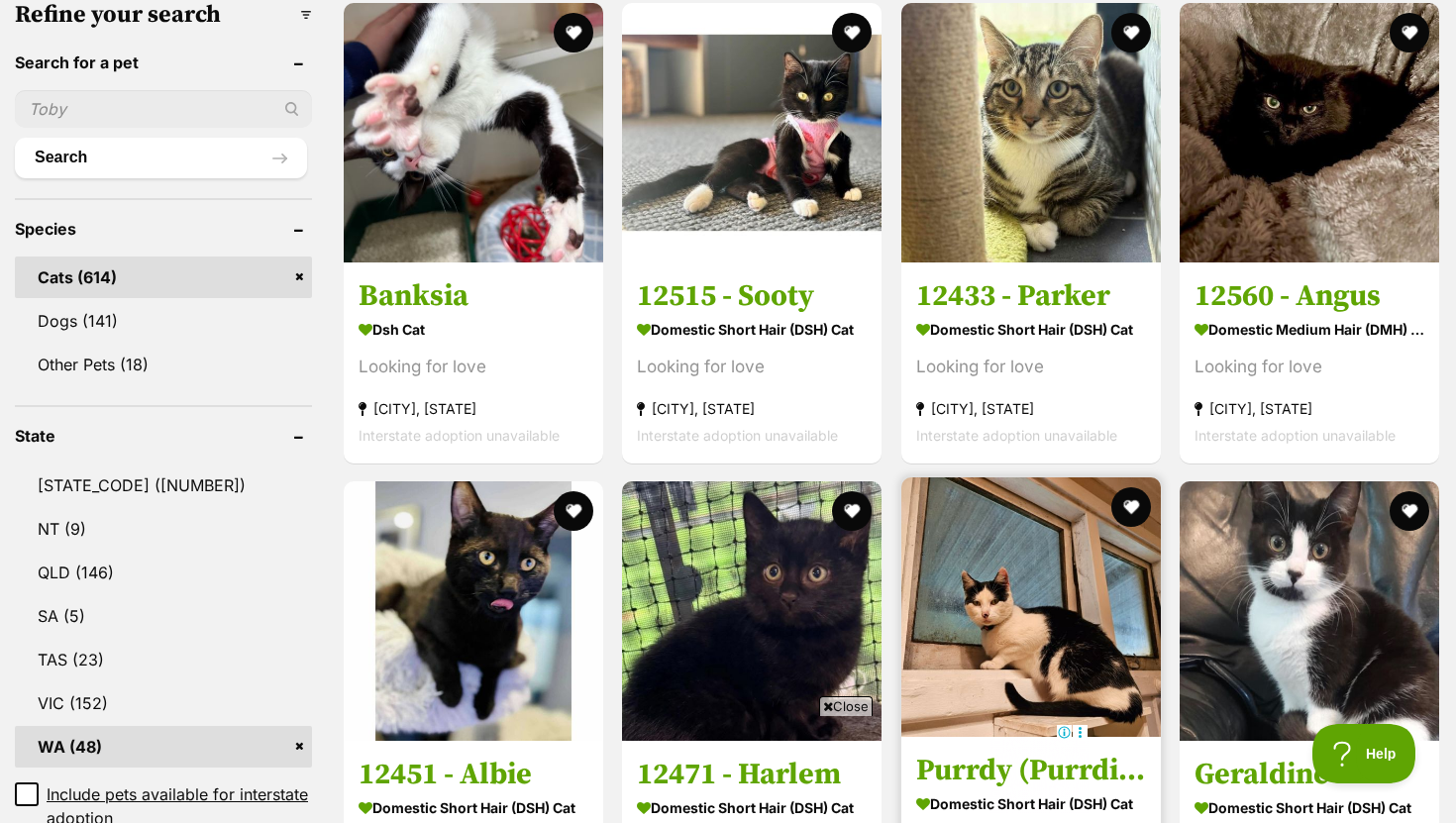 scroll, scrollTop: 0, scrollLeft: 0, axis: both 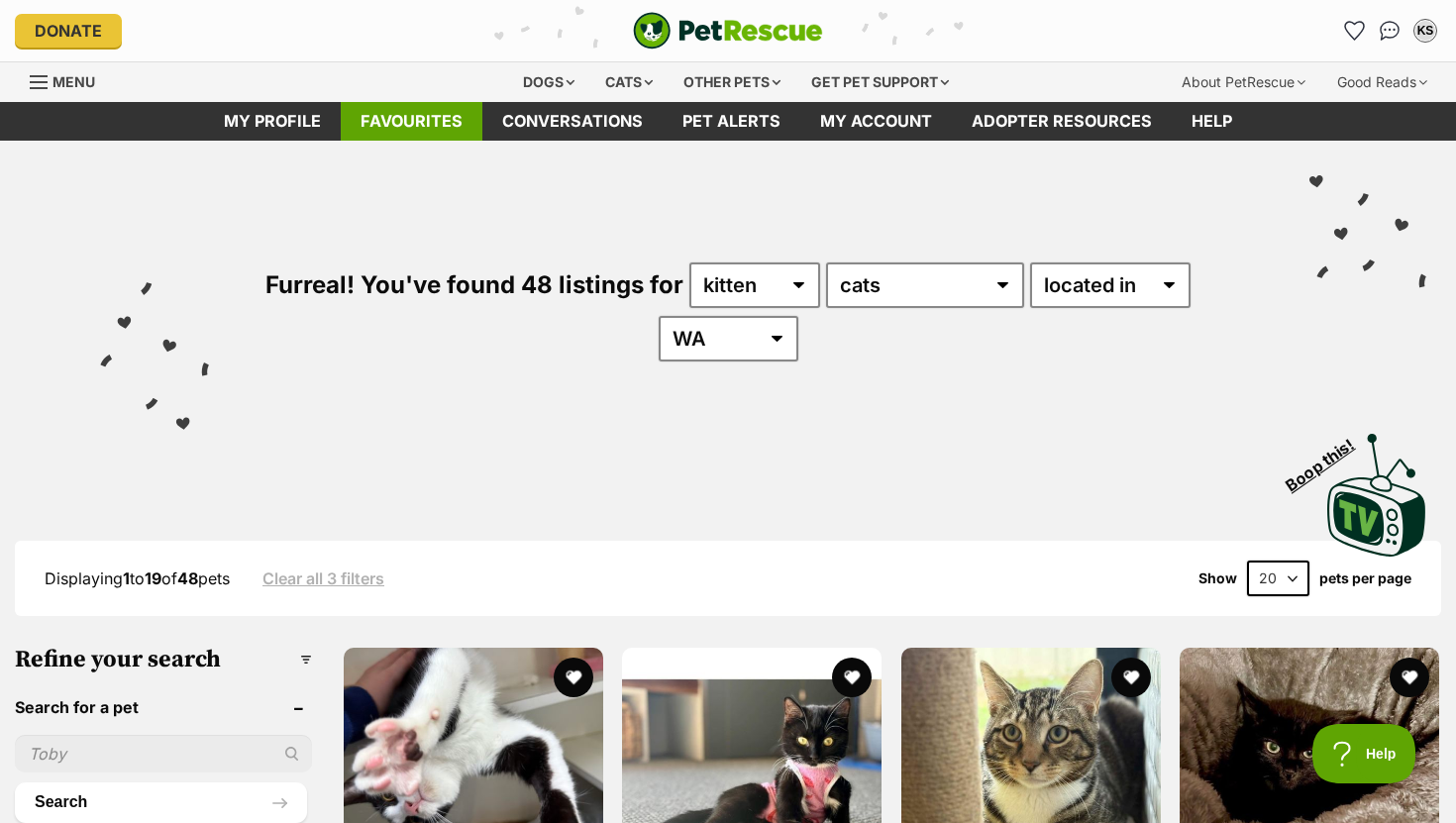 click on "Favourites" at bounding box center [411, 121] 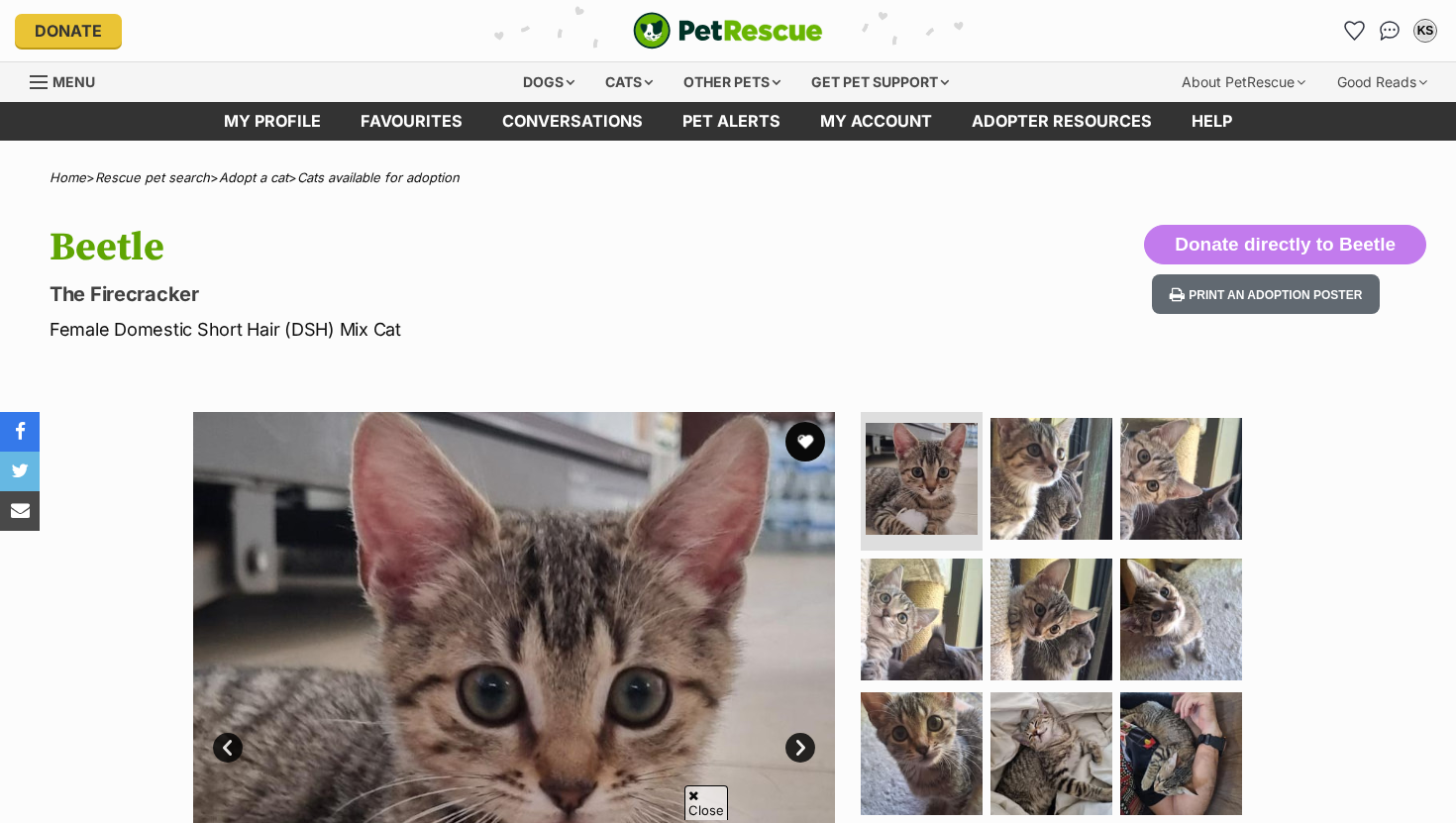 scroll, scrollTop: 1174, scrollLeft: 0, axis: vertical 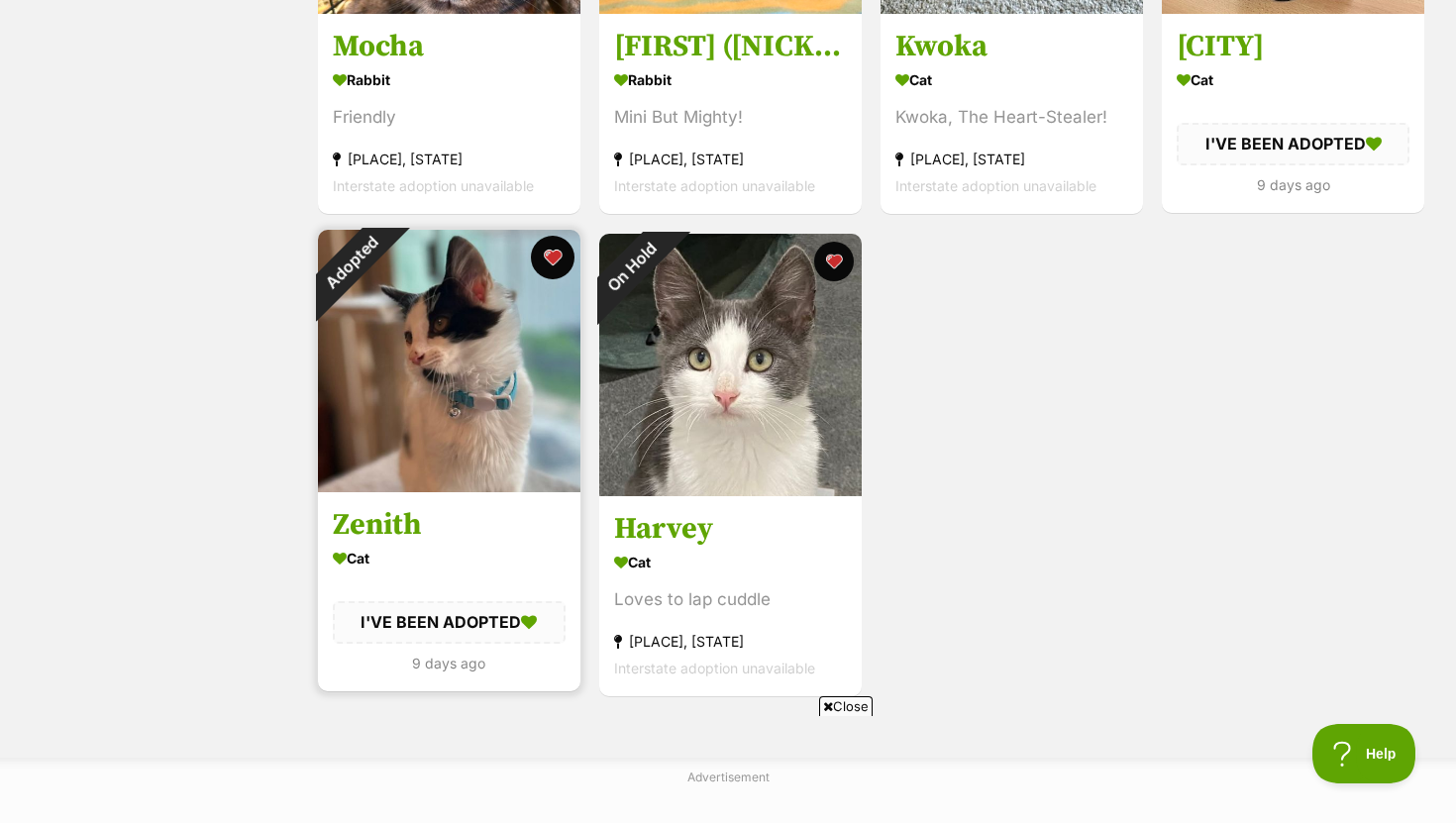 click at bounding box center (553, 257) 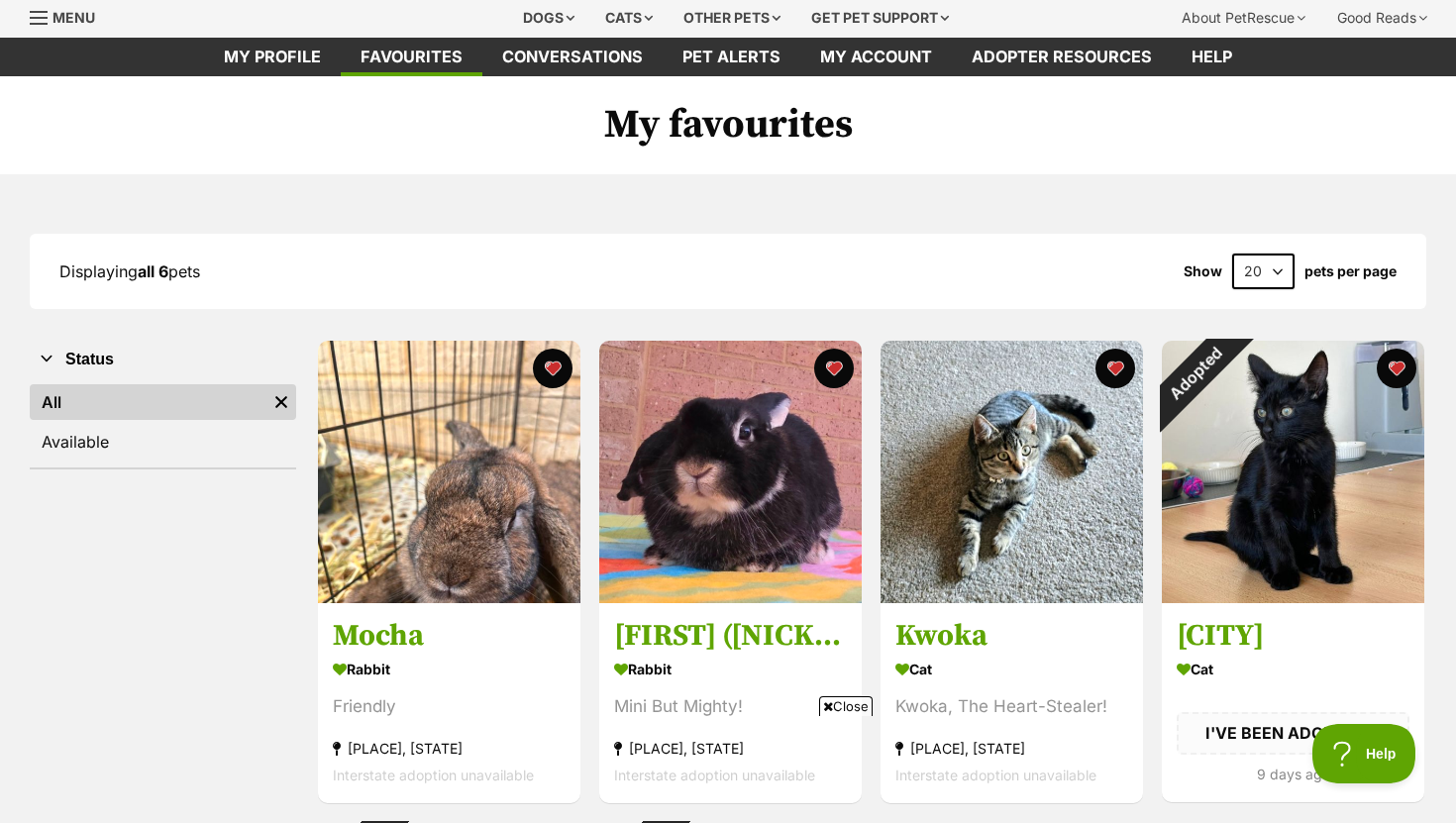 scroll, scrollTop: 0, scrollLeft: 0, axis: both 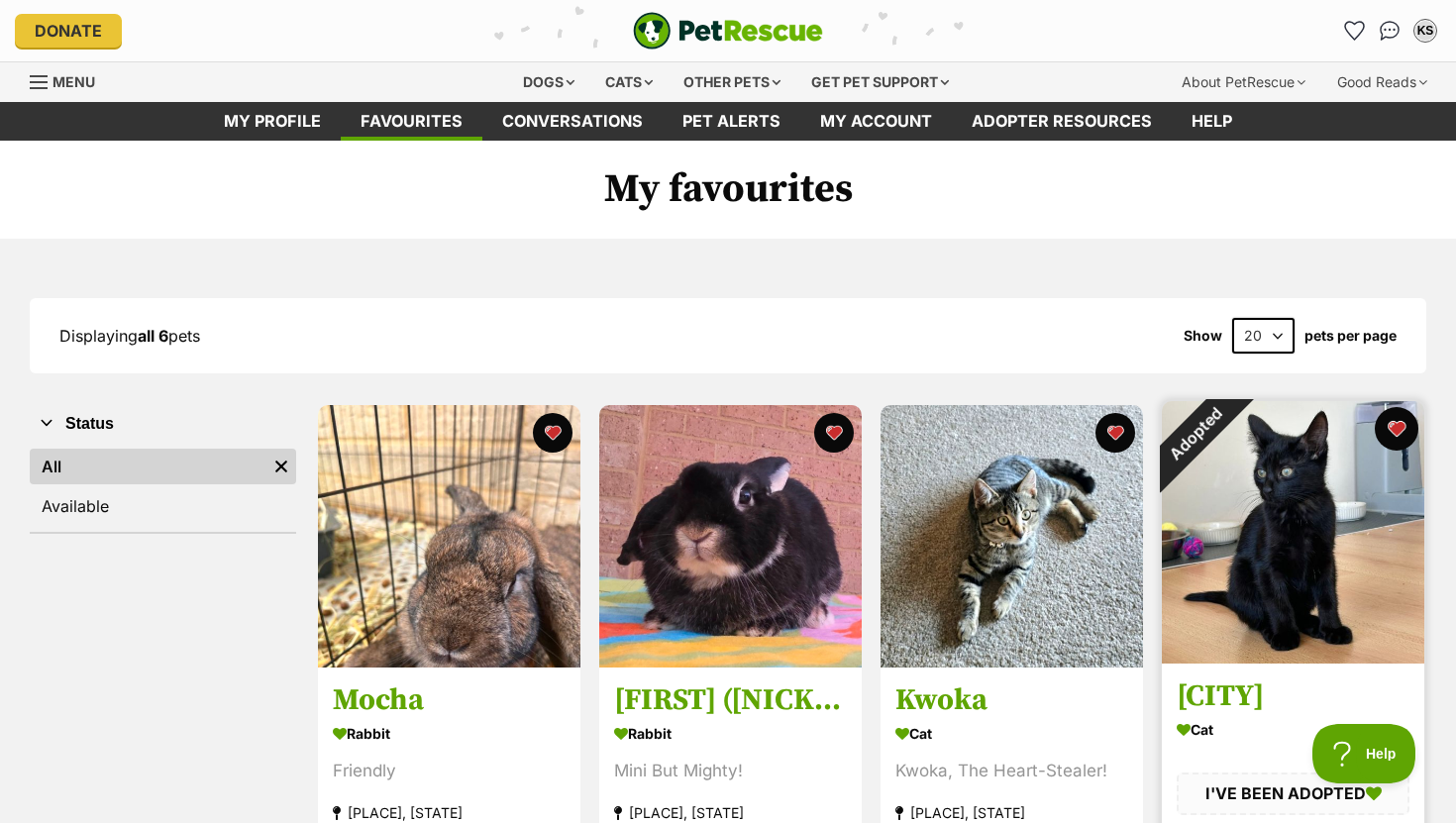 click at bounding box center [1397, 429] 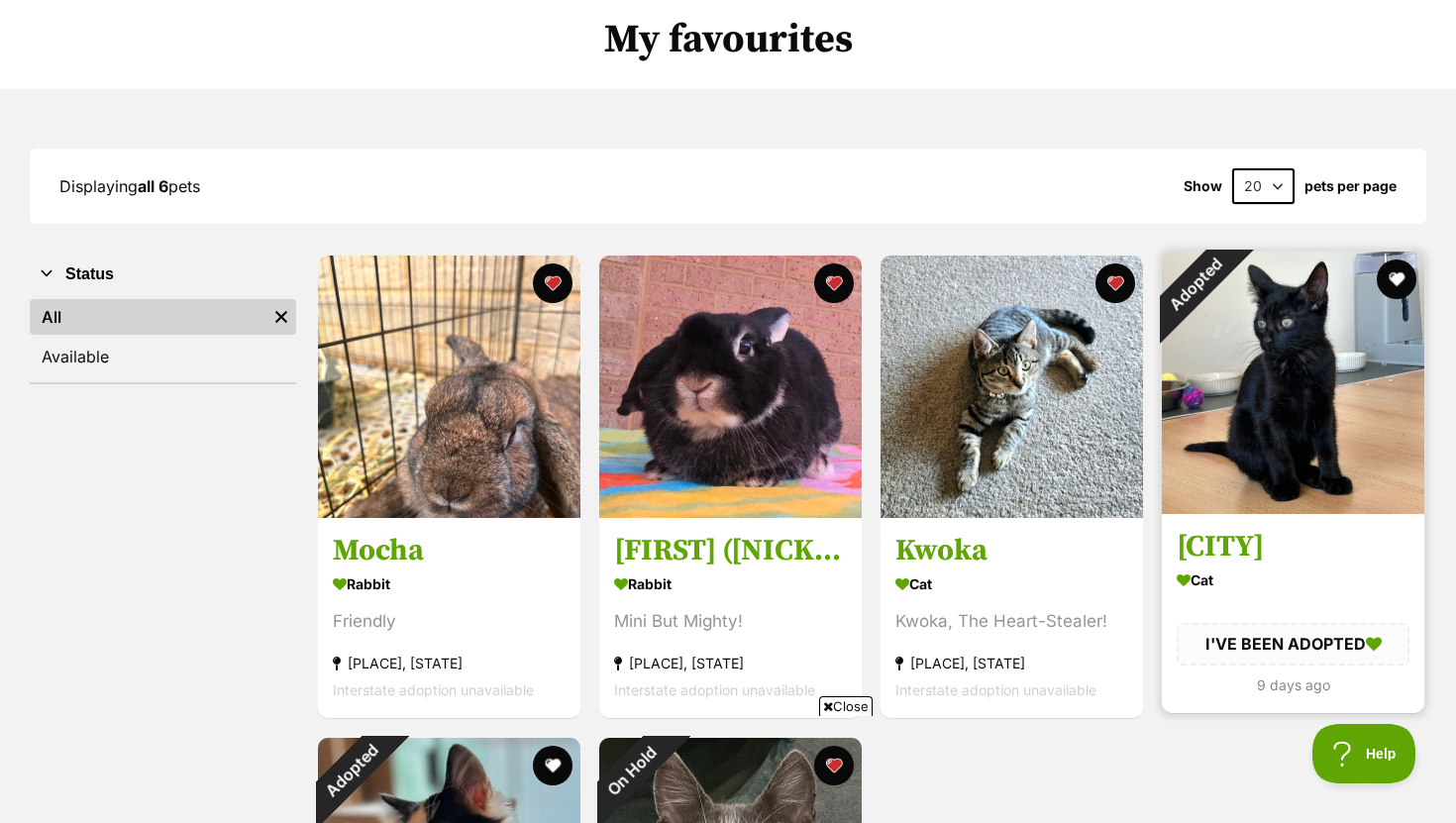scroll, scrollTop: 243, scrollLeft: 0, axis: vertical 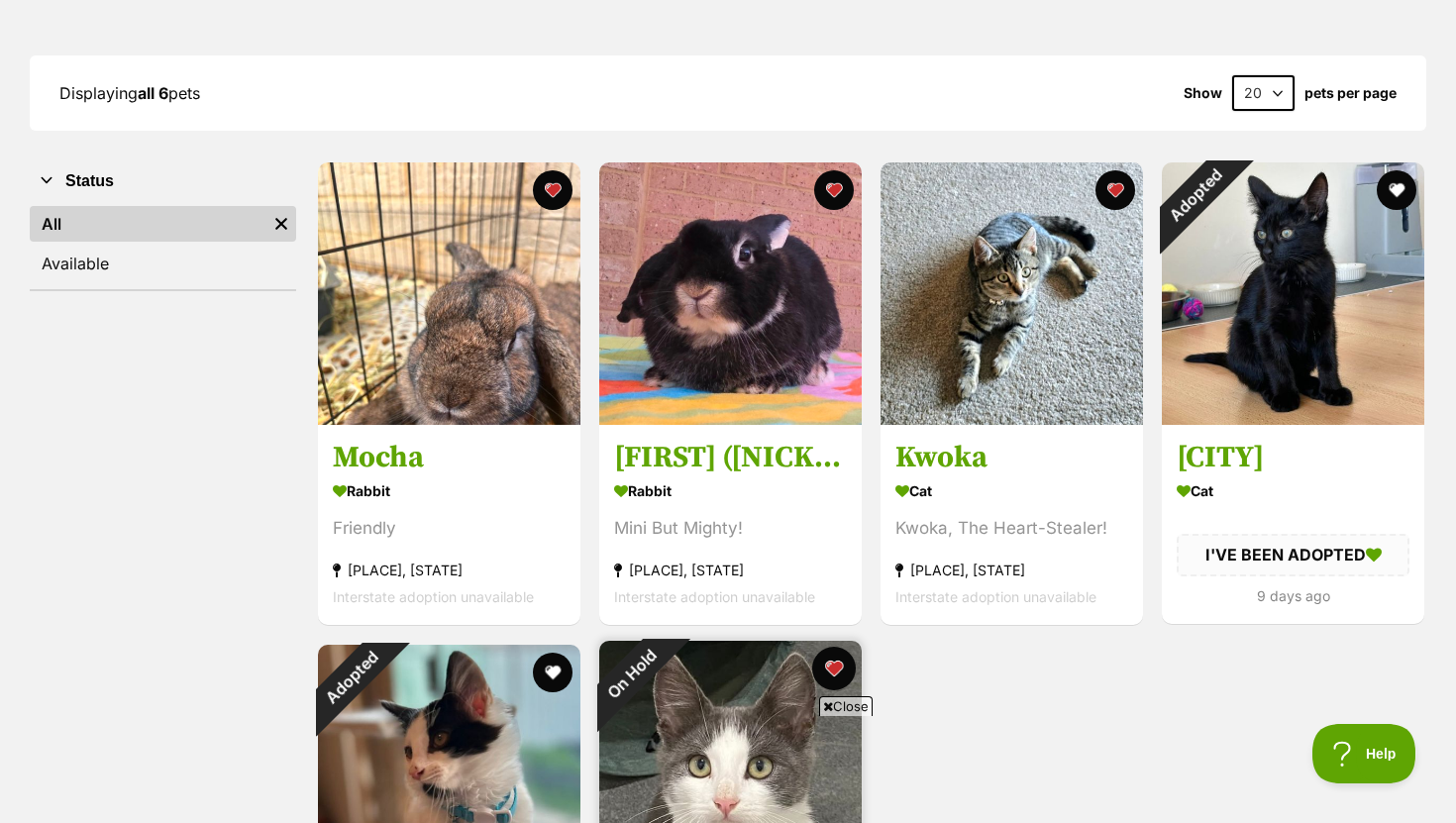 click at bounding box center [834, 669] 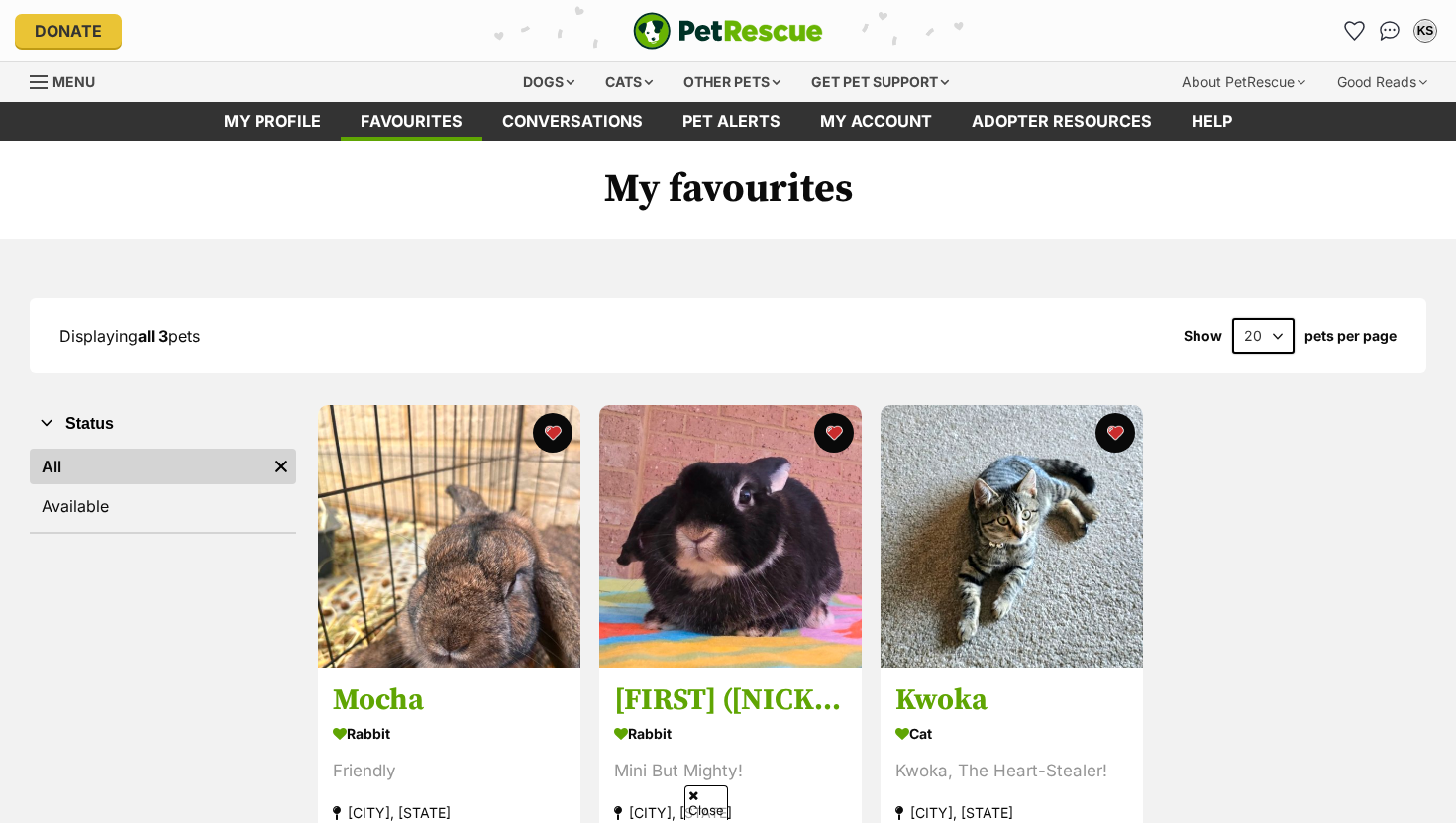 scroll, scrollTop: 257, scrollLeft: 0, axis: vertical 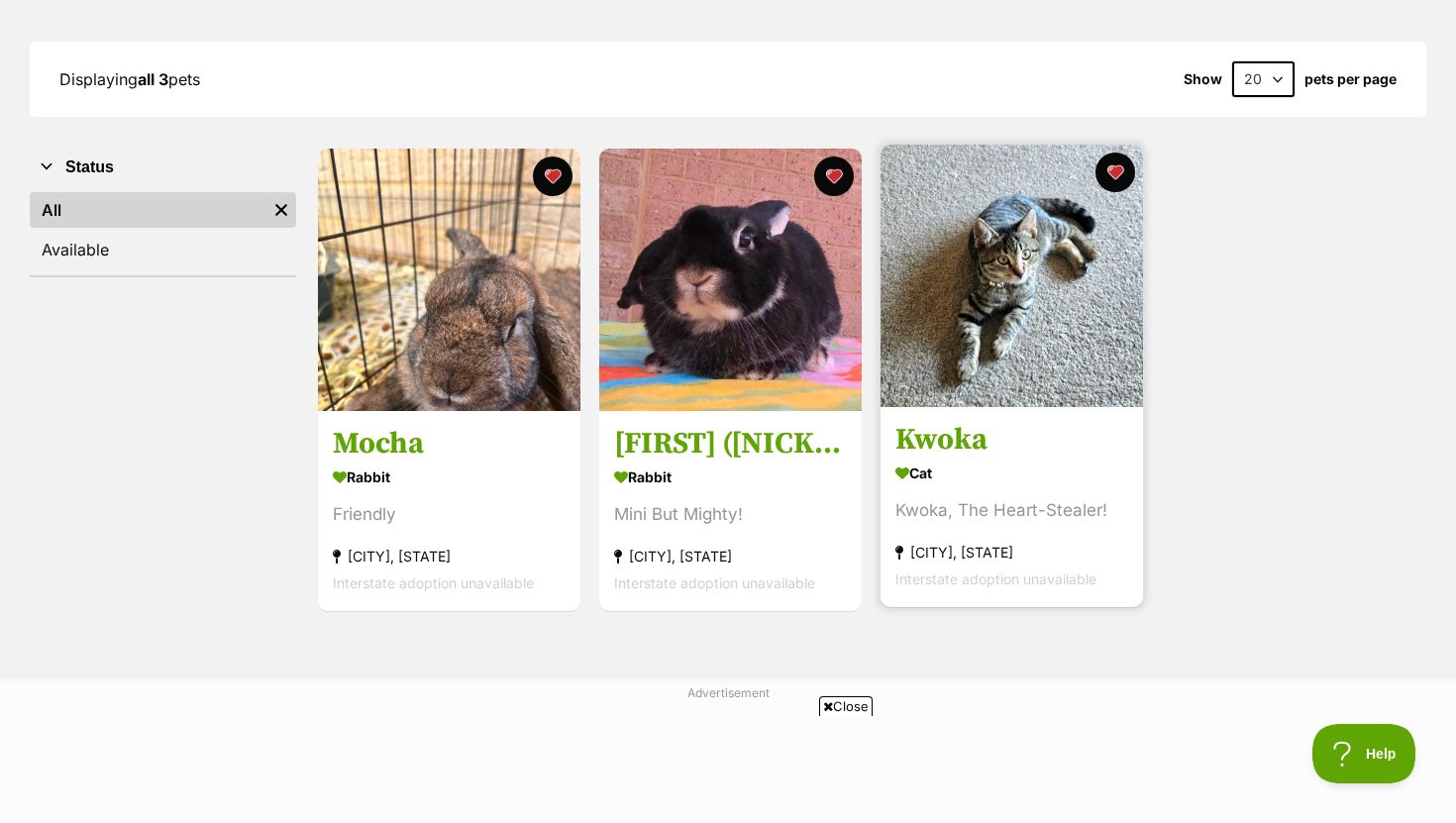 click at bounding box center [1011, 275] 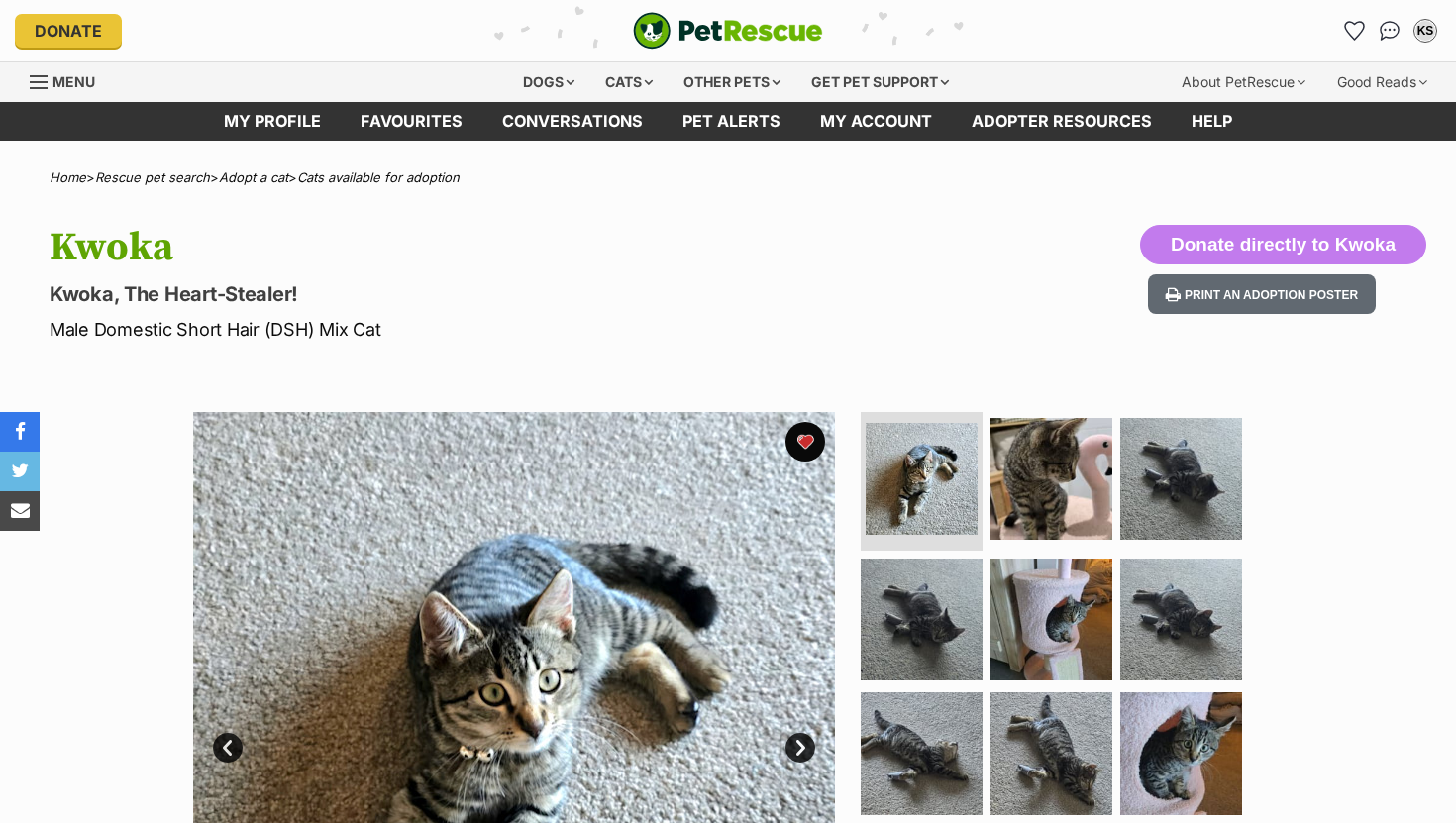 scroll, scrollTop: 0, scrollLeft: 0, axis: both 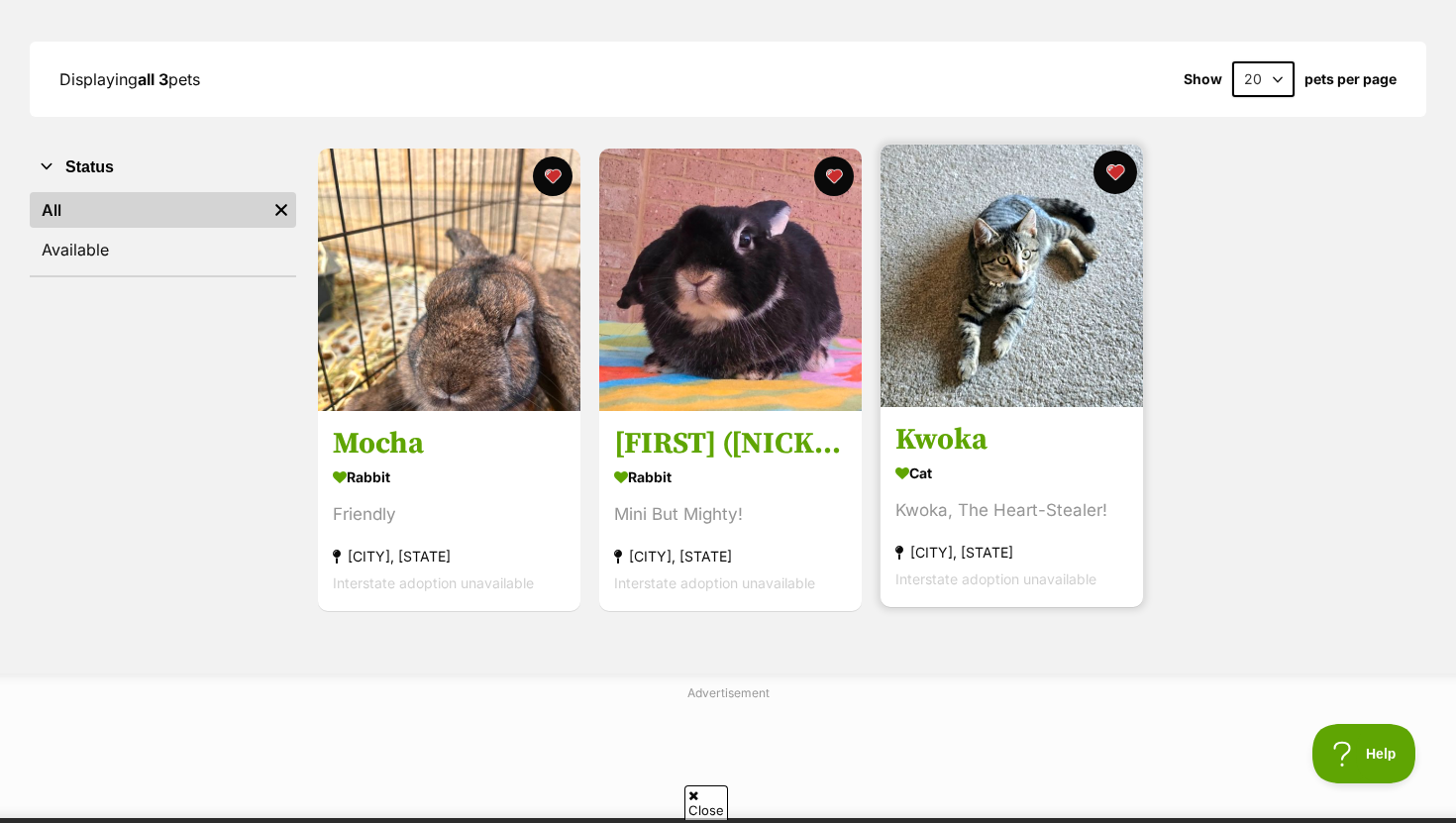 click at bounding box center [1115, 172] 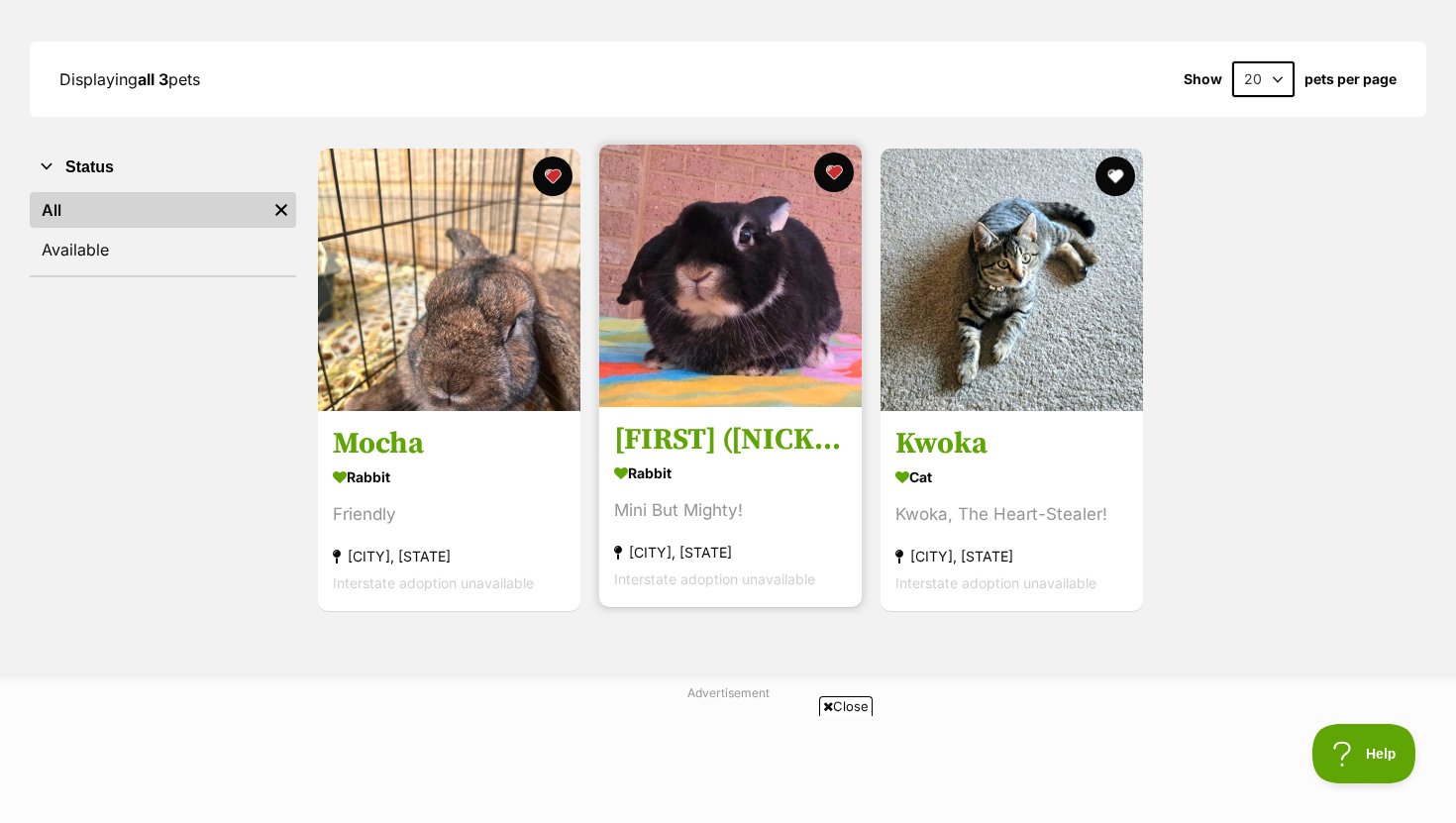 click at bounding box center (730, 275) 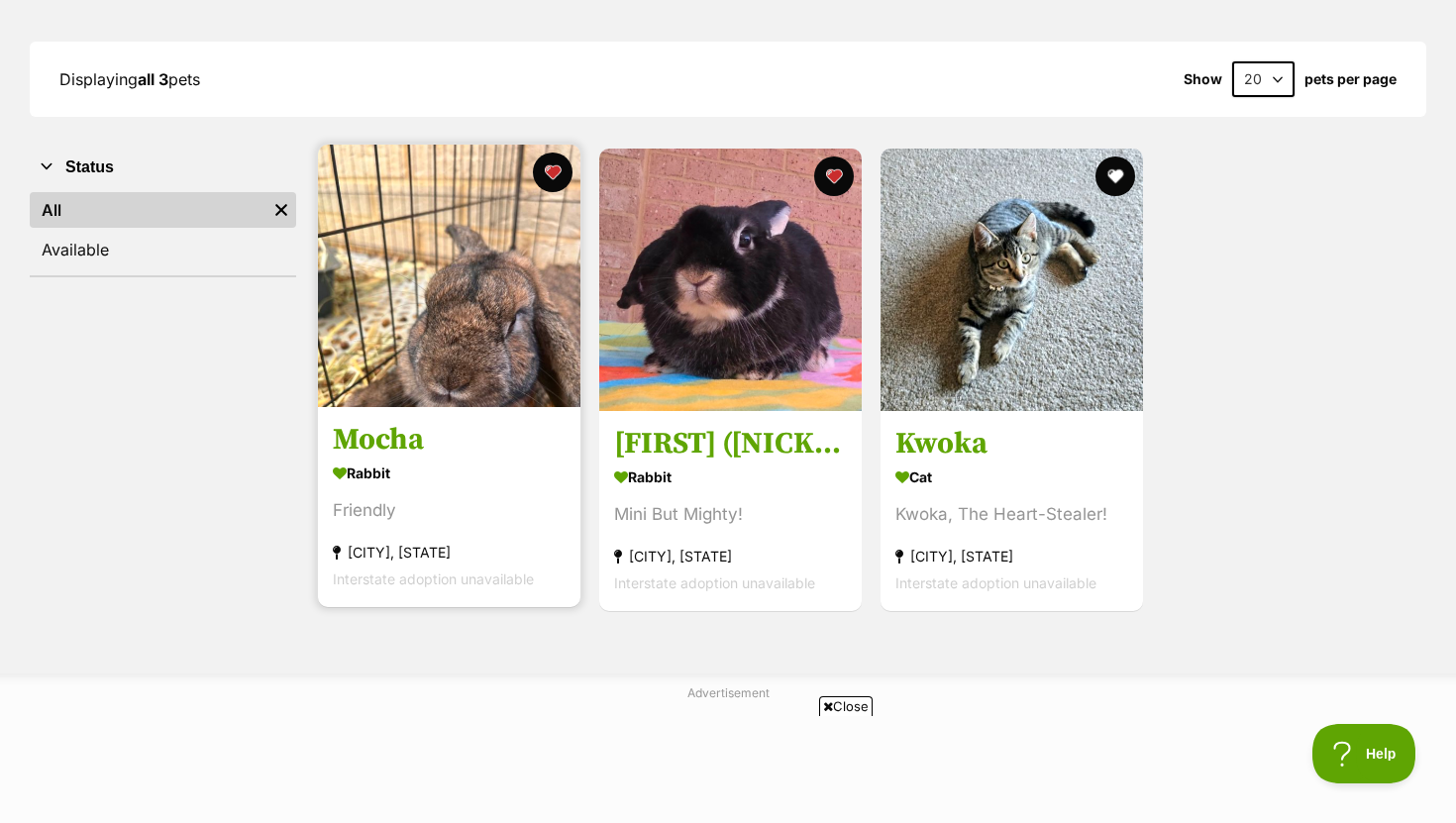 click at bounding box center (449, 275) 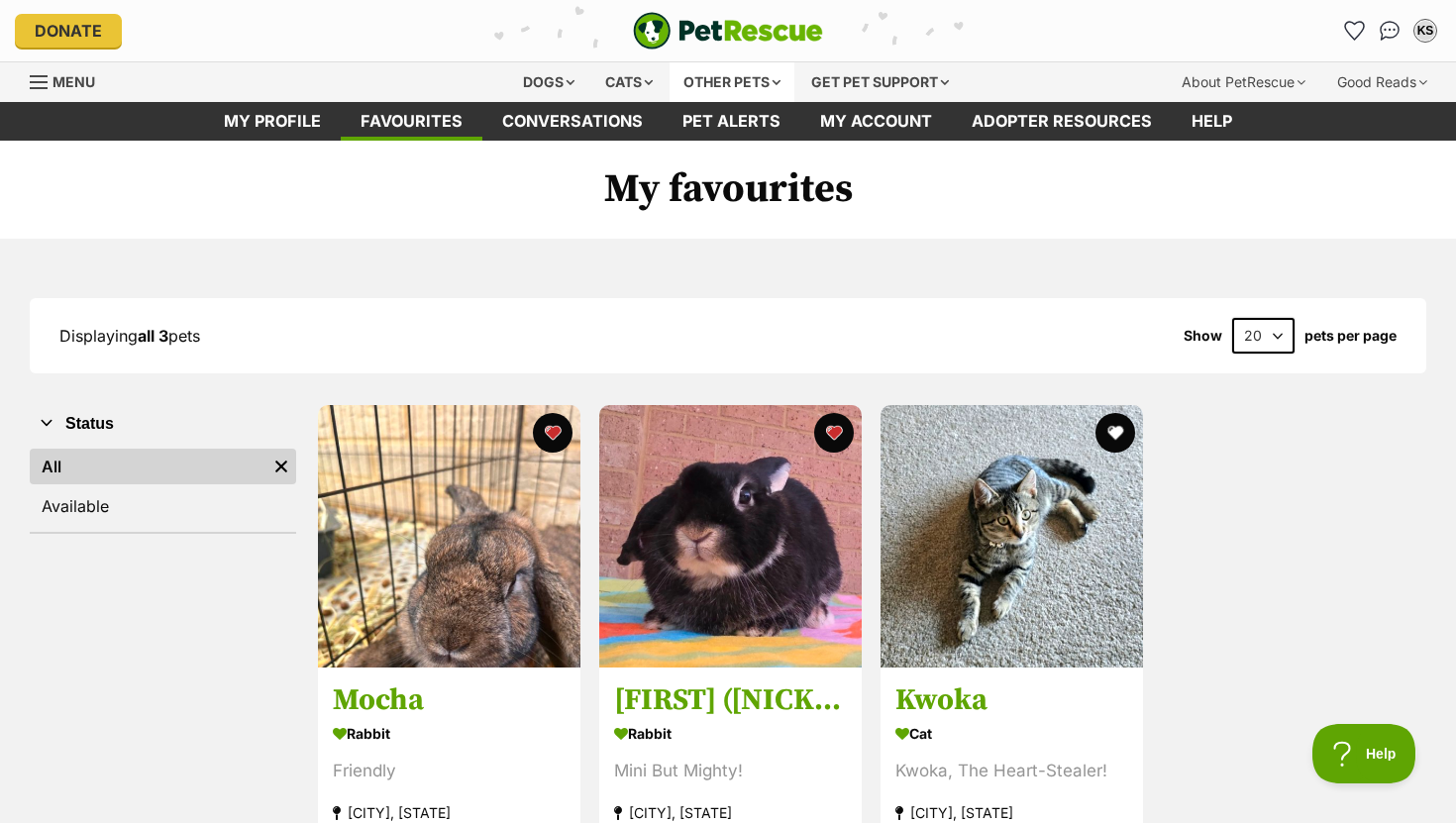 click on "Other pets" at bounding box center [732, 82] 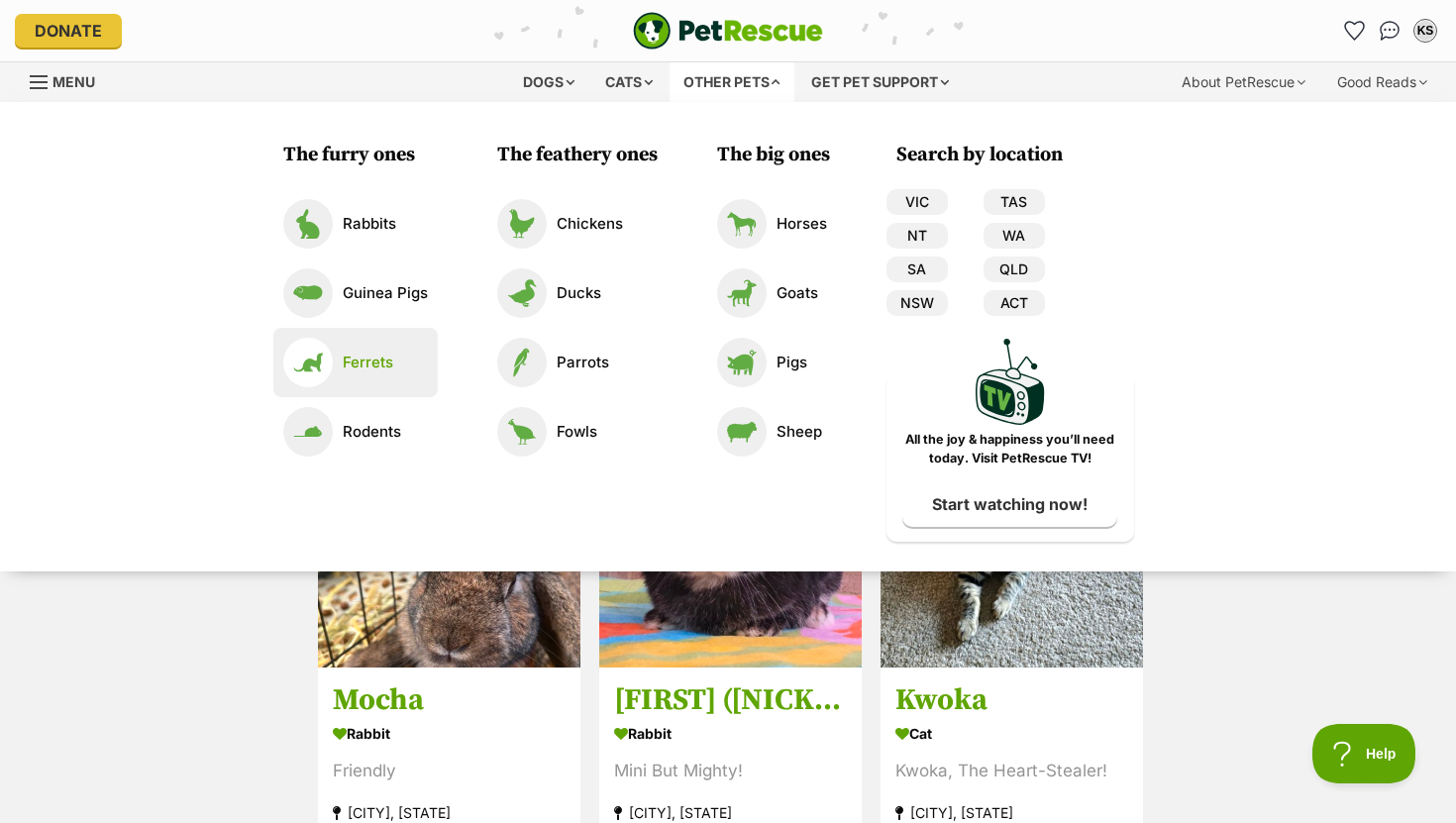 click on "Ferrets" at bounding box center (356, 362) 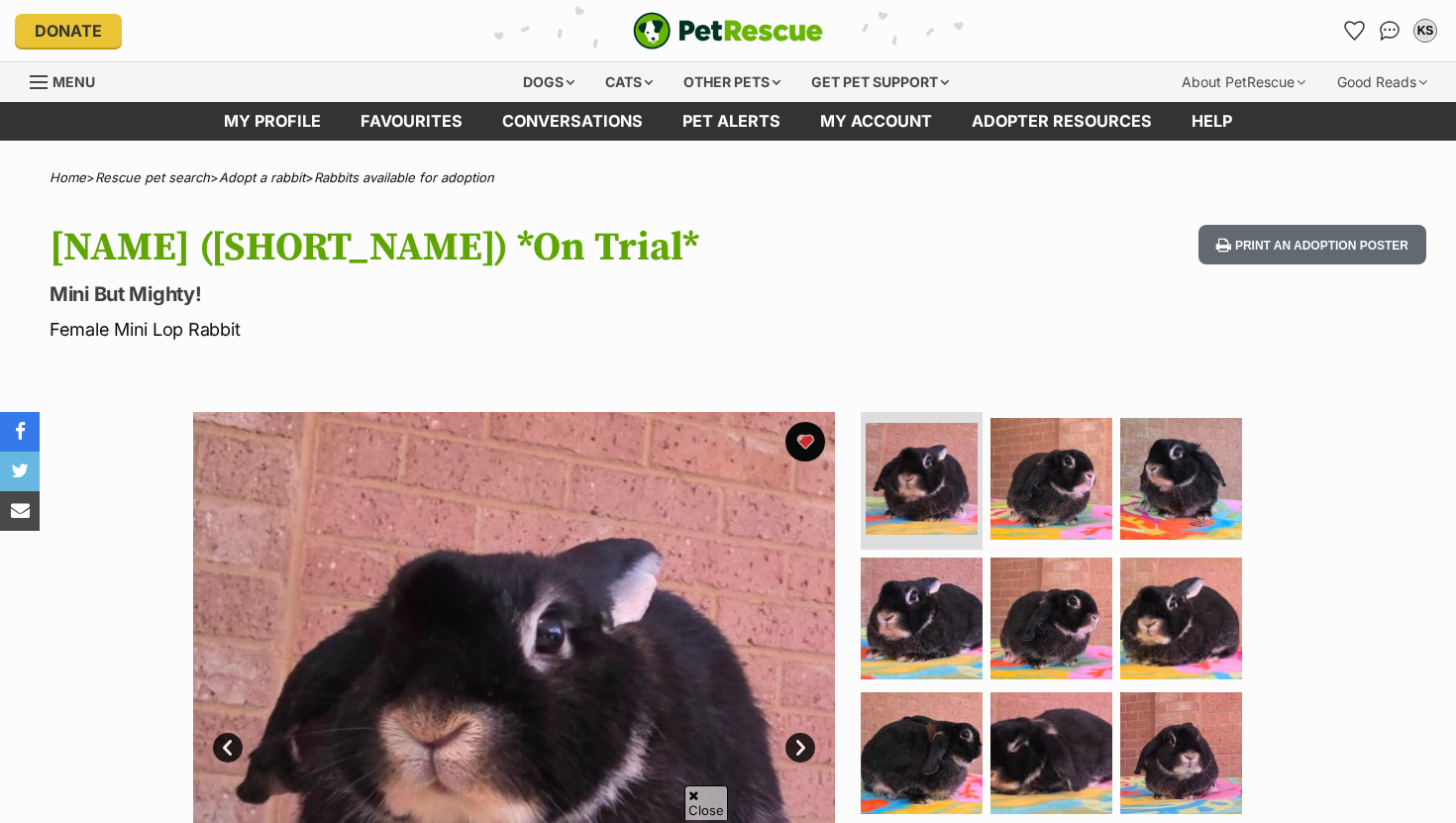 scroll, scrollTop: 833, scrollLeft: 0, axis: vertical 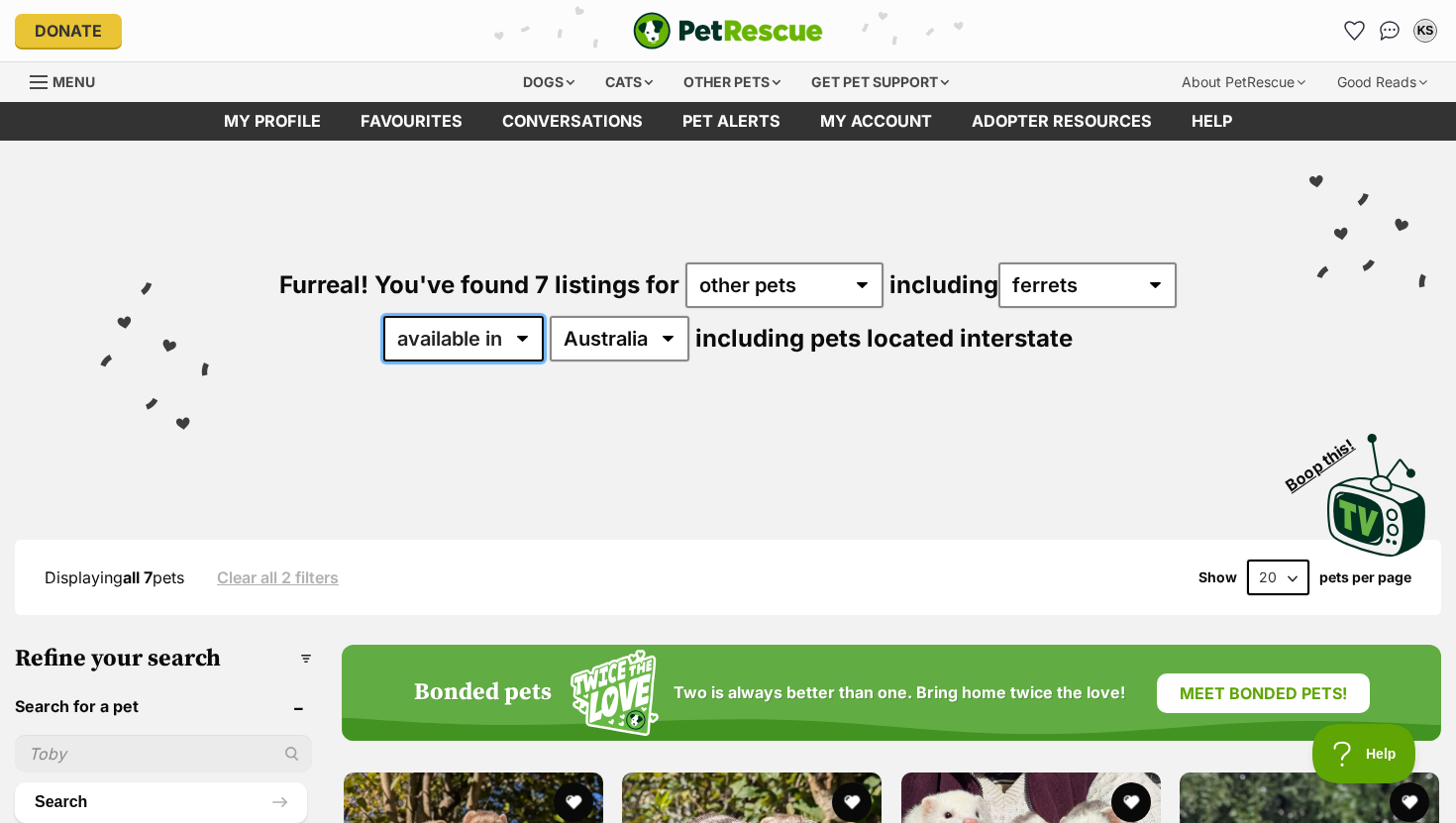 click on "available in
located in" at bounding box center [464, 339] 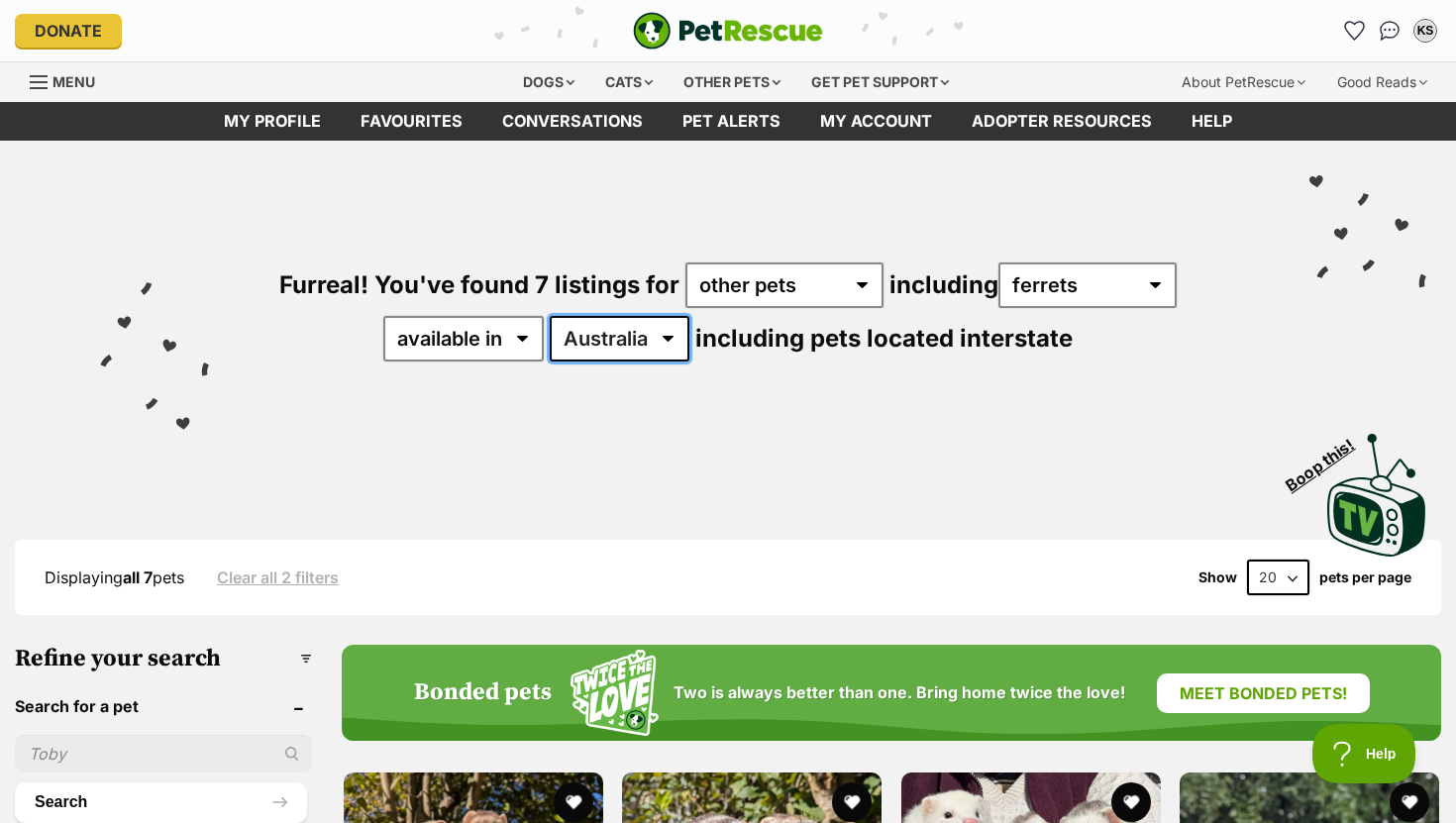 click on "[COUNTRY]
[STATE]
[STATE]" at bounding box center [619, 339] 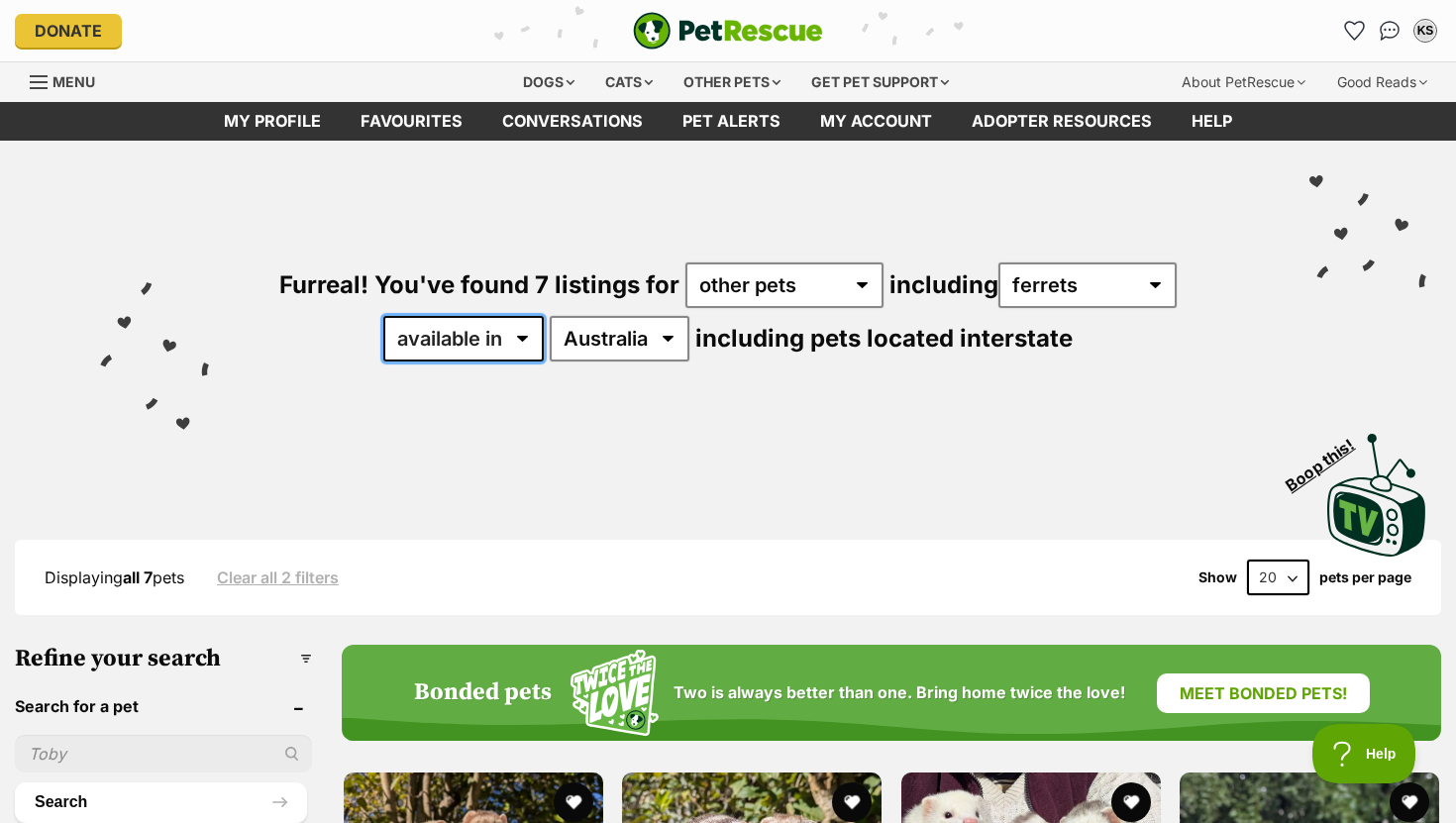 click on "available in
located in" at bounding box center (464, 339) 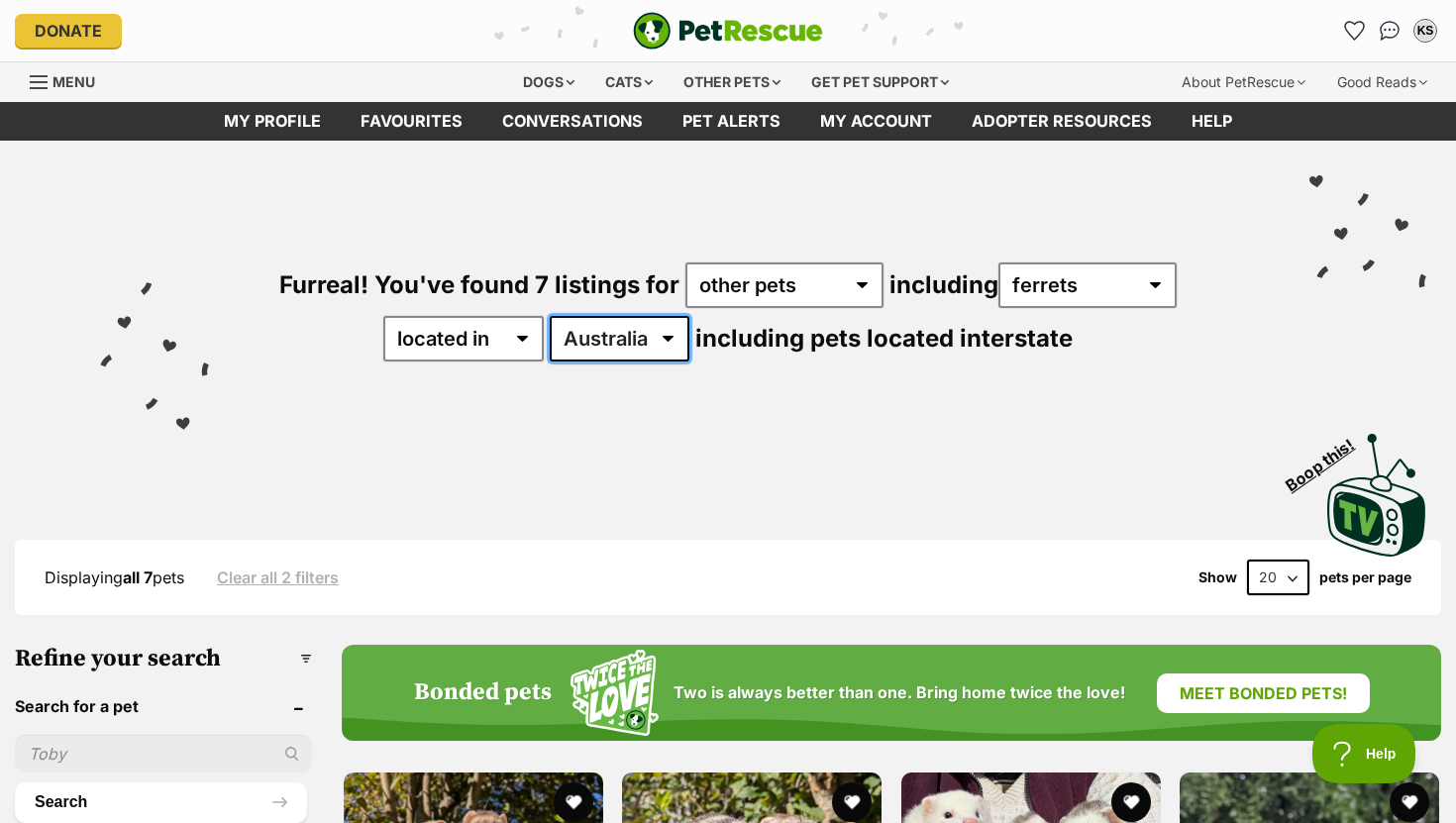 click on "[COUNTRY]
[STATE]
[STATE]" at bounding box center (619, 339) 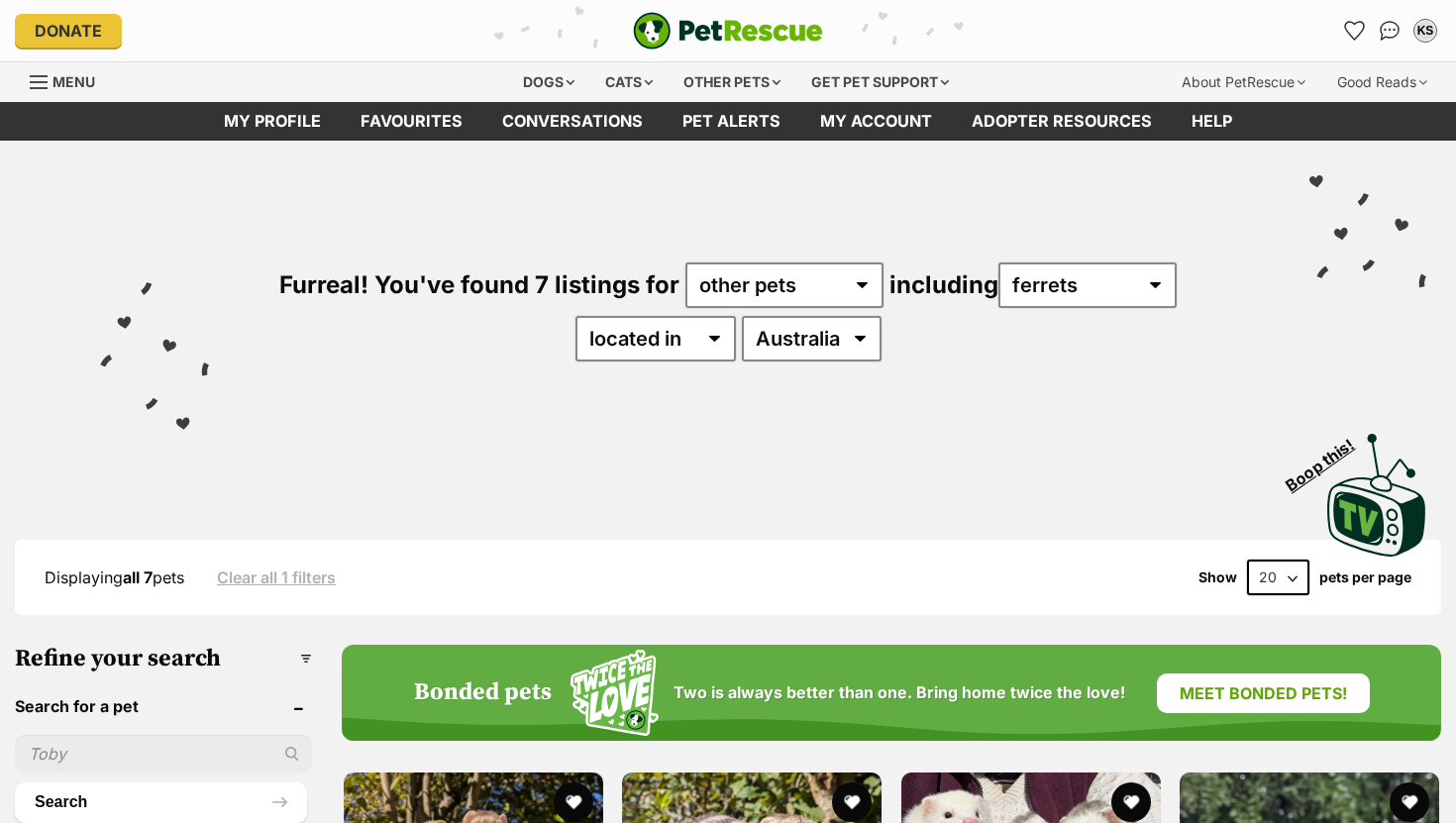 scroll, scrollTop: 0, scrollLeft: 0, axis: both 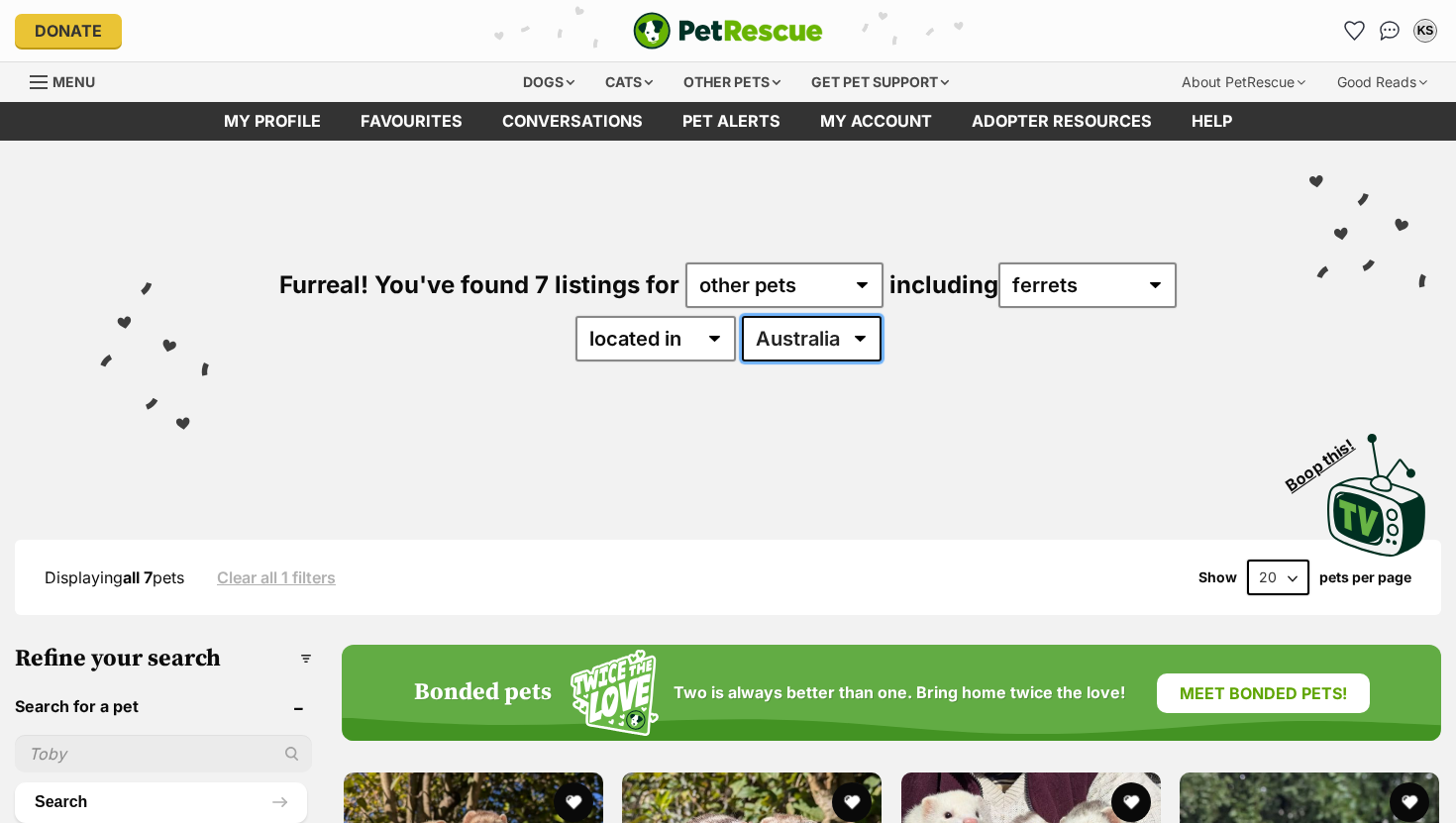 click on "[COUNTRY]
[STATE]
[STATE]" at bounding box center [811, 339] 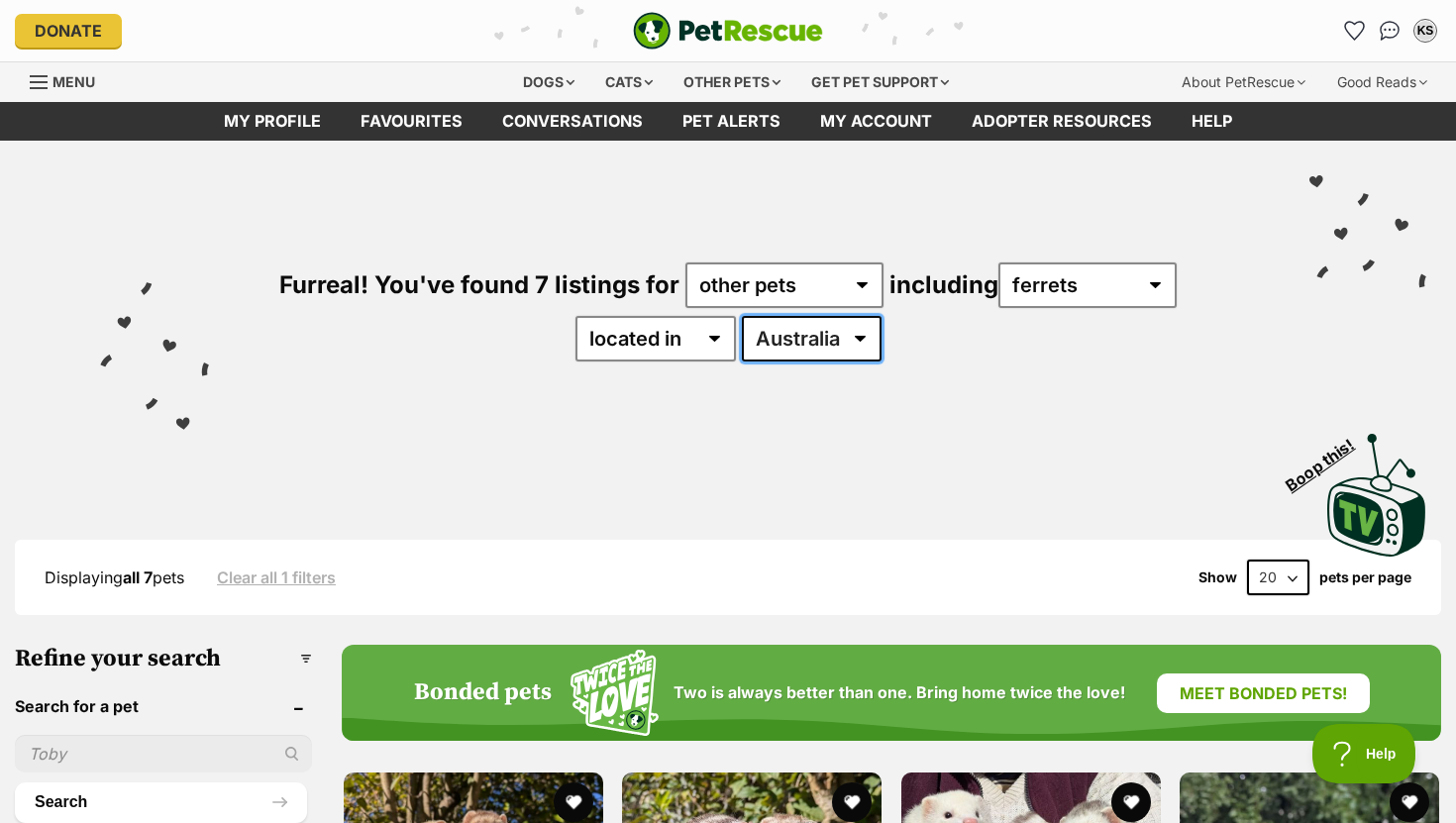 scroll, scrollTop: 0, scrollLeft: 0, axis: both 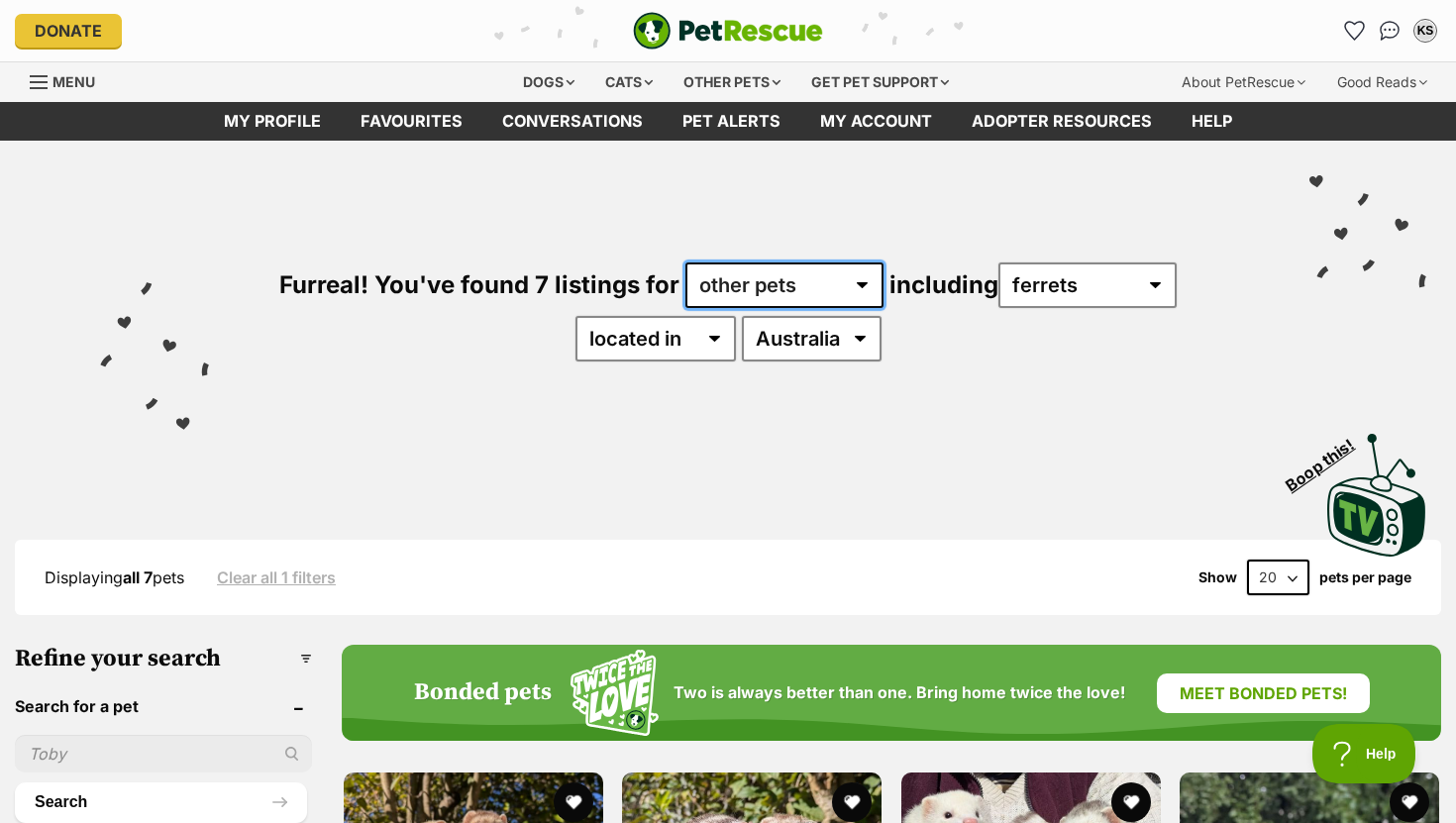 click on "any type of pet
cats
dogs
other pets" at bounding box center (784, 285) 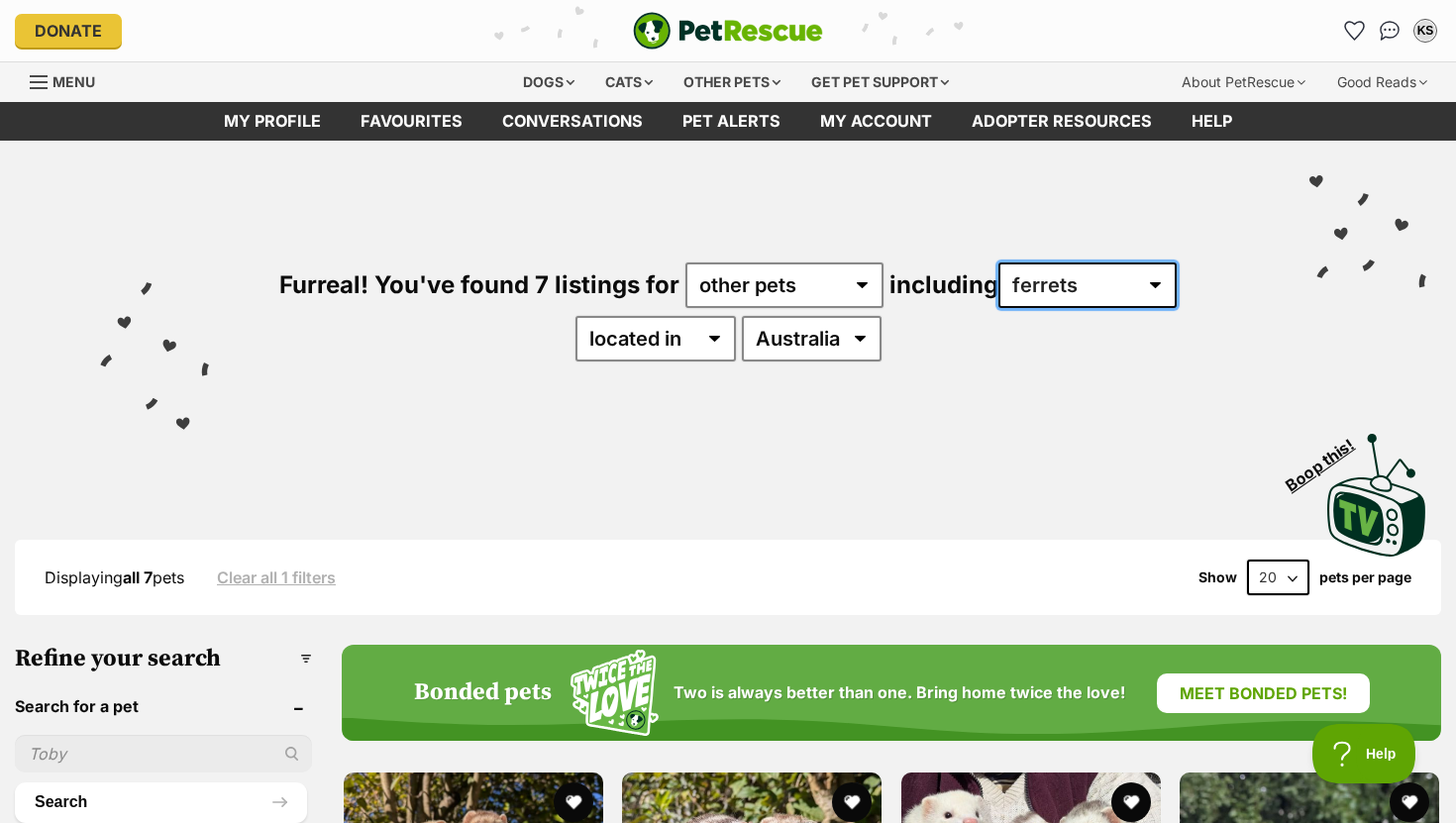 click on "all other pets
Birds
Chickens
Cows
Ducks
Ferrets
Fowls
Goats
Gooses
Guinea Pigs
Horses
Mice
Pigs
Rabbits
Rats
Reptiles
Sheep" at bounding box center [1088, 285] 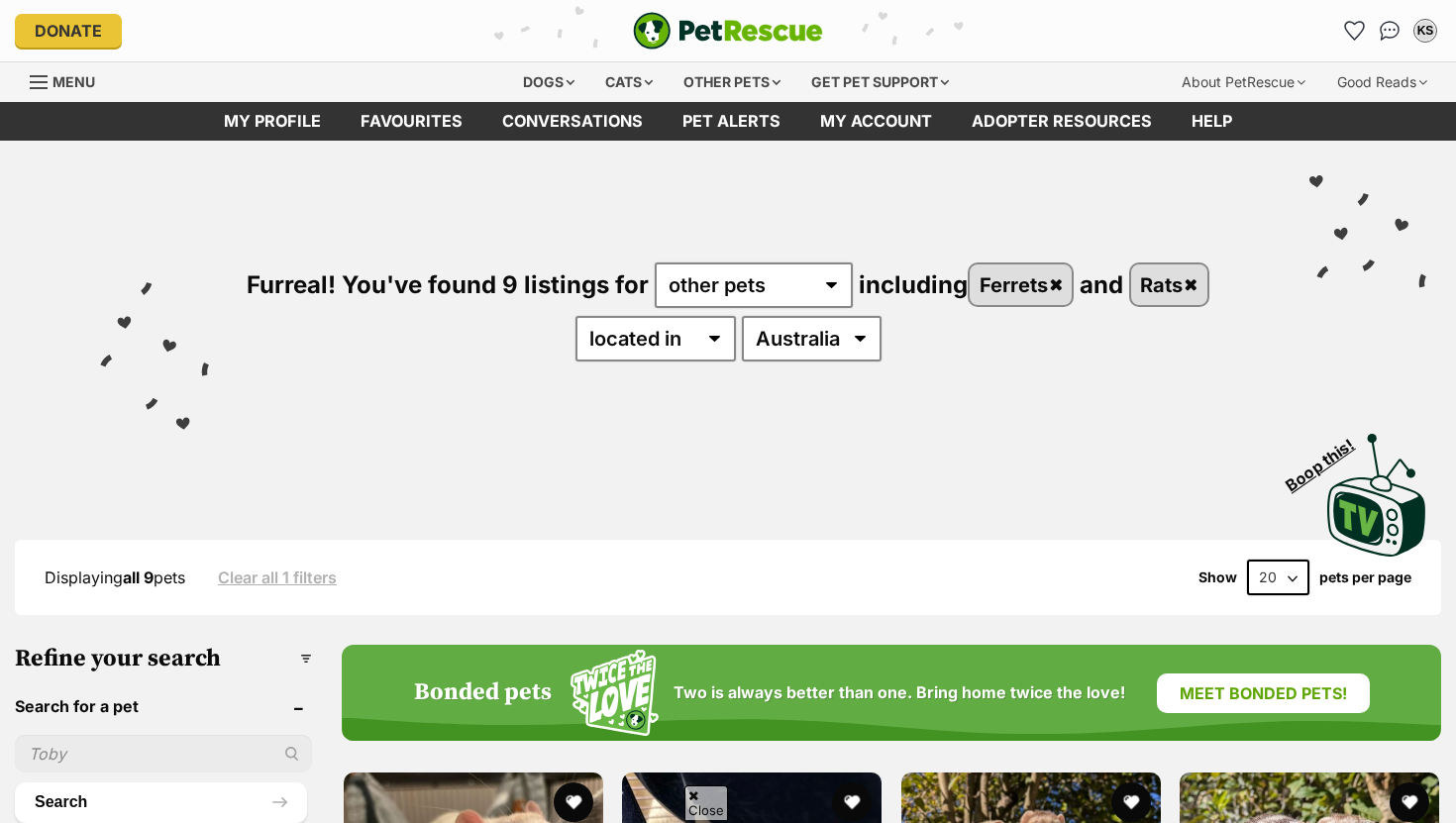 scroll, scrollTop: 210, scrollLeft: 0, axis: vertical 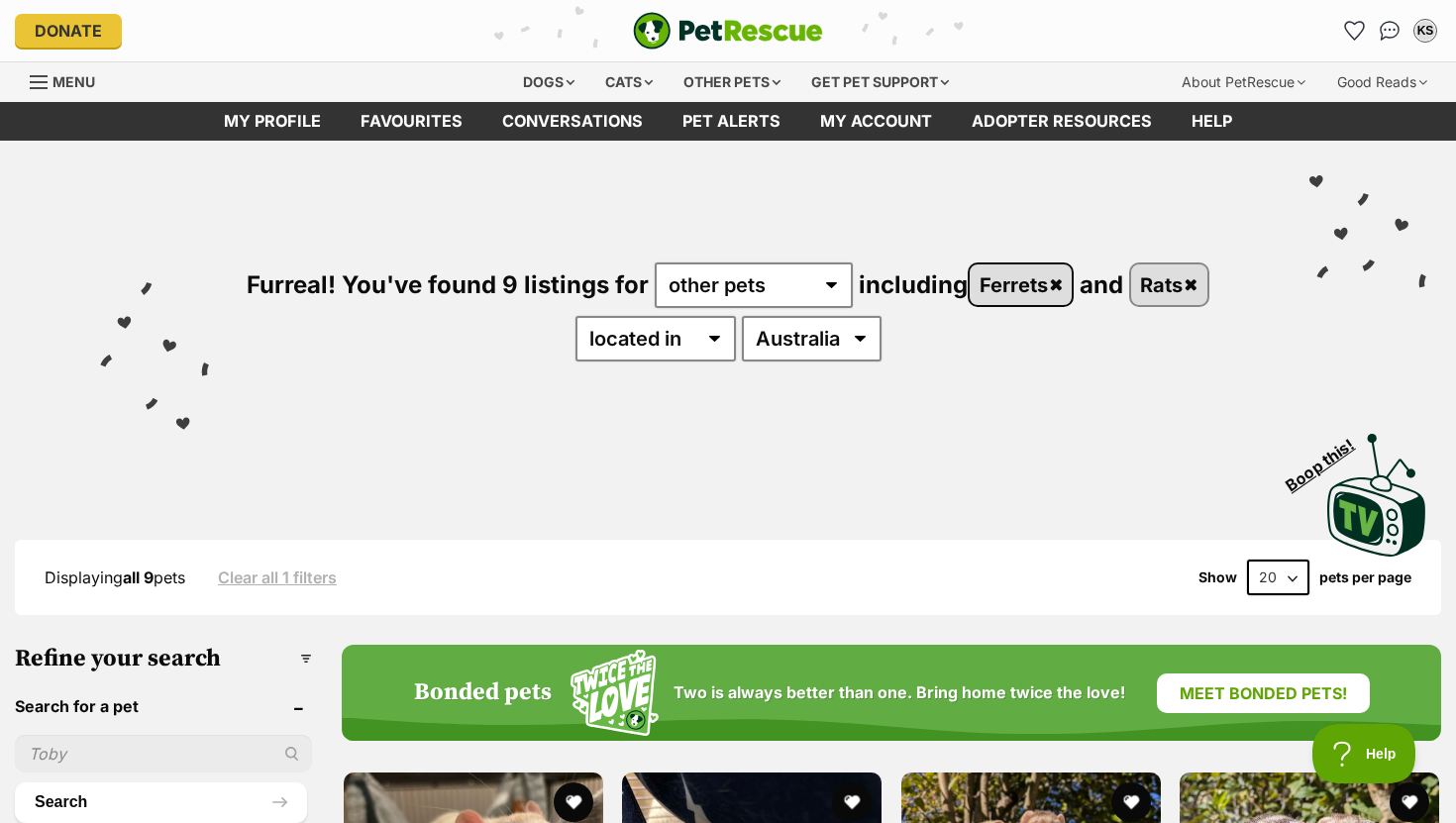 click on "Ferrets" at bounding box center [1020, 284] 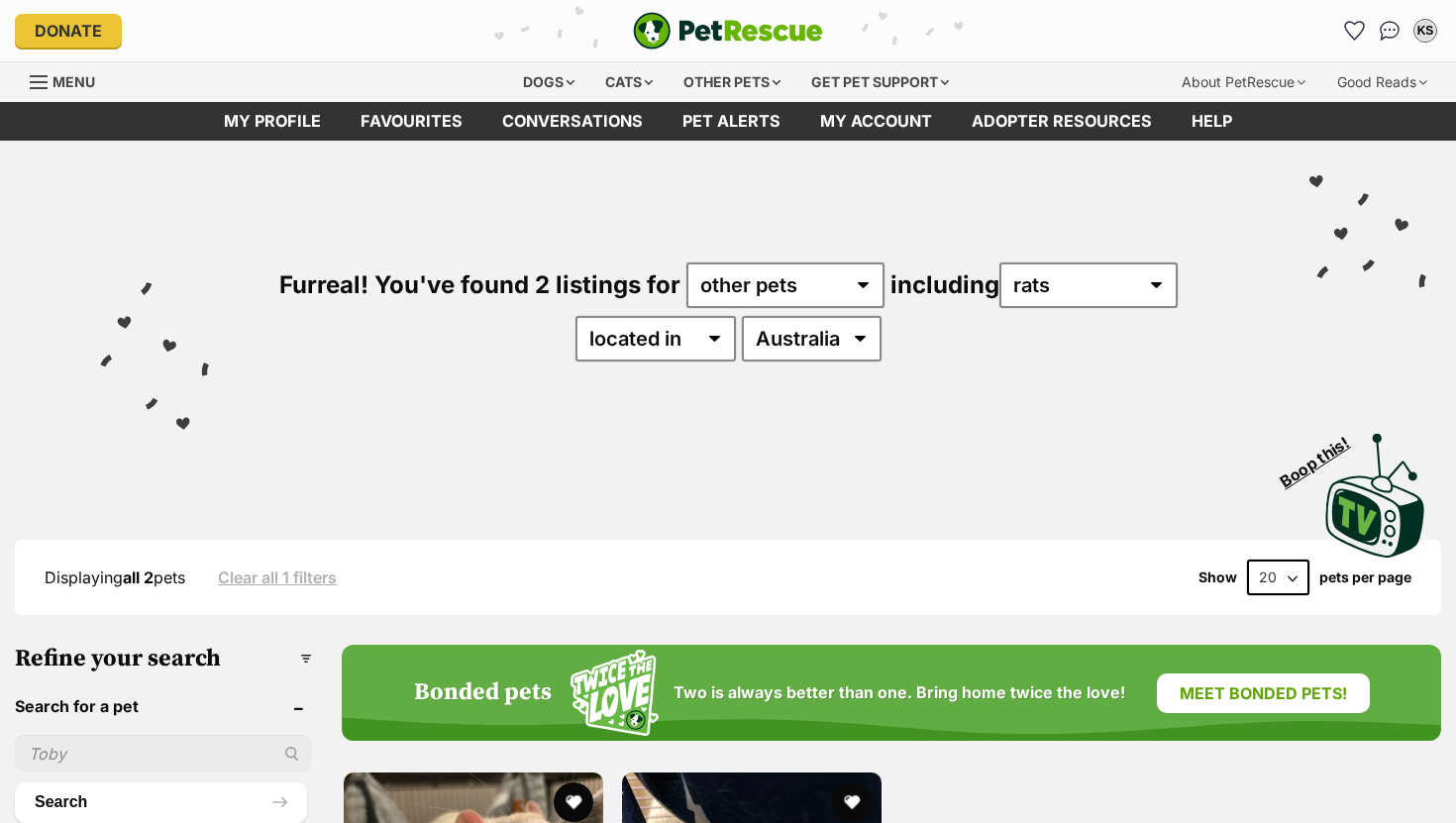scroll, scrollTop: 0, scrollLeft: 0, axis: both 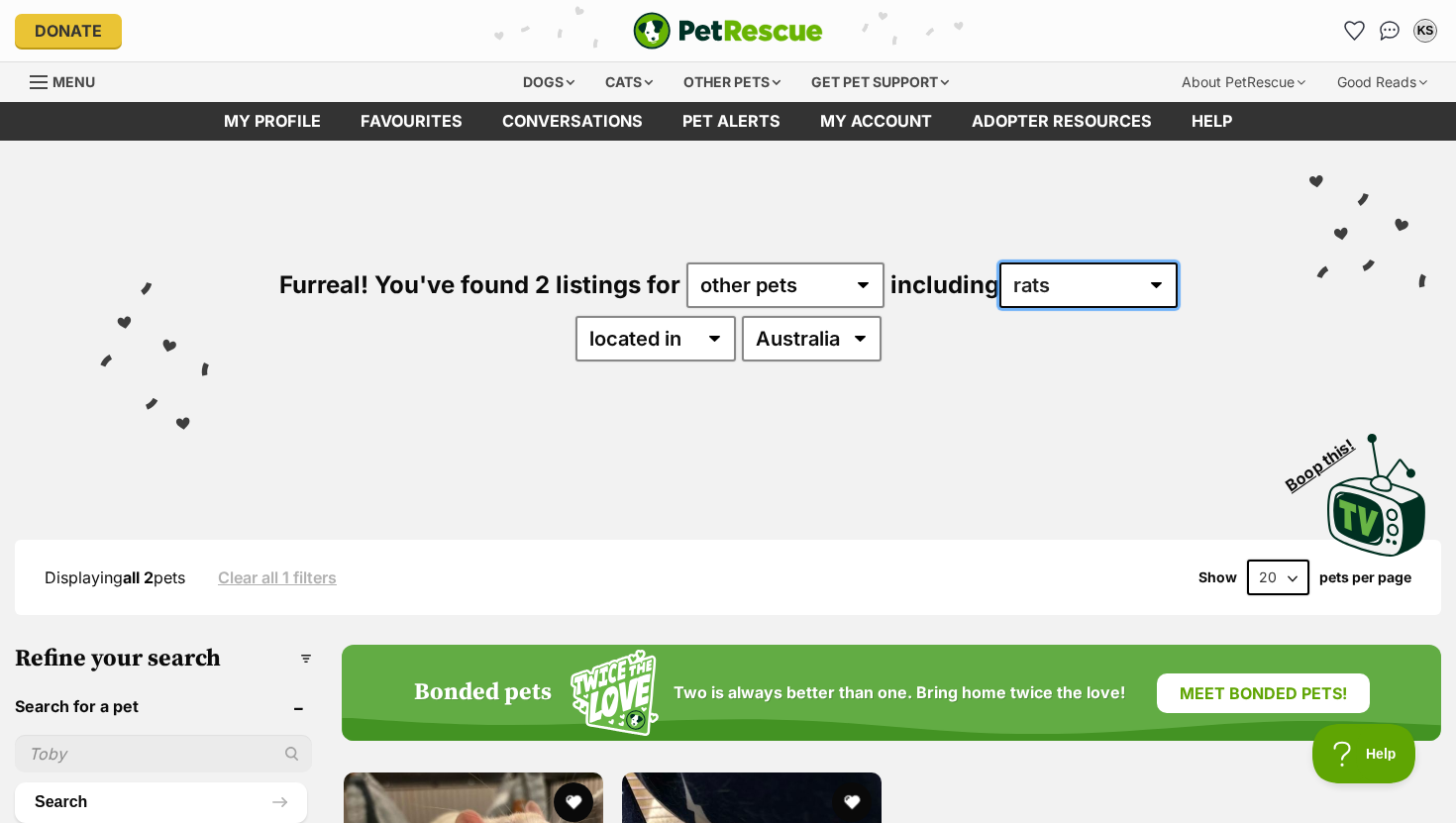 click on "all other pets
Birds
Chickens
Cows
Ducks
Ferrets
Fowls
Goats
Gooses
Guinea Pigs
Horses
Mice
Pigs
Rabbits
Rats
Reptiles
Sheep" at bounding box center [1089, 285] 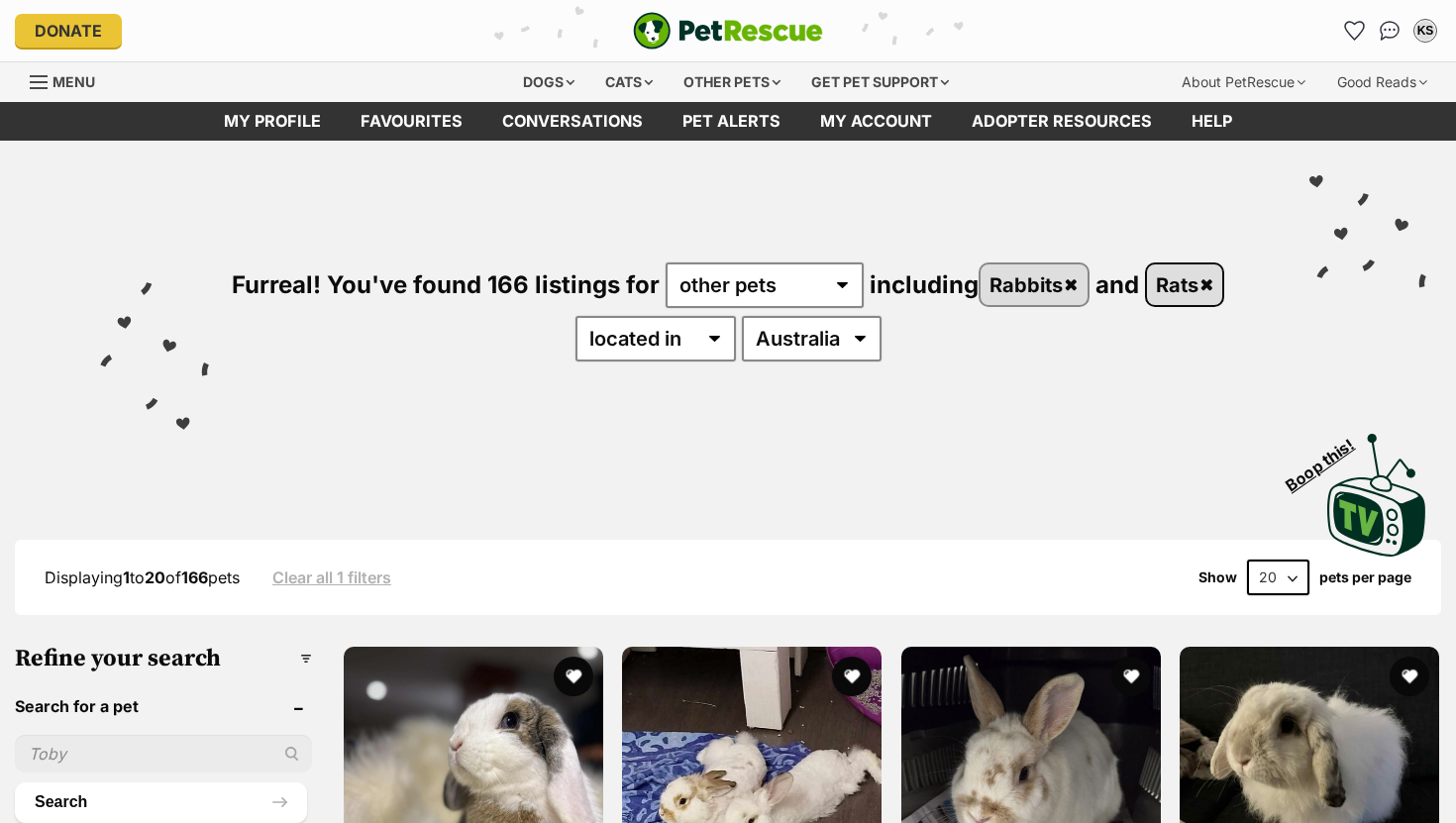 scroll, scrollTop: 0, scrollLeft: 0, axis: both 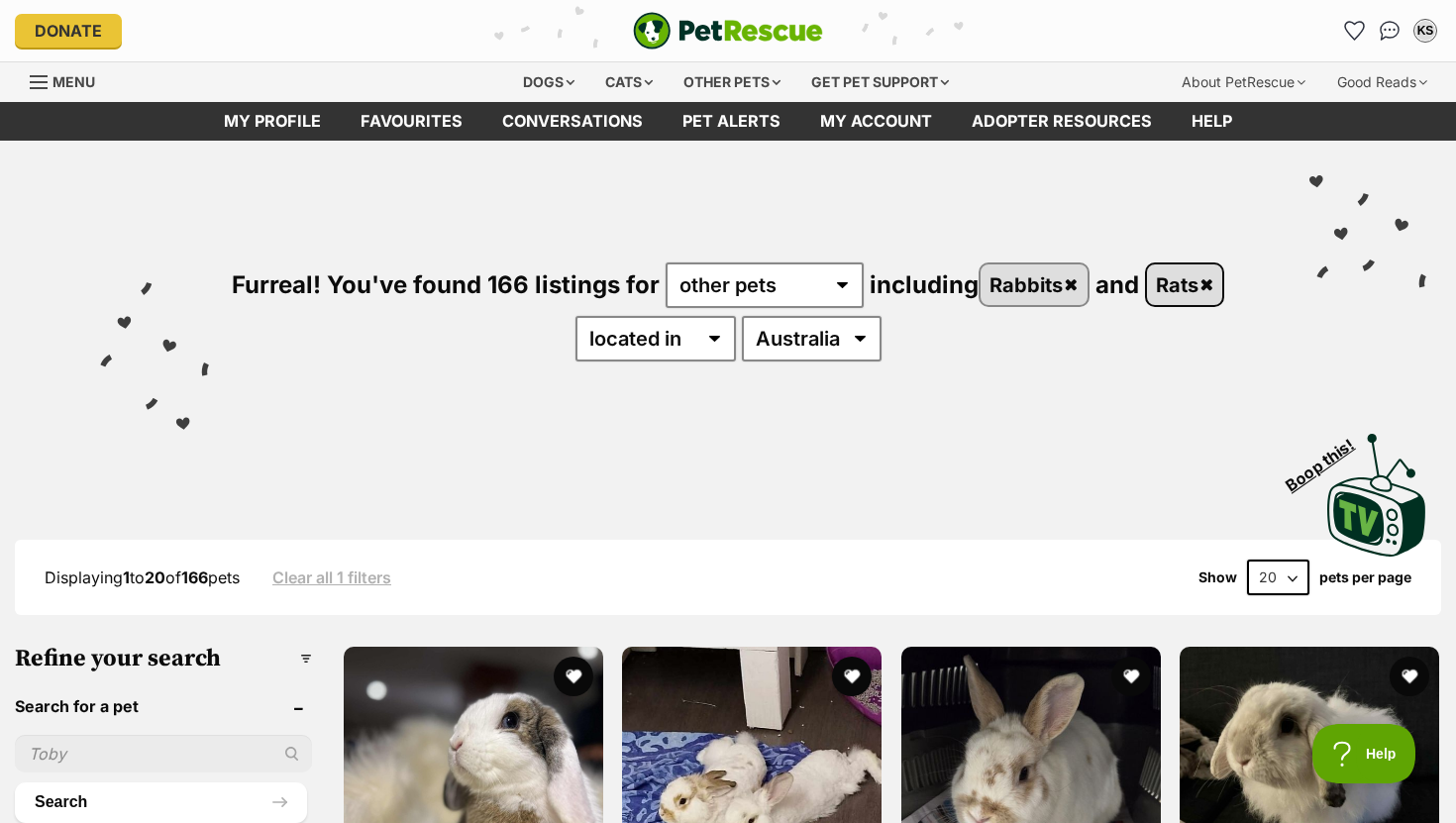click on "Rats" at bounding box center (1185, 284) 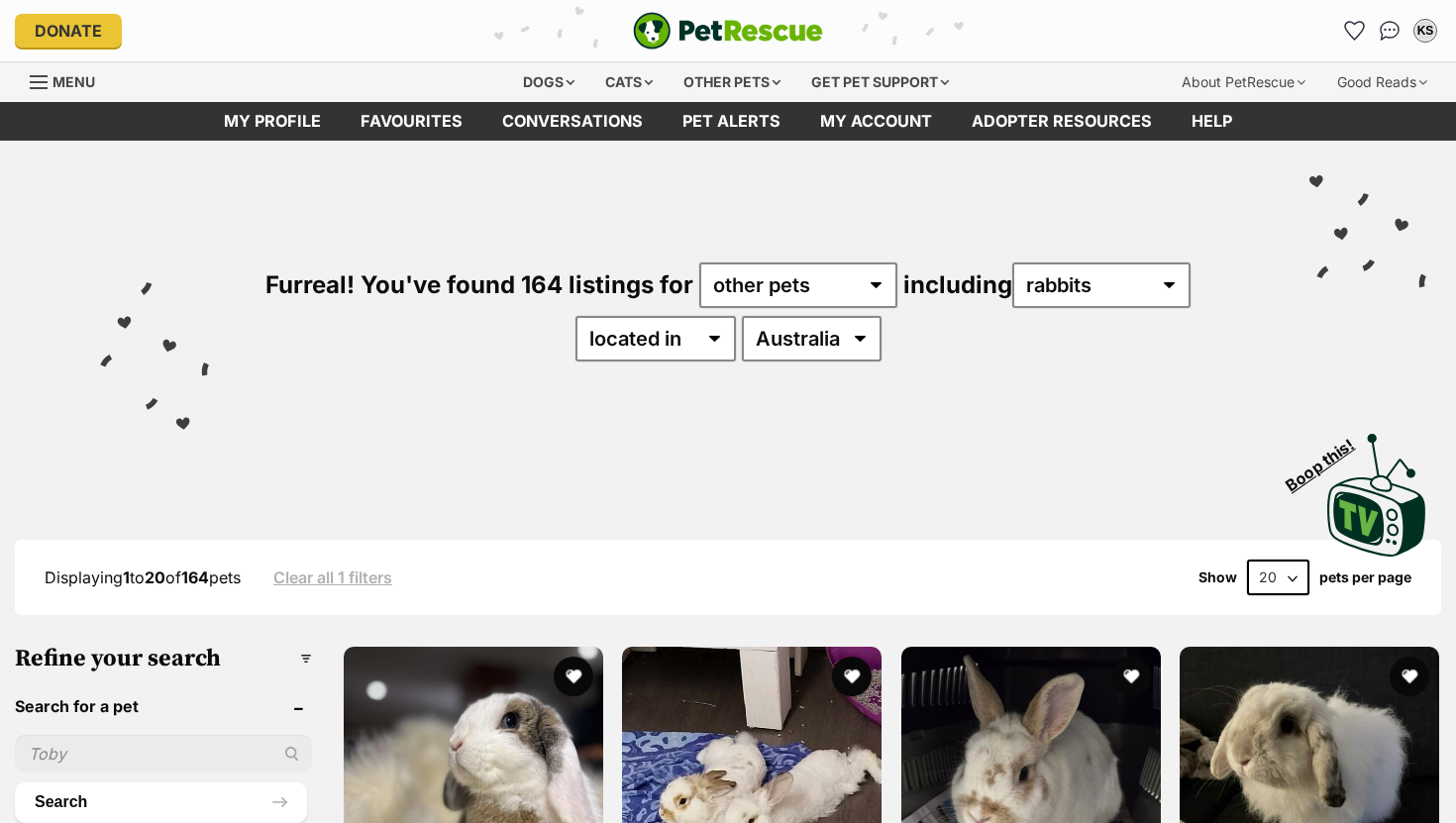 scroll, scrollTop: 0, scrollLeft: 0, axis: both 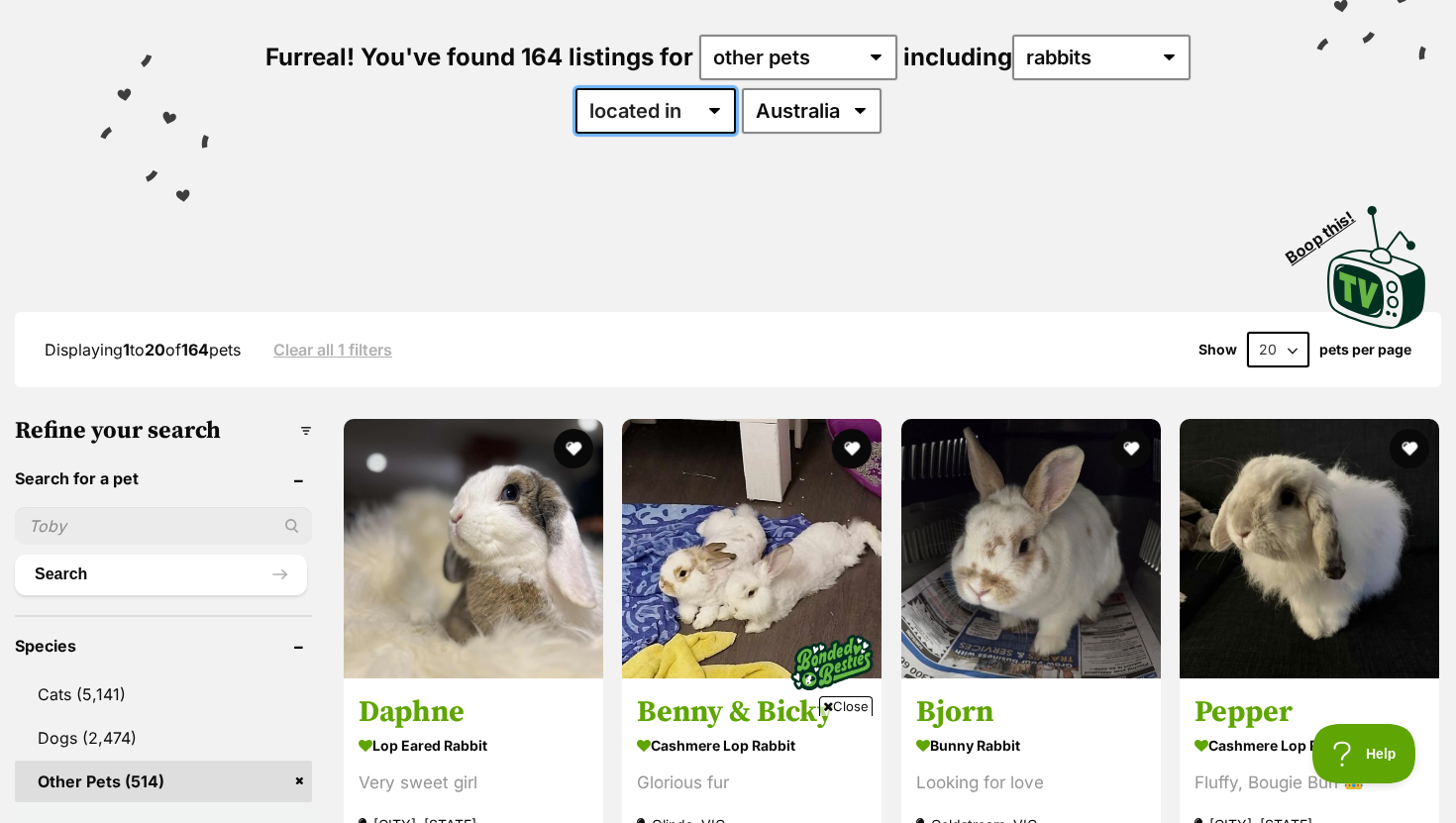click on "available in
located in" at bounding box center (656, 111) 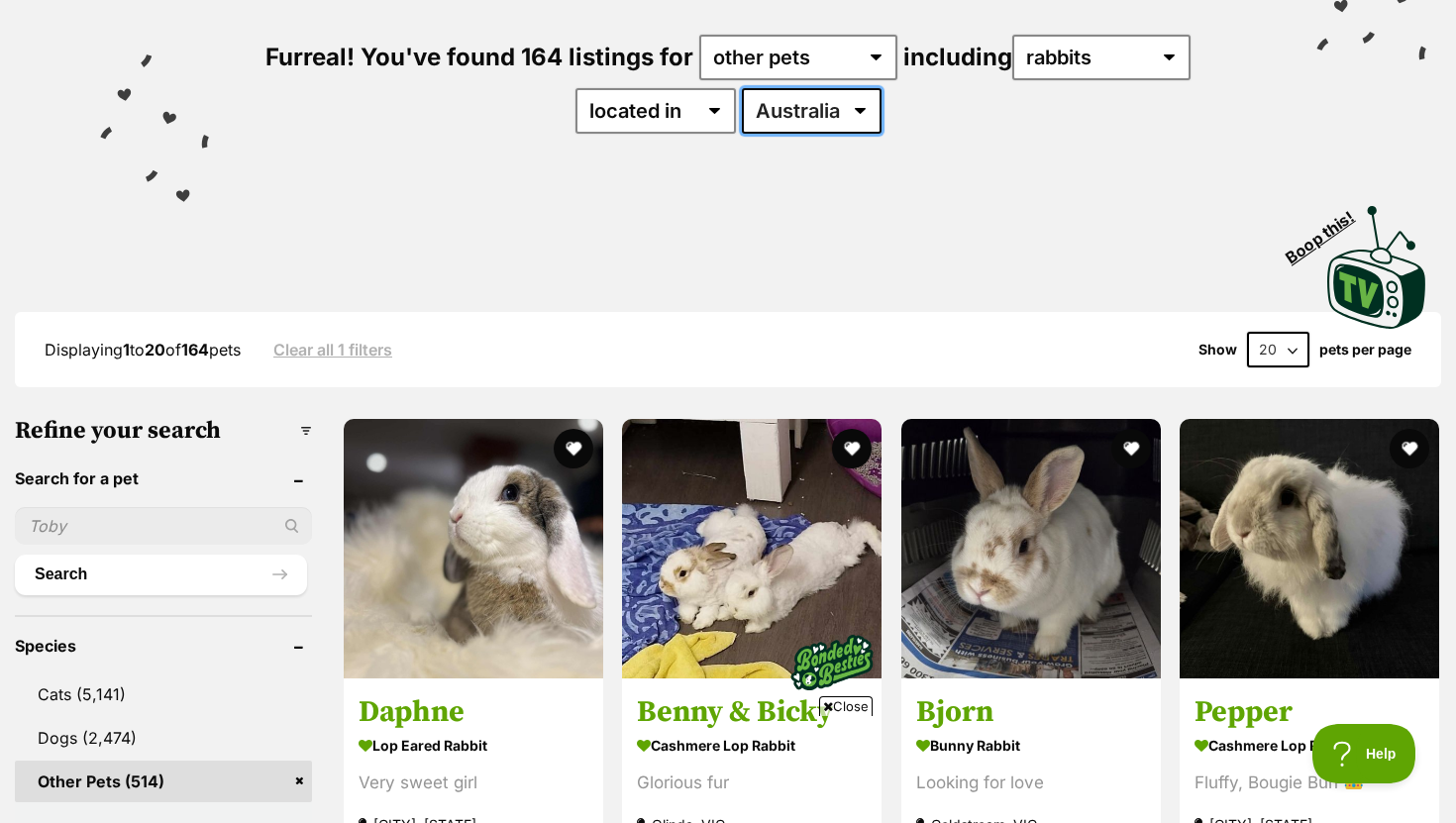click on "Australia
ACT
NSW
SA
TAS
VIC
WA" at bounding box center (811, 111) 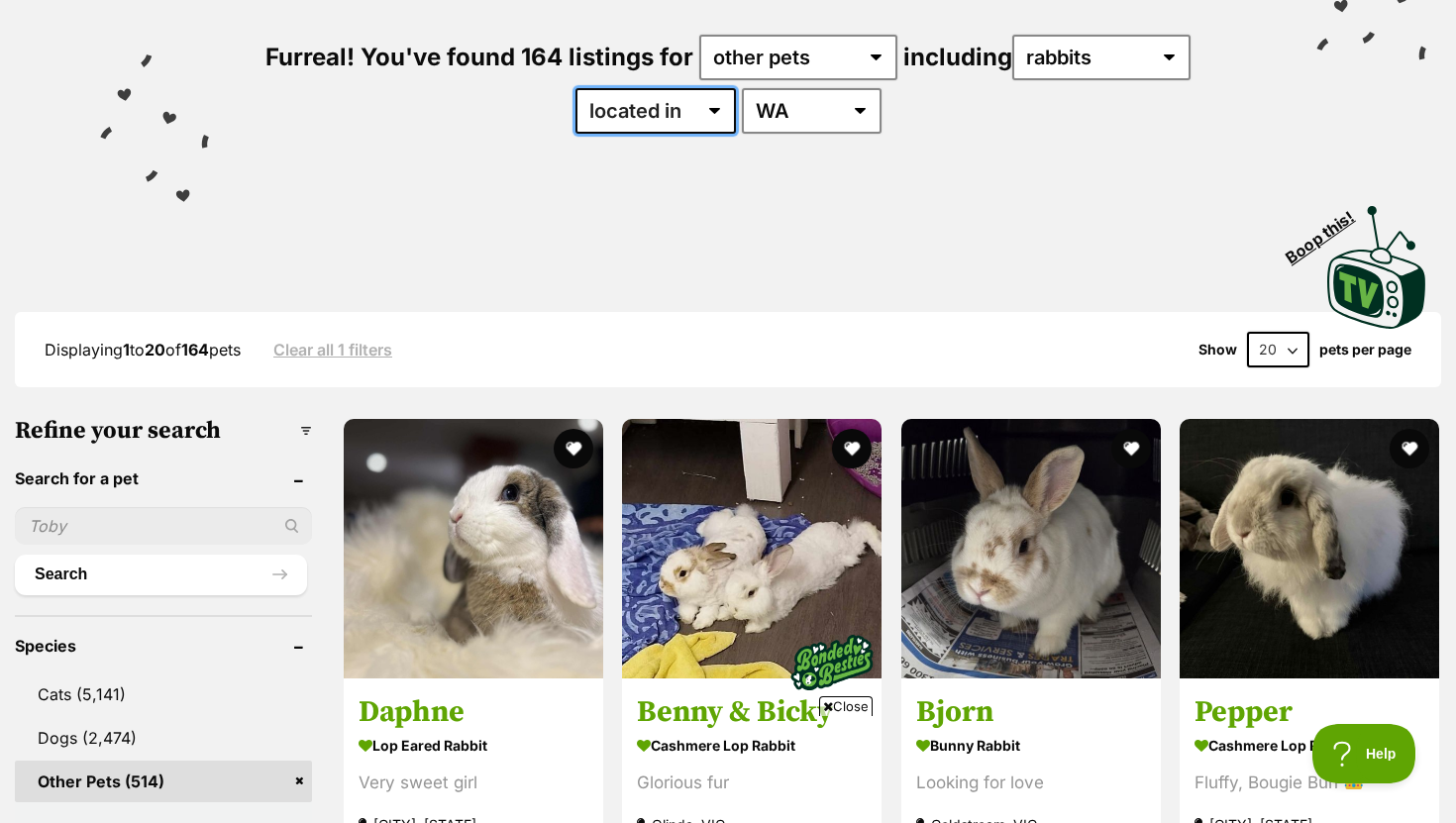 click on "available in
located in" at bounding box center (656, 111) 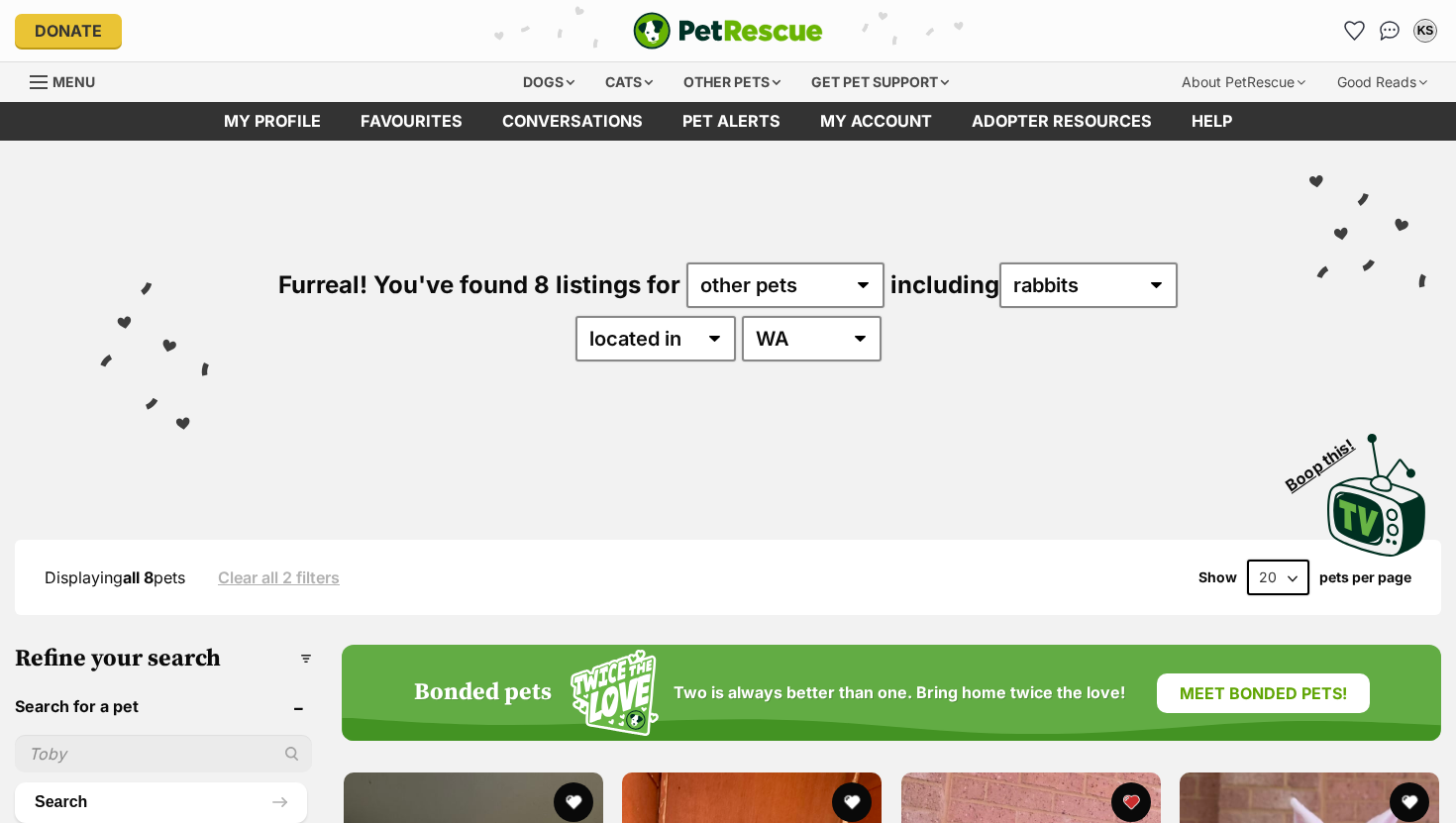 scroll, scrollTop: 0, scrollLeft: 0, axis: both 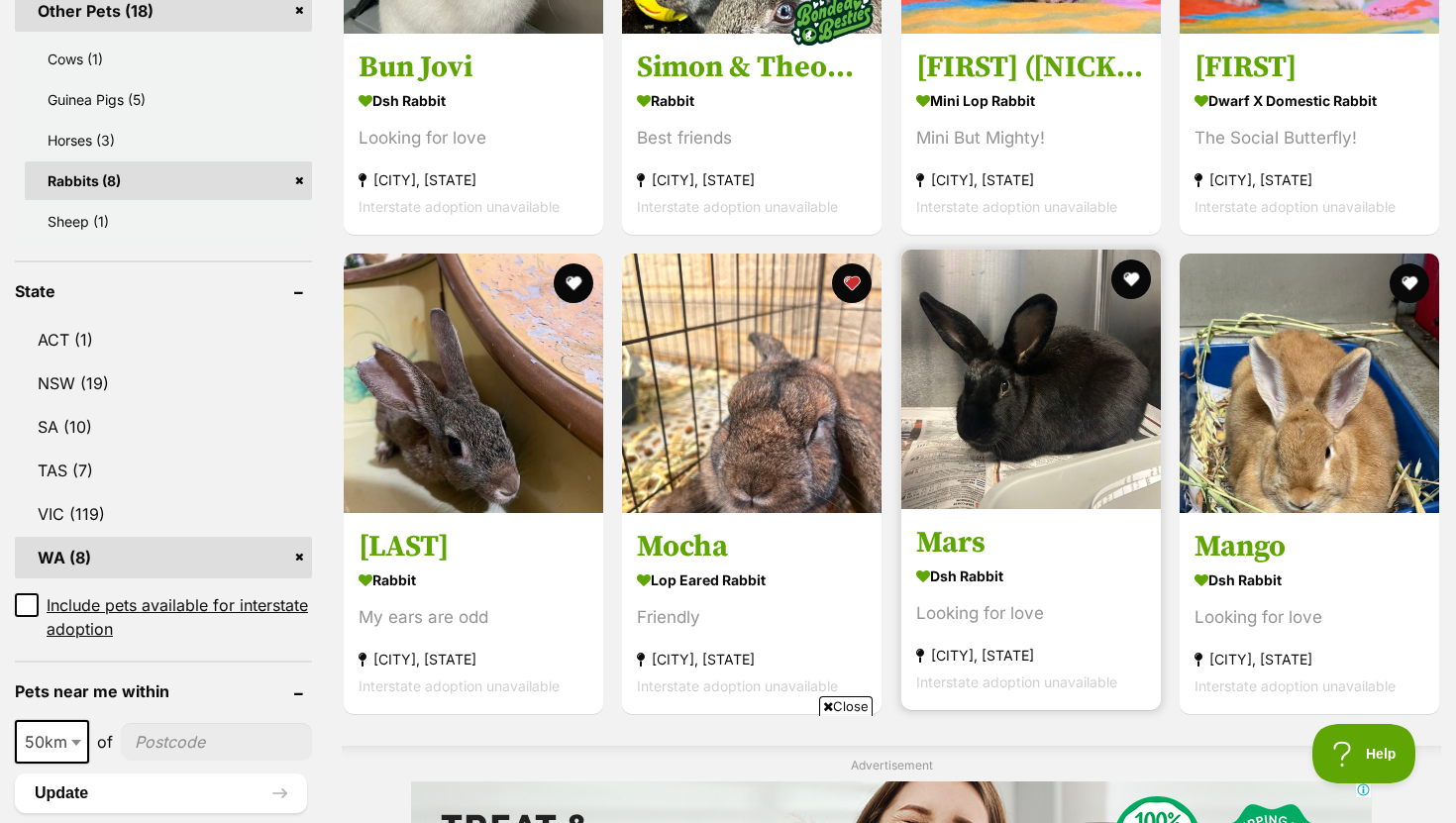 click at bounding box center (1031, 379) 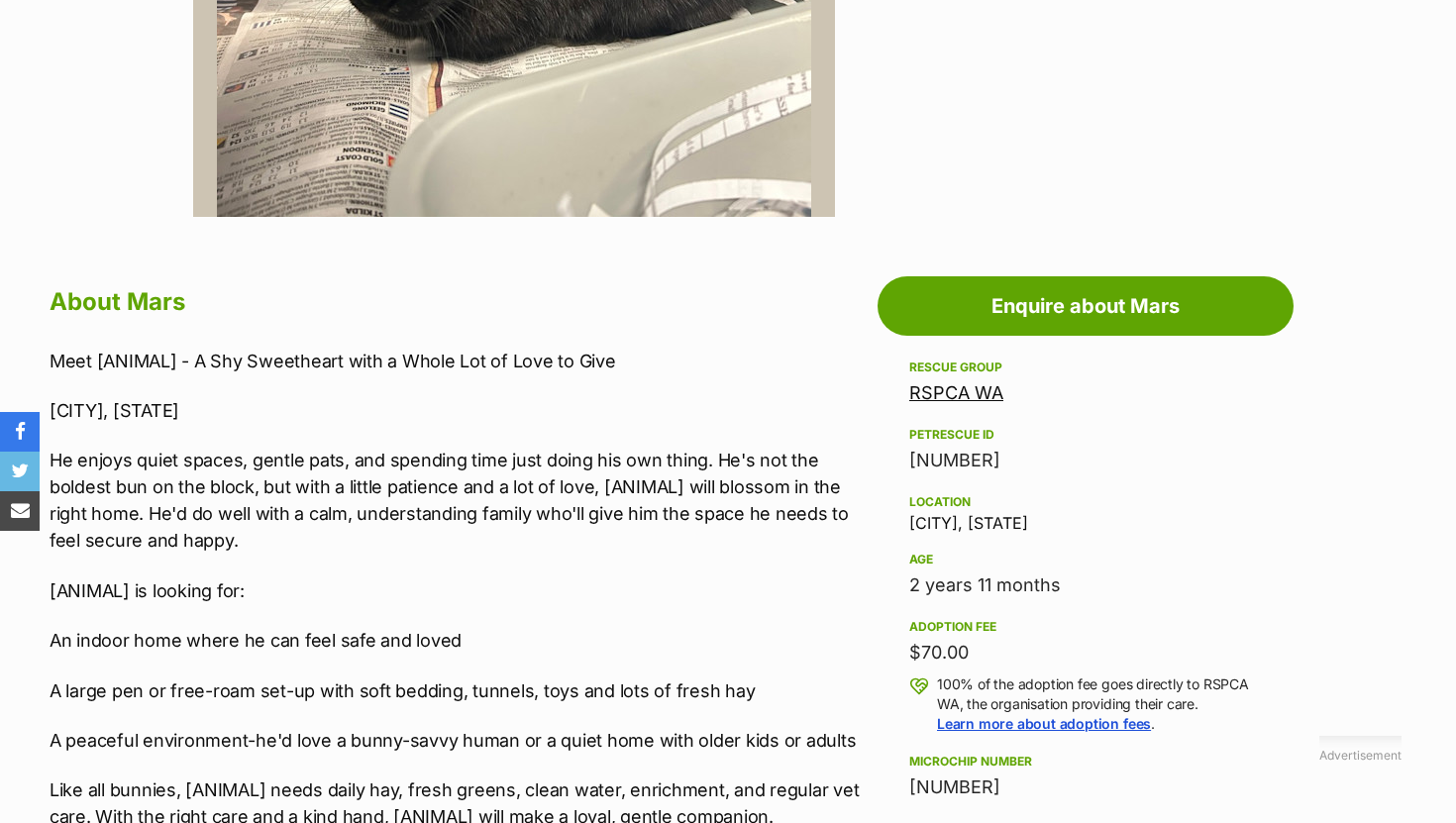 scroll, scrollTop: 0, scrollLeft: 0, axis: both 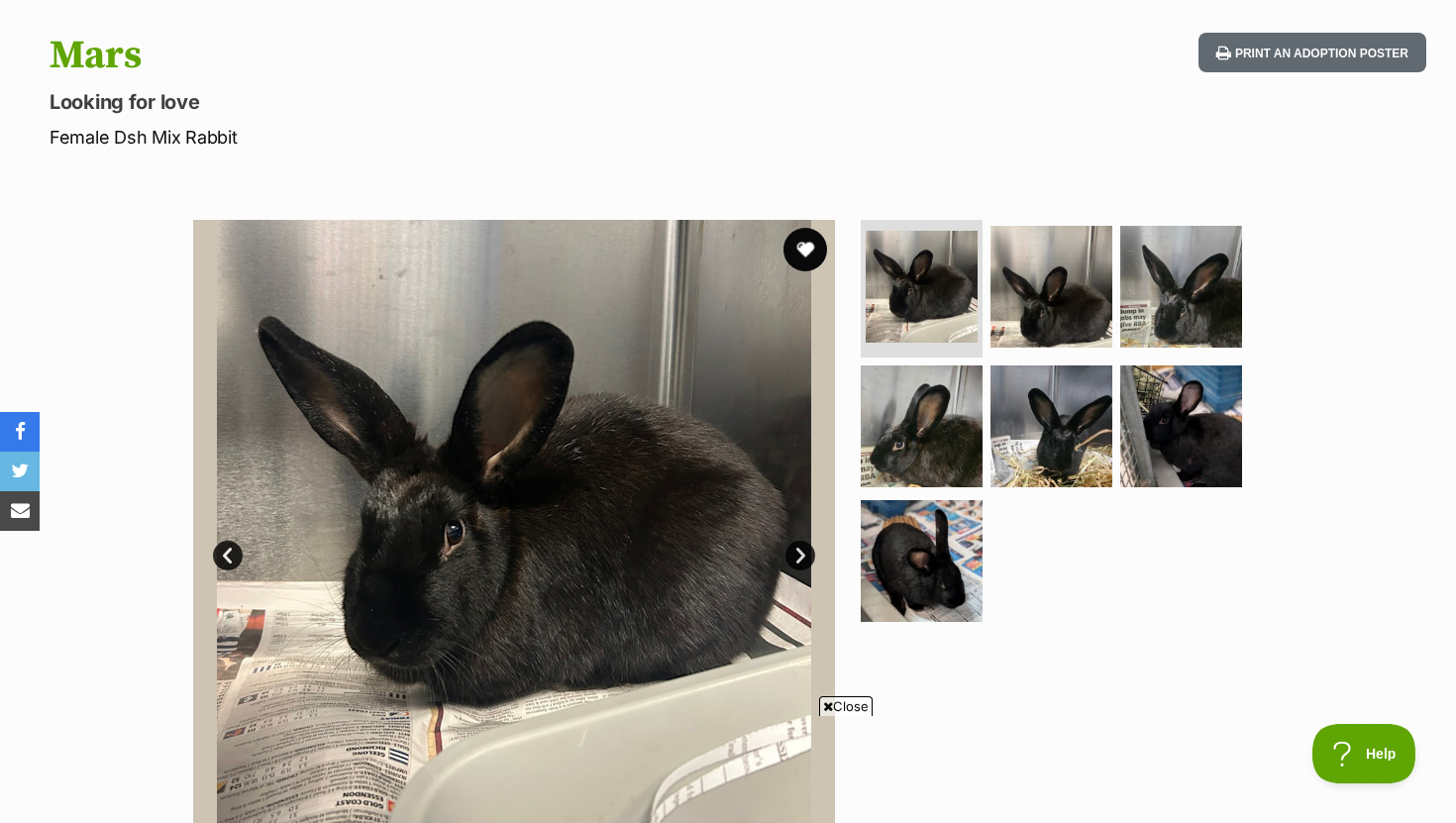 click at bounding box center [805, 250] 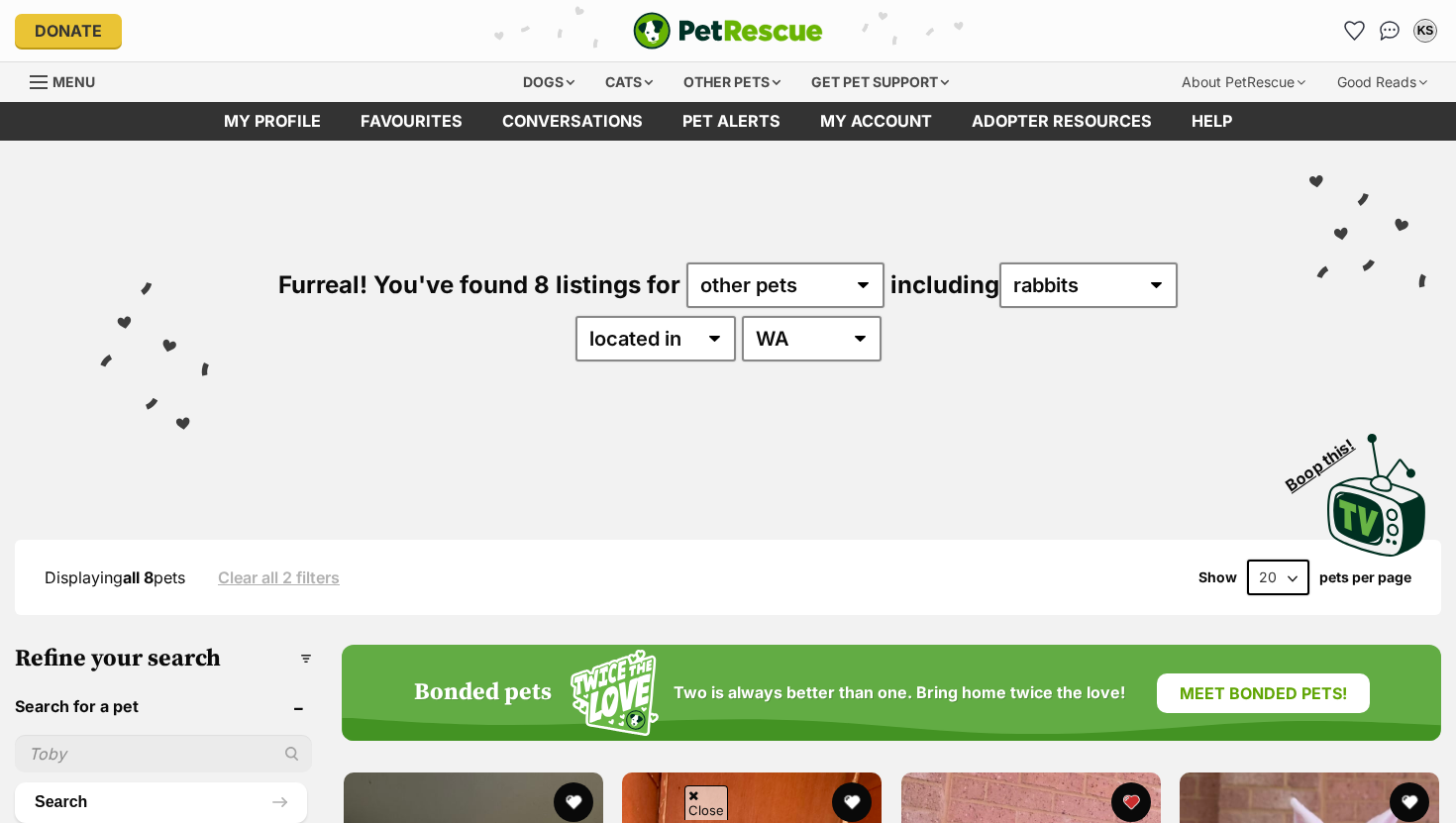 scroll, scrollTop: 987, scrollLeft: 0, axis: vertical 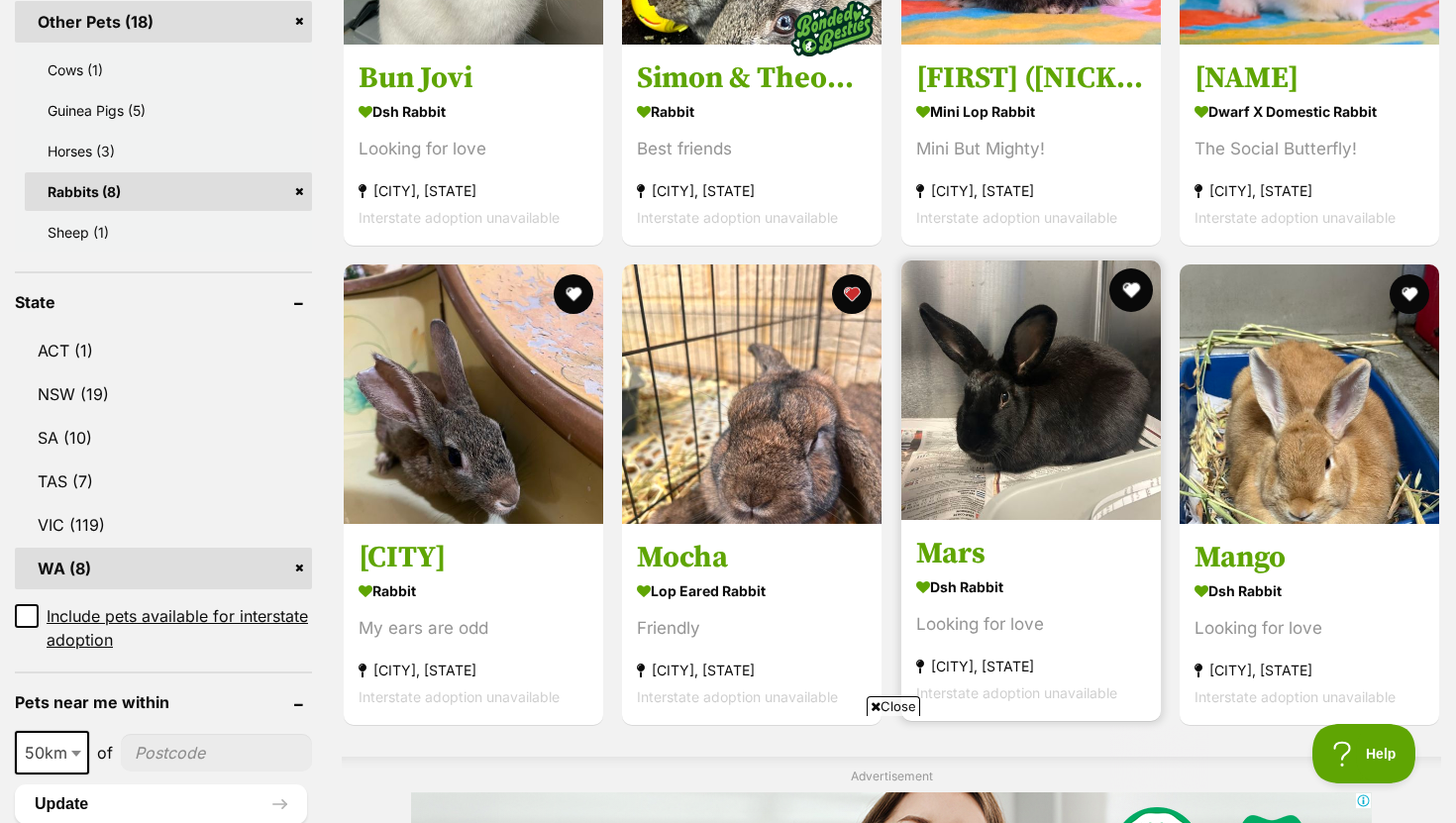 click at bounding box center (1131, 290) 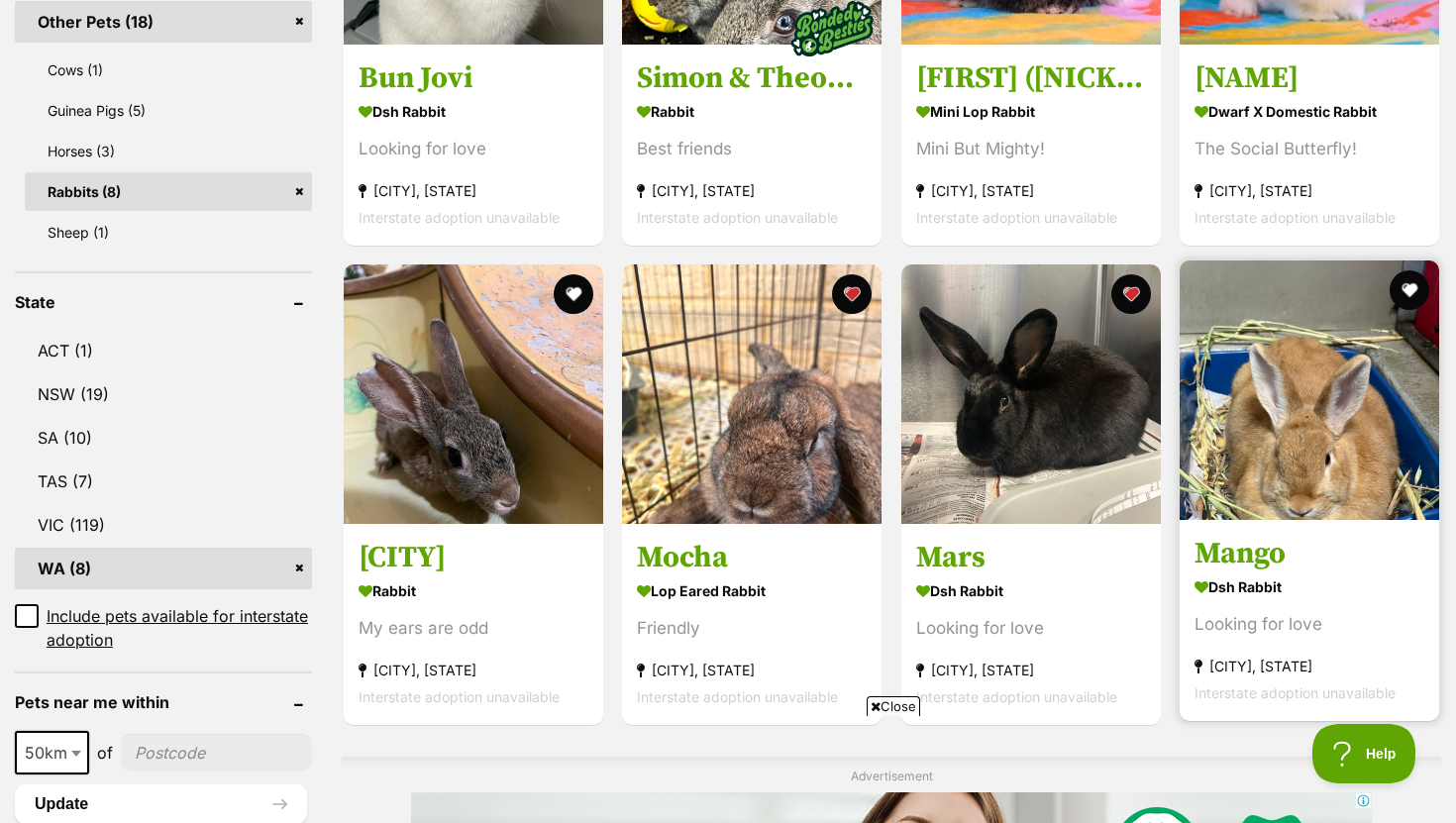 scroll, scrollTop: 0, scrollLeft: 0, axis: both 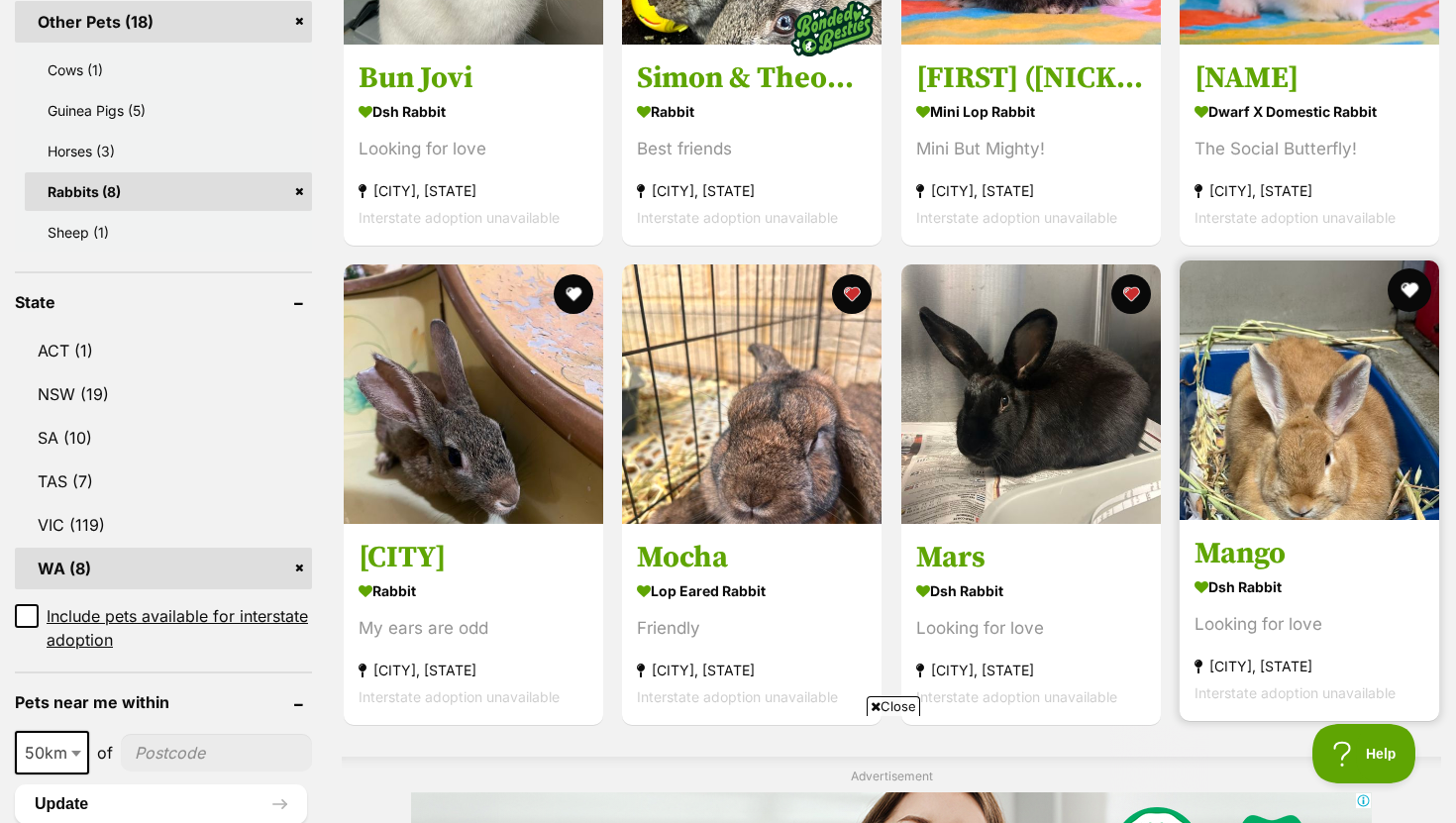 click at bounding box center (1409, 290) 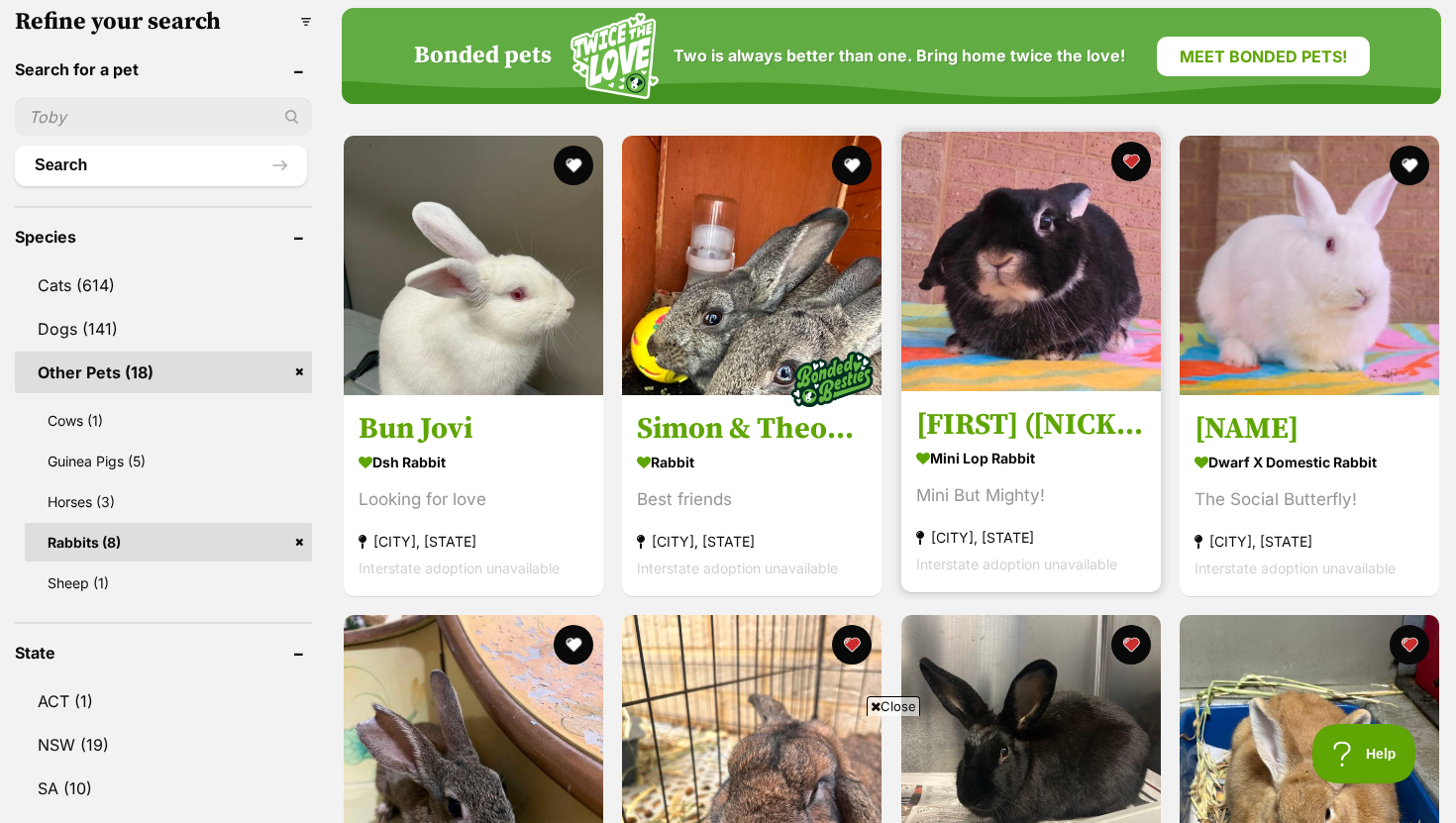 scroll, scrollTop: 0, scrollLeft: 0, axis: both 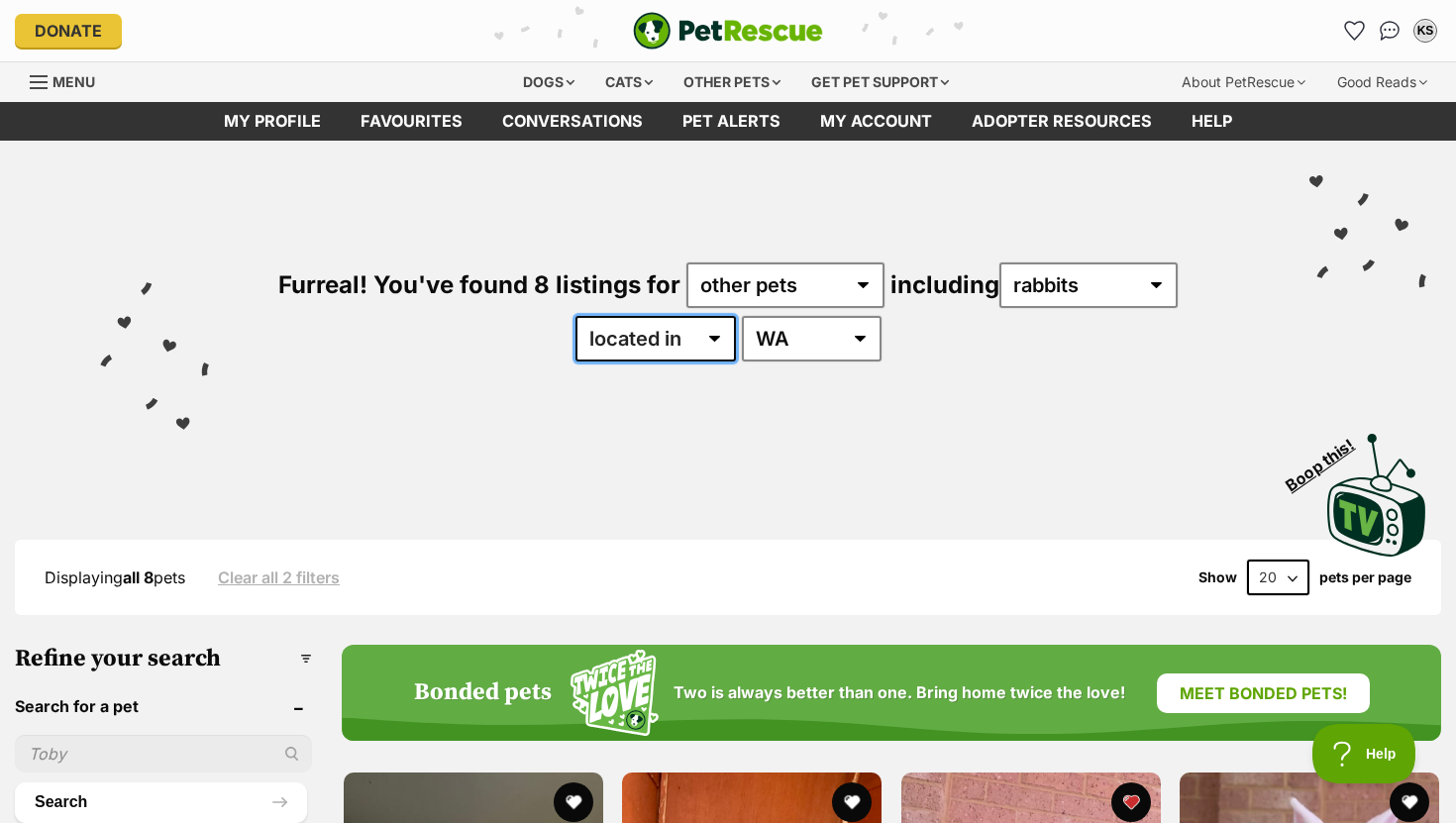 click on "available in
located in" at bounding box center [656, 339] 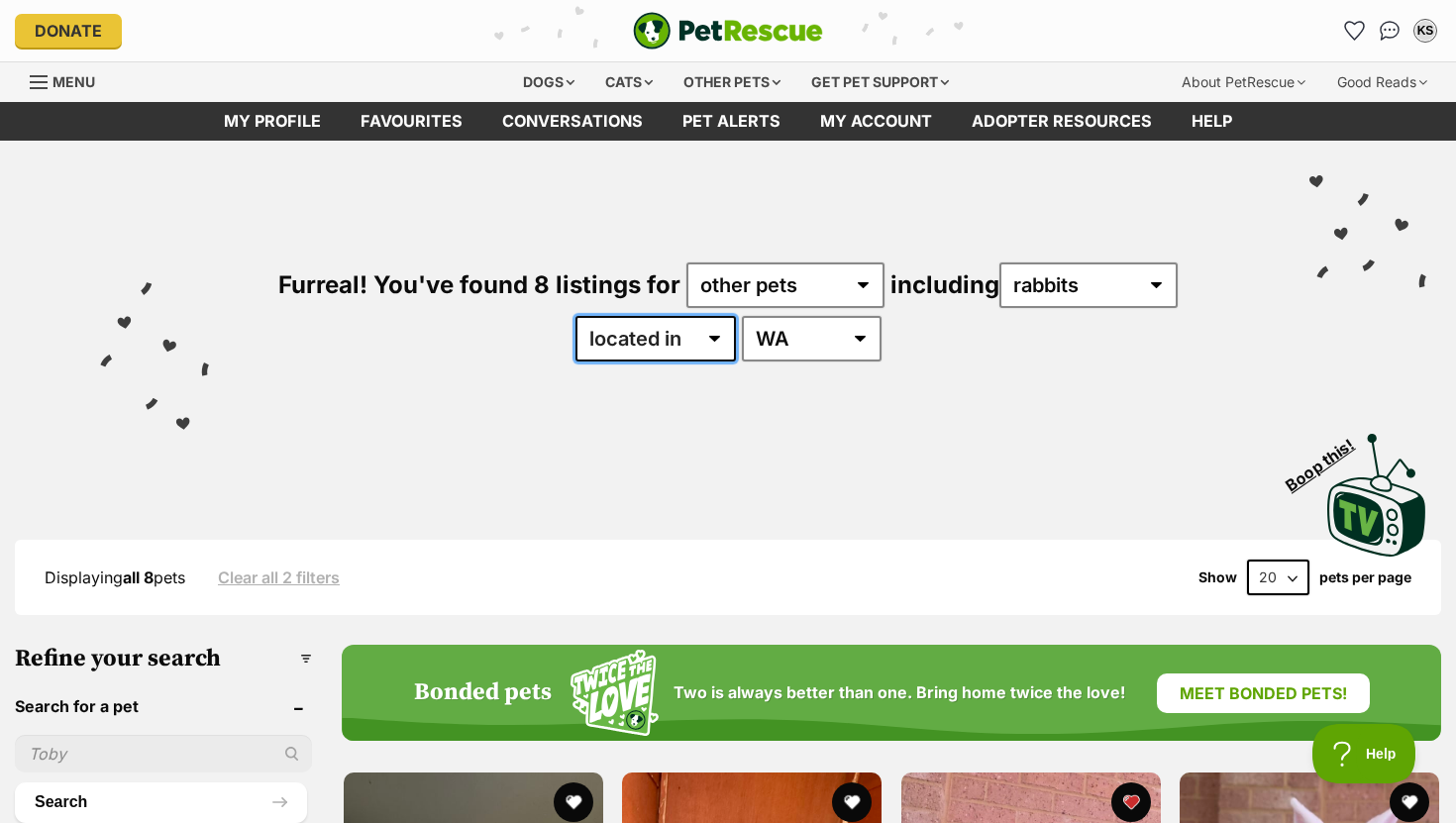 select on "enabled" 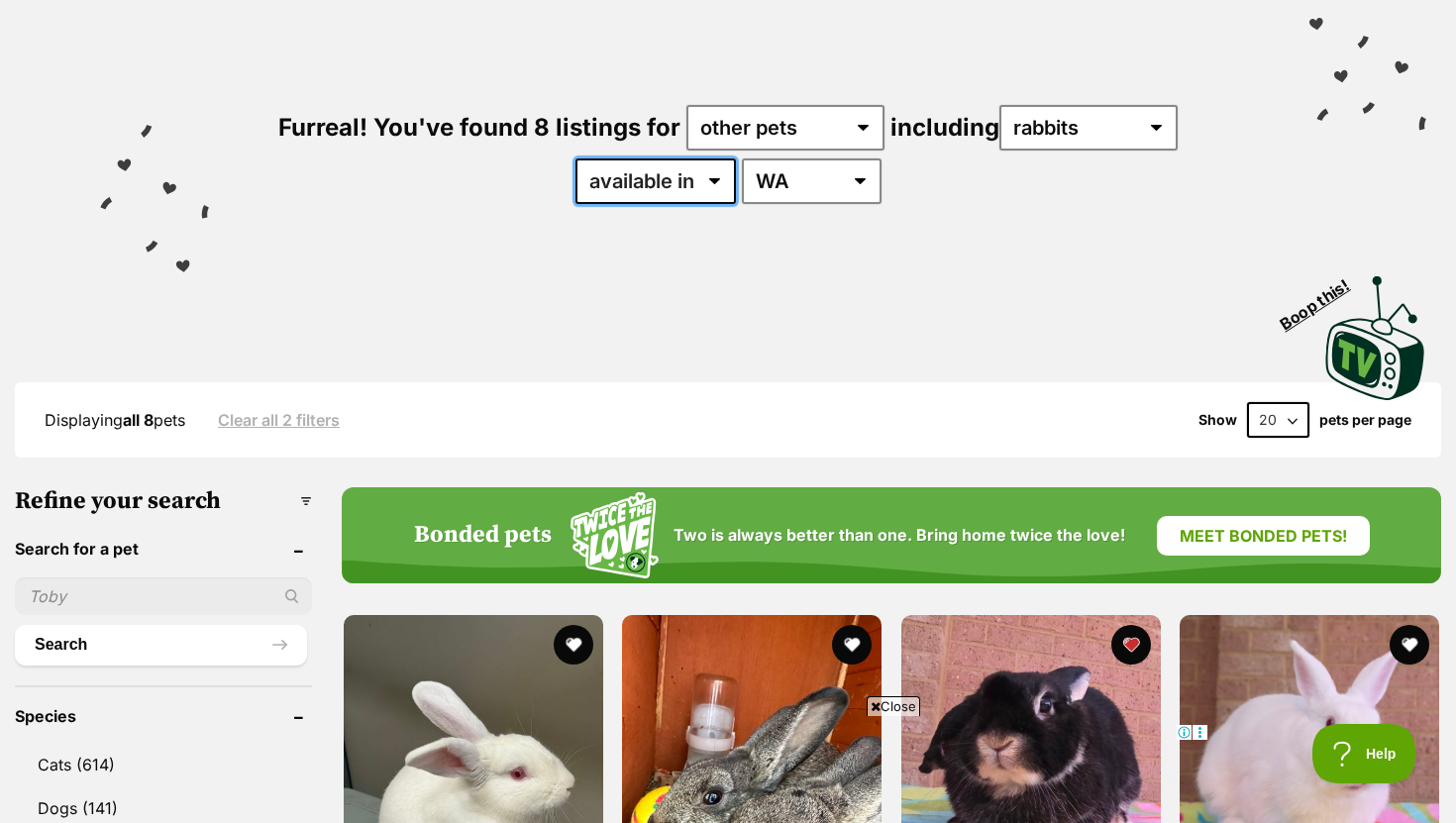 scroll, scrollTop: 219, scrollLeft: 0, axis: vertical 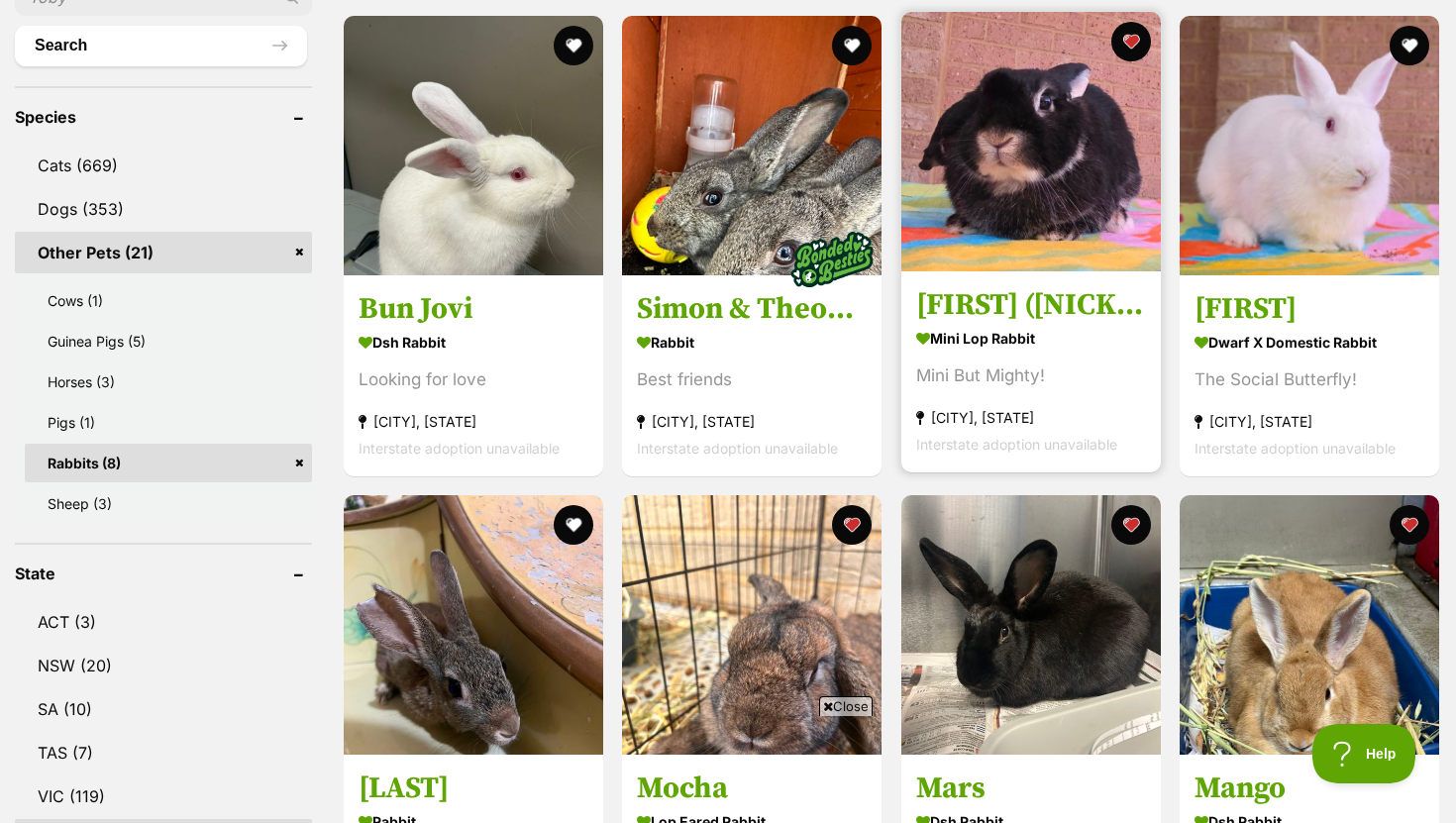 click at bounding box center [1031, 142] 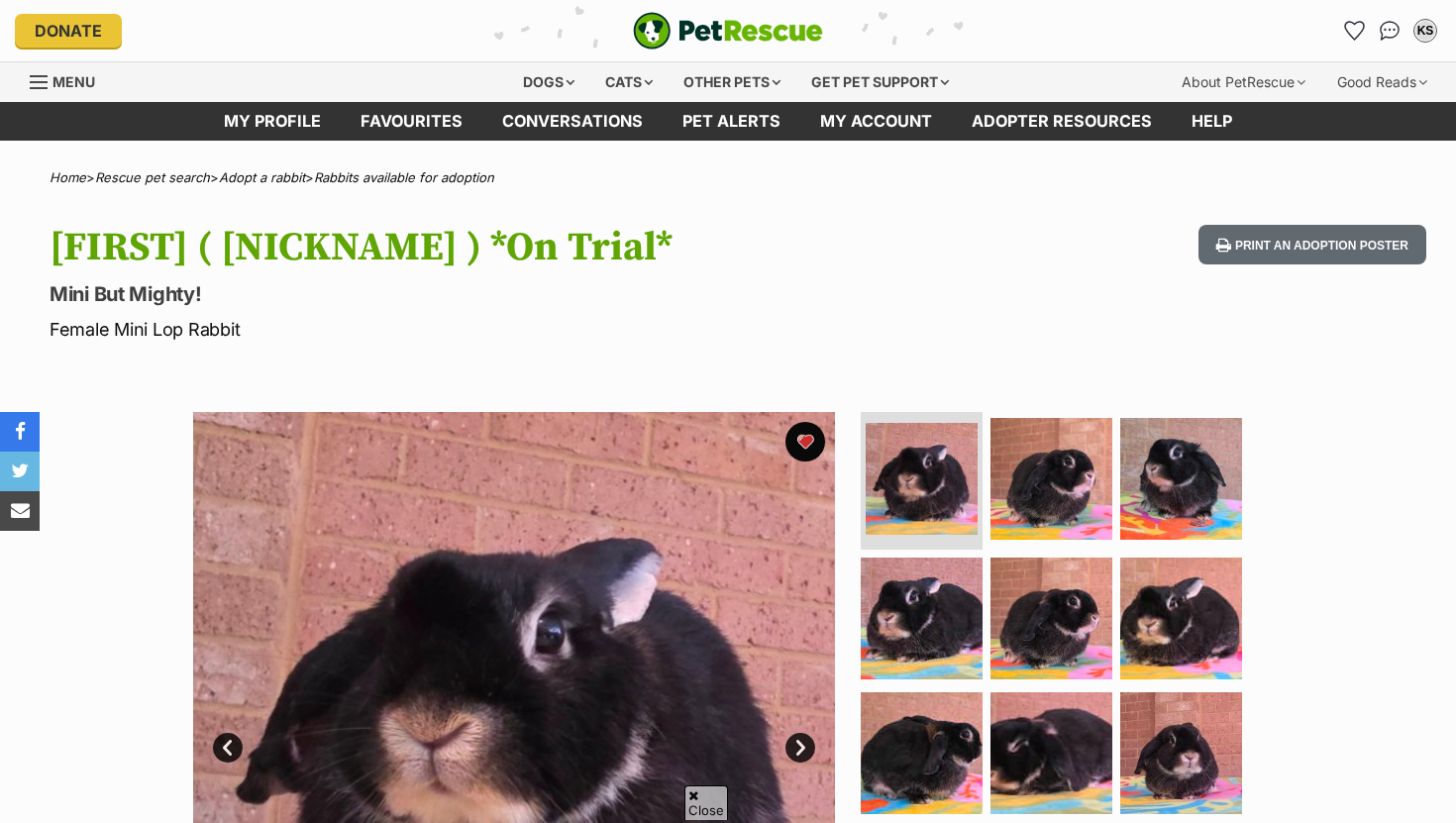scroll, scrollTop: 1488, scrollLeft: 0, axis: vertical 